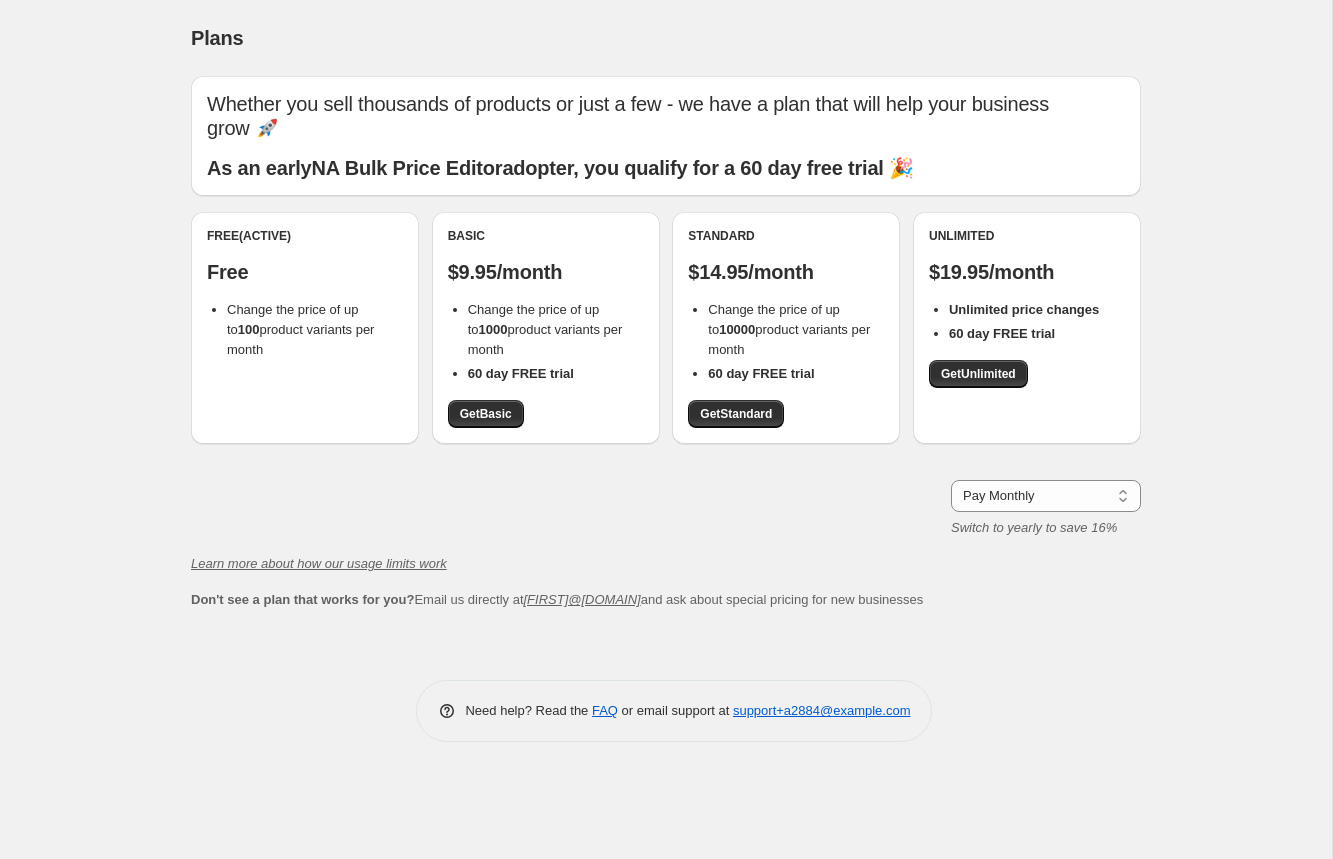 scroll, scrollTop: 0, scrollLeft: 0, axis: both 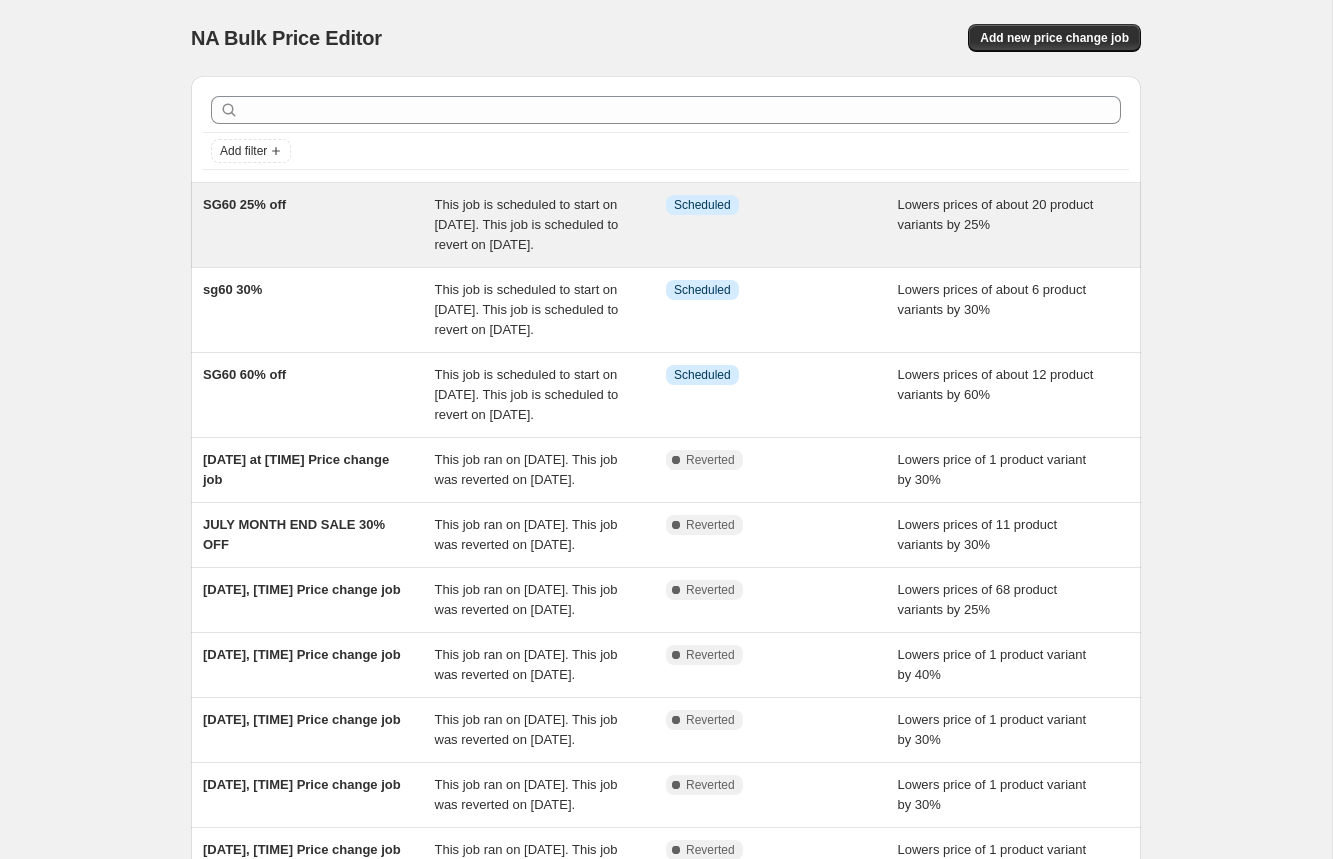 click on "SG60 25% off" at bounding box center (319, 225) 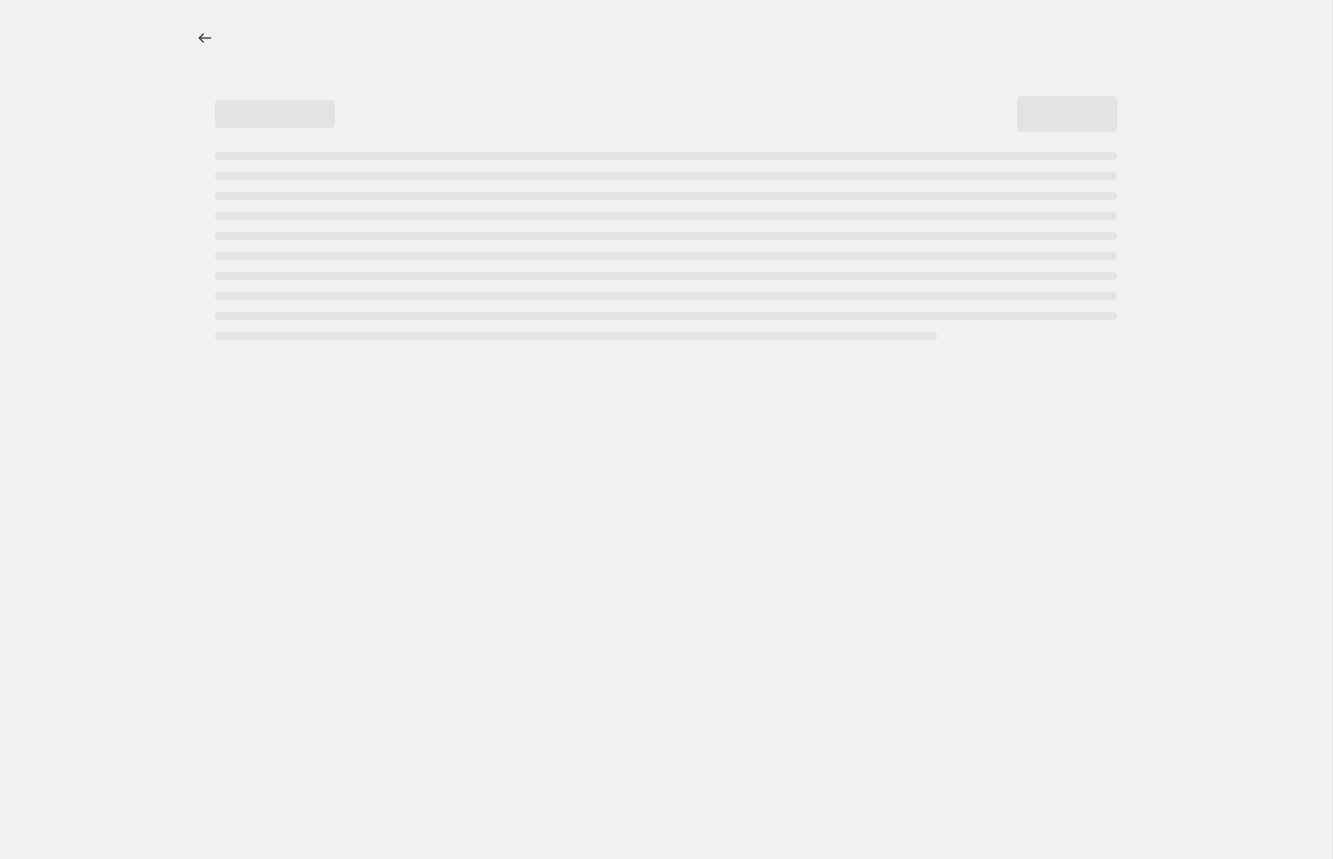select on "percentage" 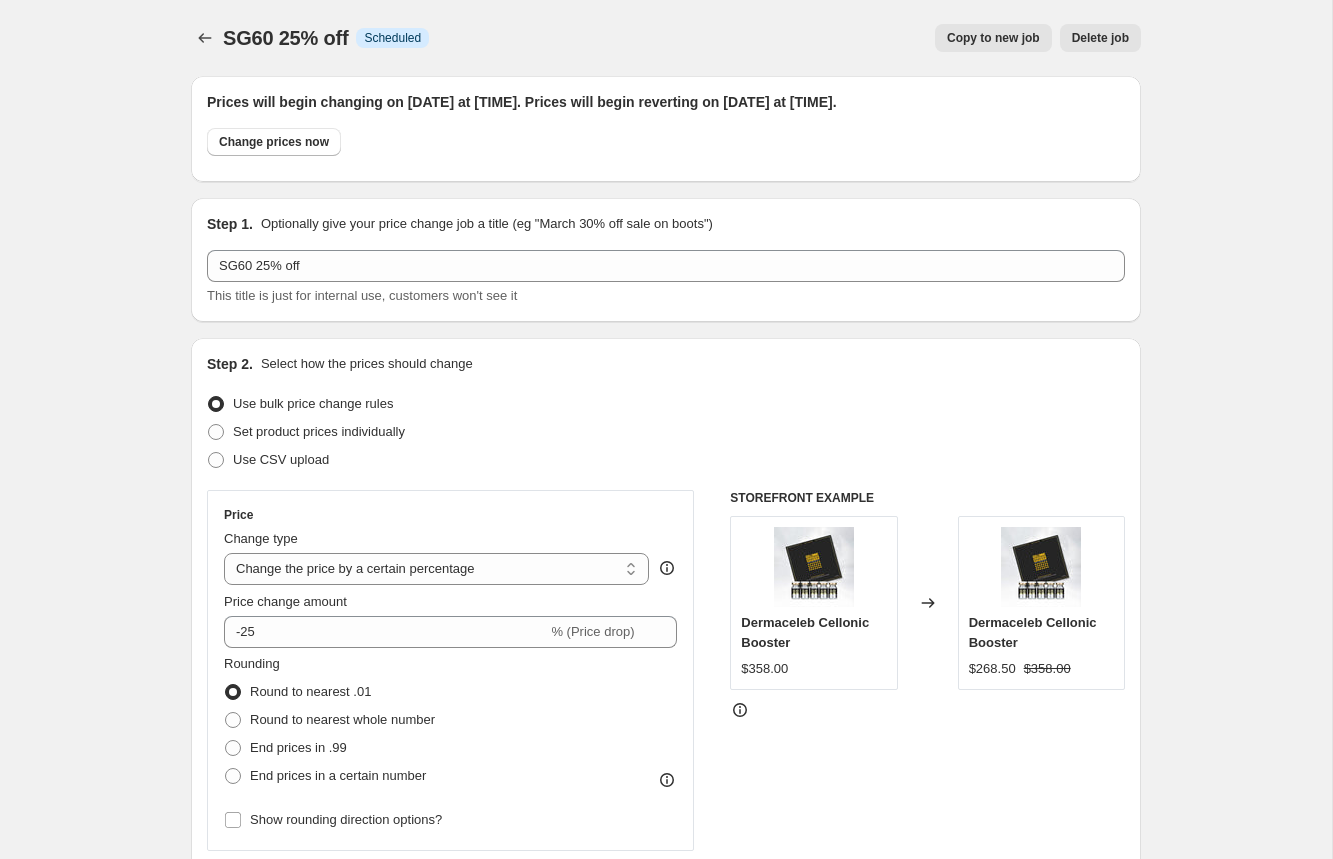 click on "Copy to new job Delete job" at bounding box center (793, 38) 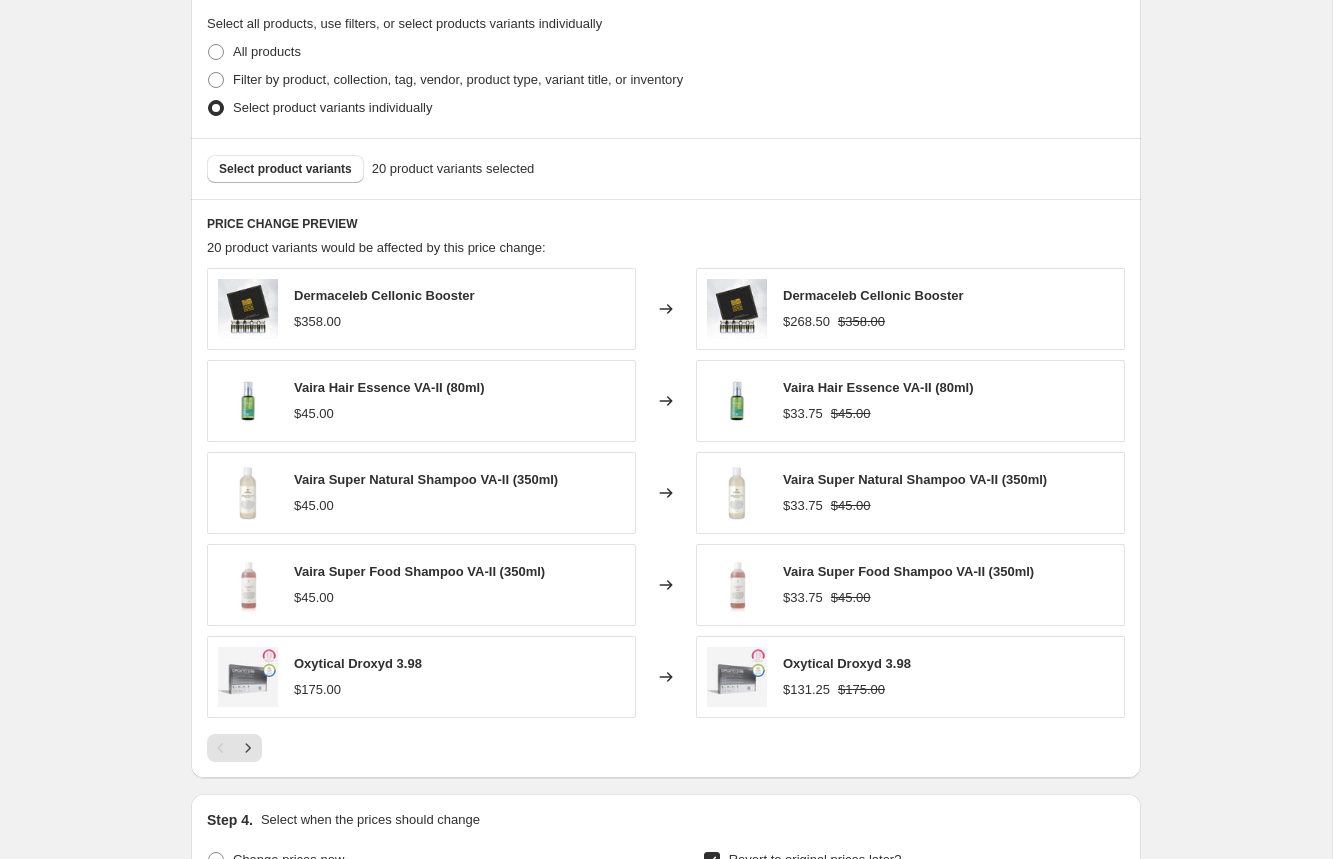 scroll, scrollTop: 835, scrollLeft: 0, axis: vertical 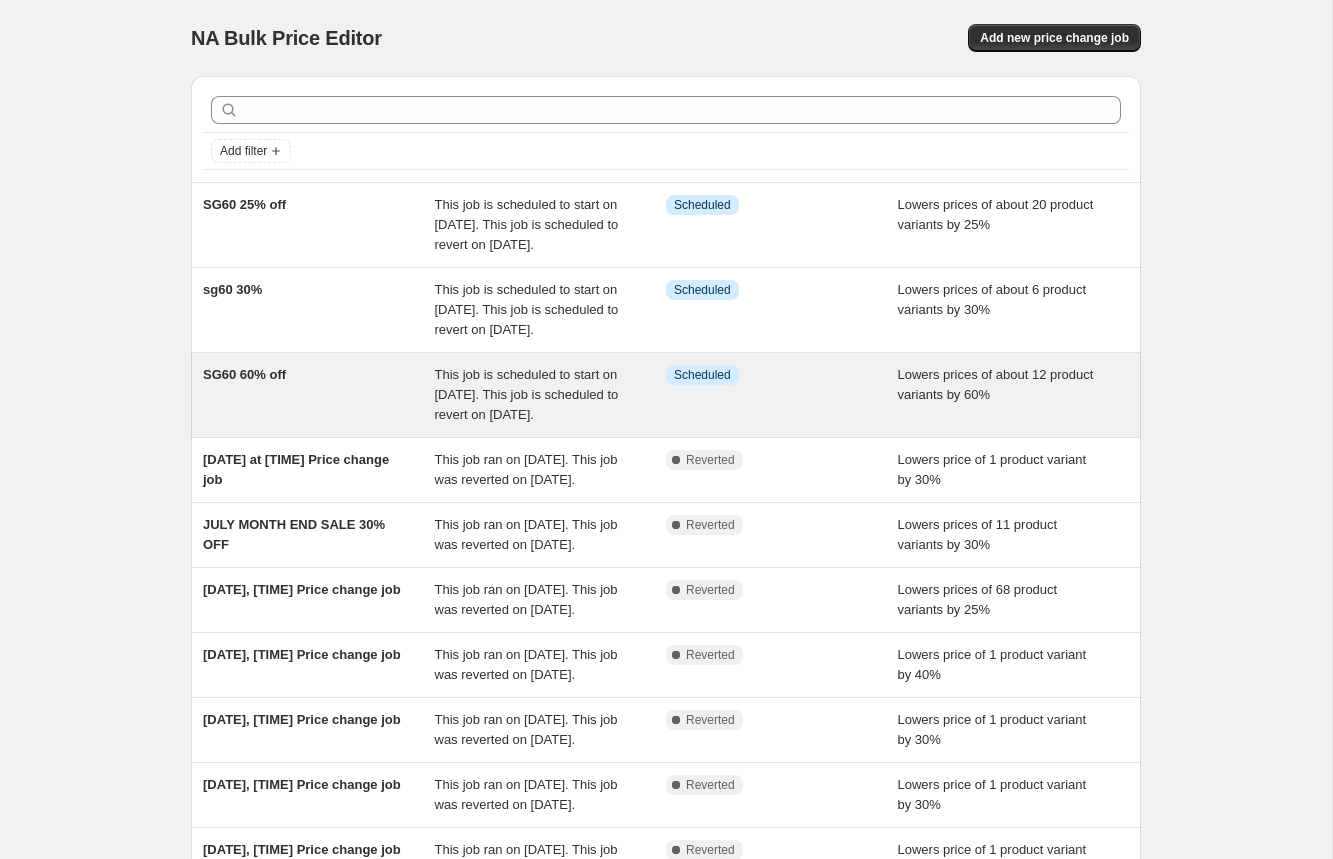 click on "This job is scheduled to start on [DATE]. This job is scheduled to revert on [DATE]." at bounding box center [527, 394] 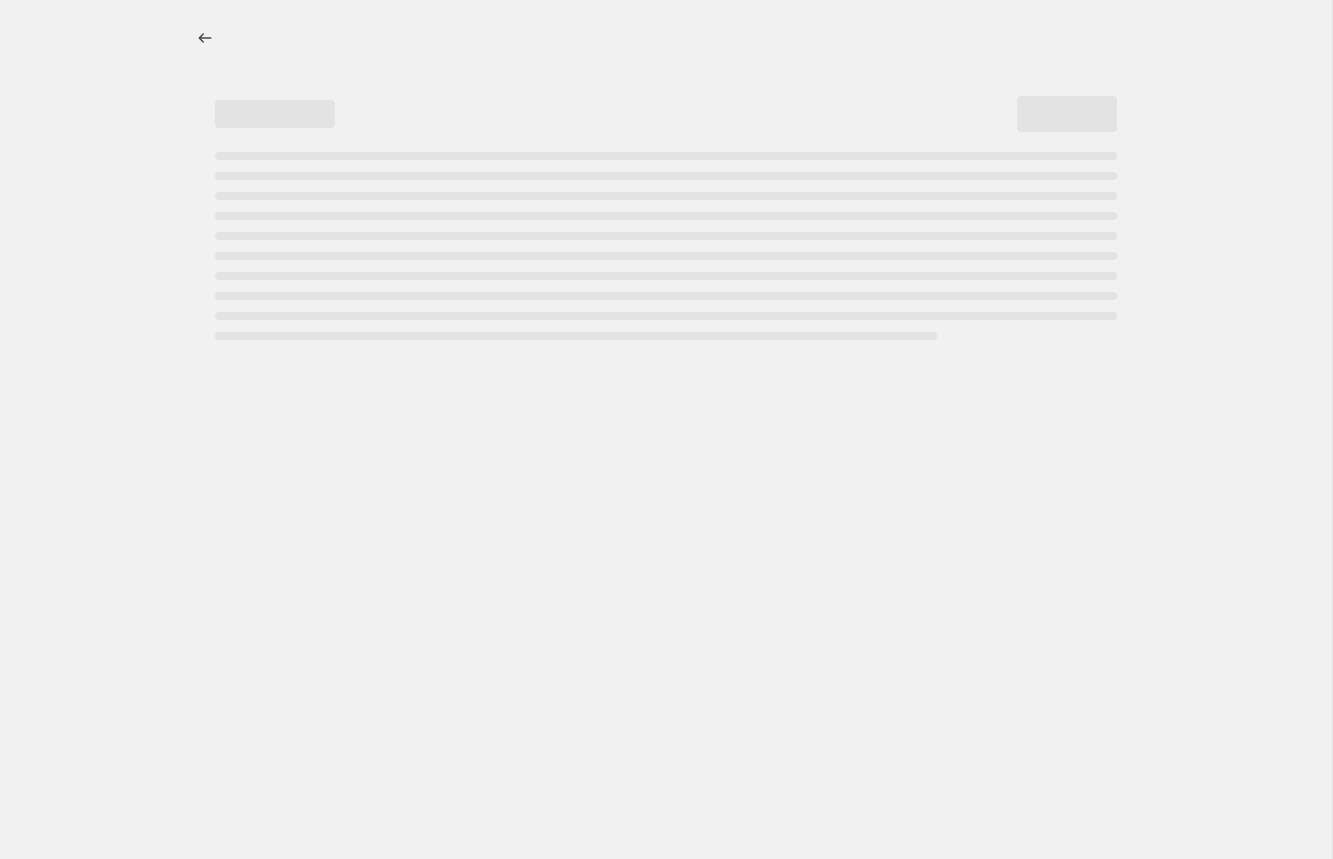 select on "percentage" 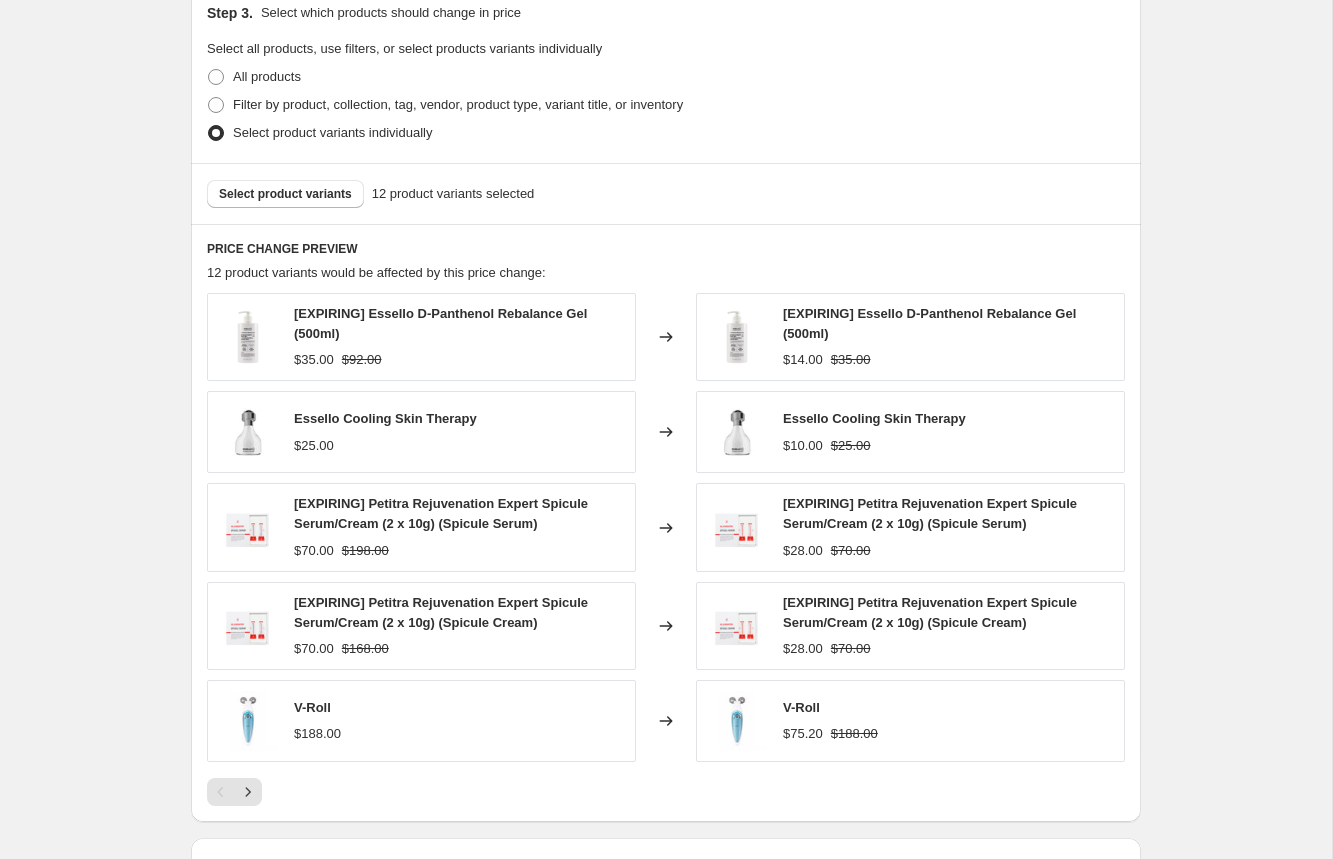 scroll, scrollTop: 1072, scrollLeft: 0, axis: vertical 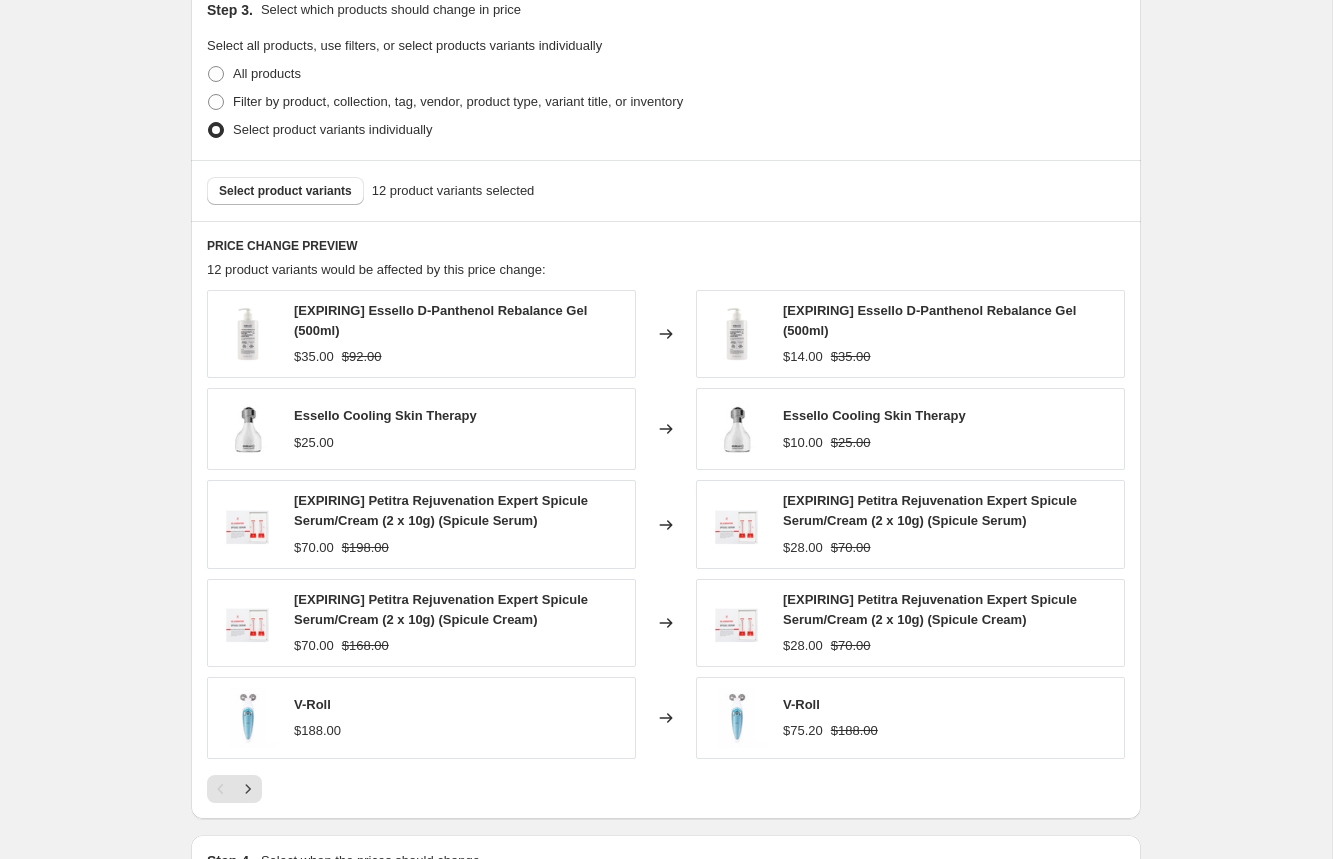 click on "[EXPIRING] Essello D-Panthenol Rebalance Gel (500ml)" at bounding box center [929, 320] 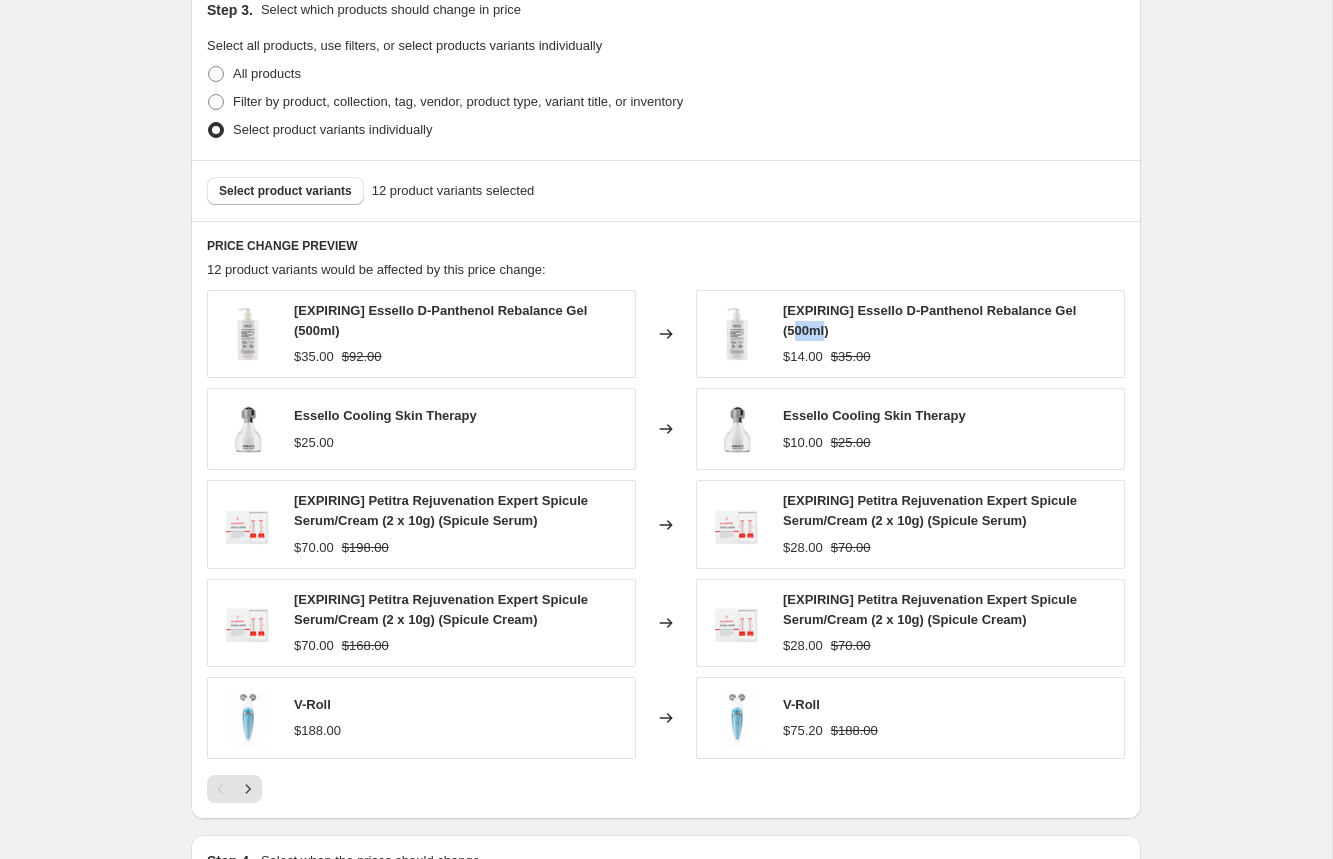 drag, startPoint x: 828, startPoint y: 332, endPoint x: 795, endPoint y: 324, distance: 33.955853 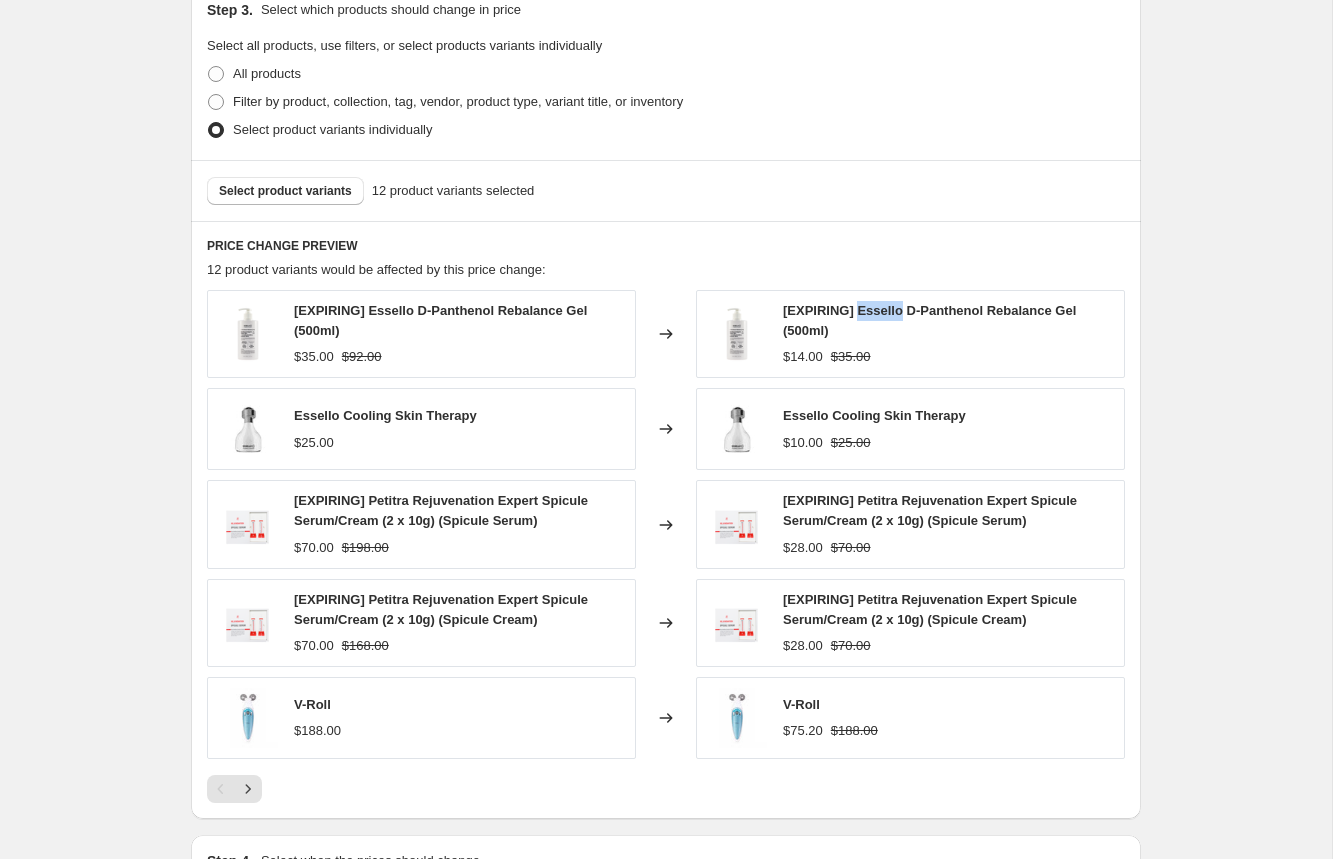 drag, startPoint x: 860, startPoint y: 310, endPoint x: 897, endPoint y: 308, distance: 37.054016 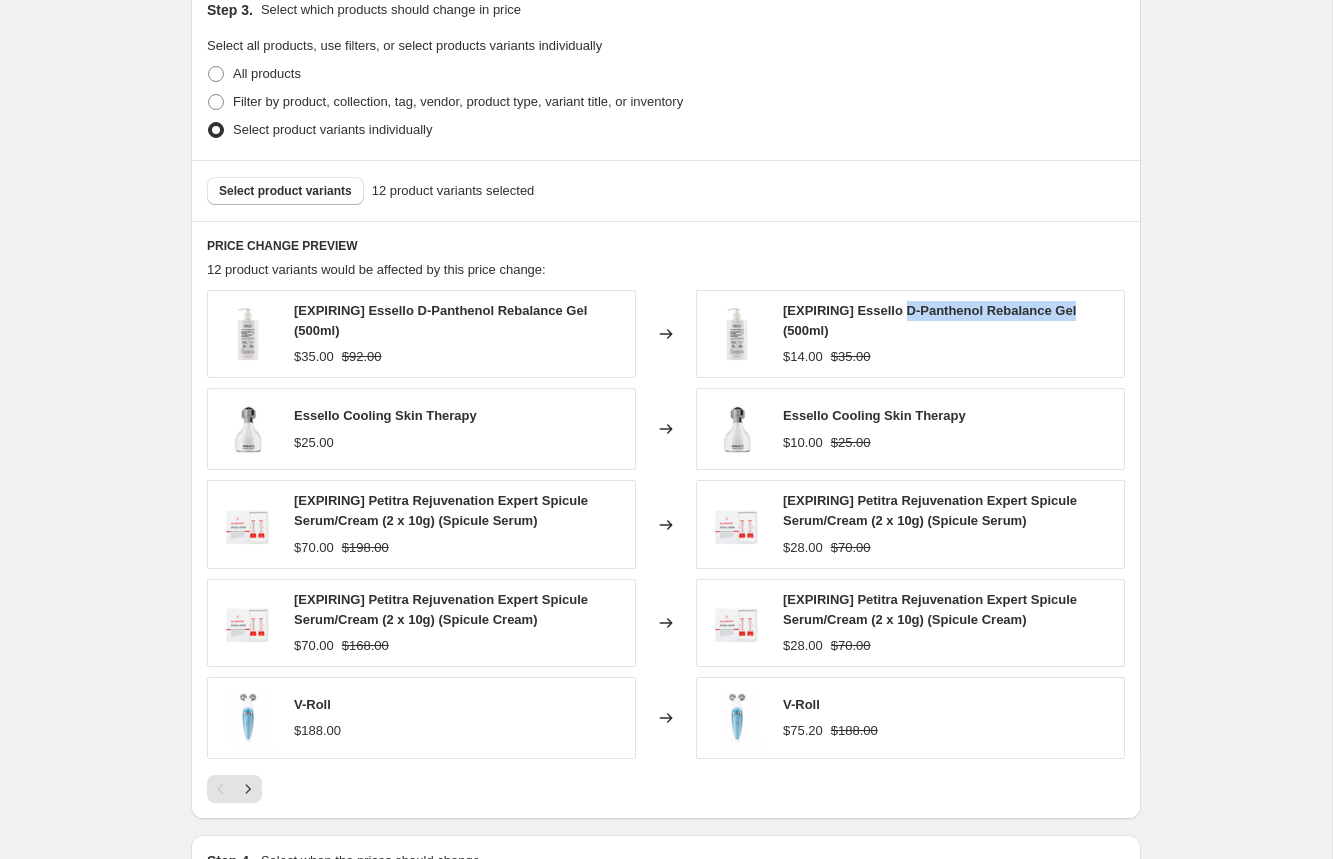 drag, startPoint x: 908, startPoint y: 309, endPoint x: 1086, endPoint y: 312, distance: 178.02528 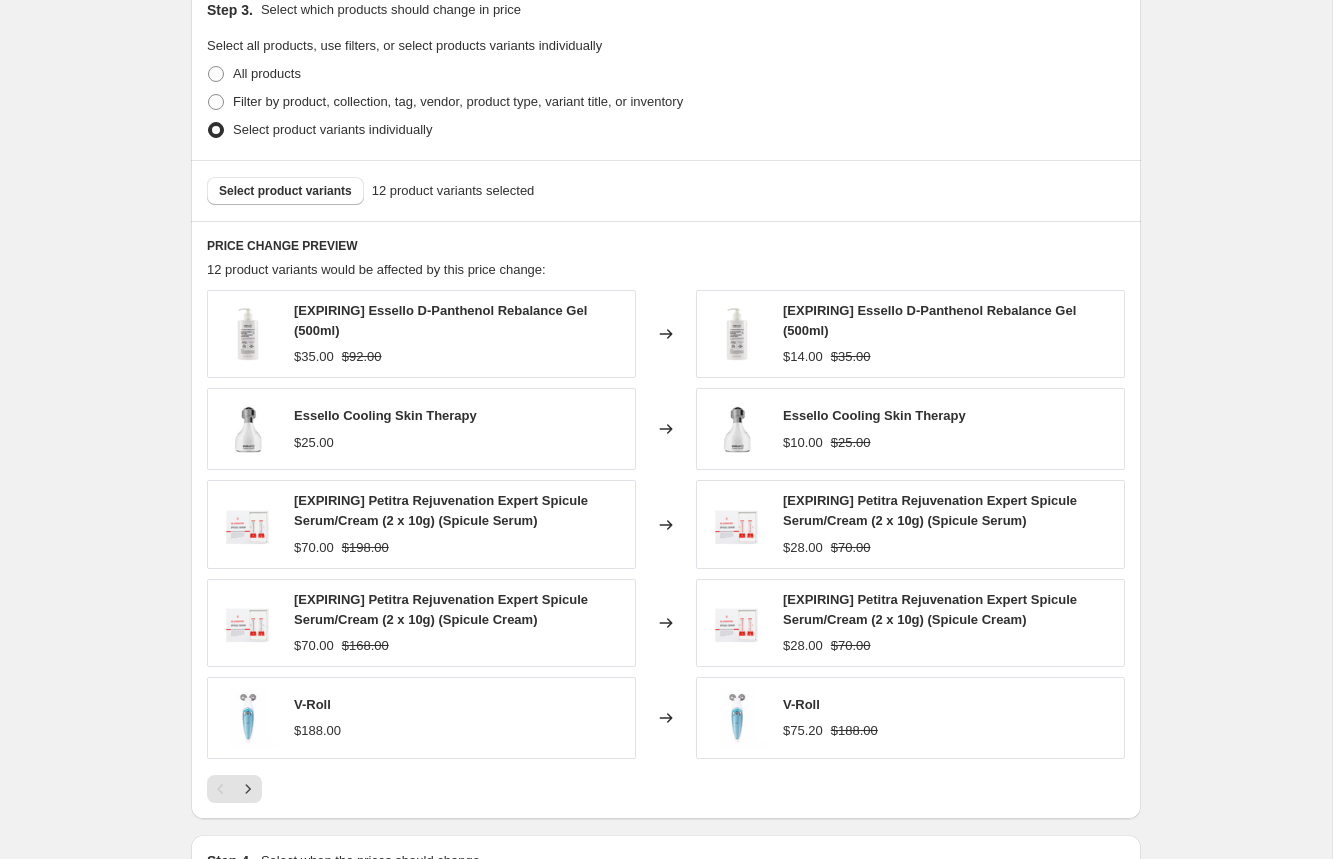 click on "PRICE CHANGE PREVIEW" at bounding box center (666, 246) 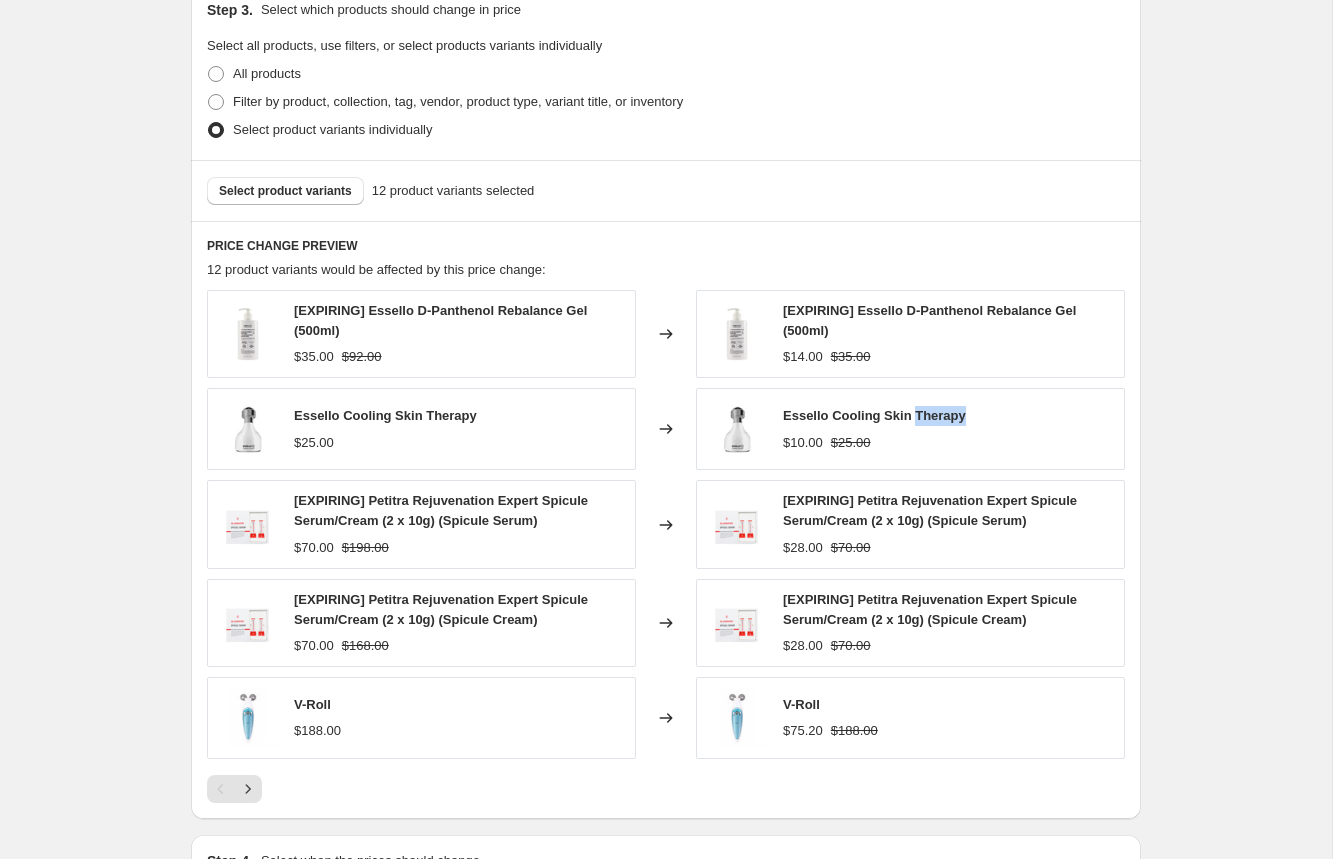 click on "Essello Cooling Skin Therapy" at bounding box center (874, 415) 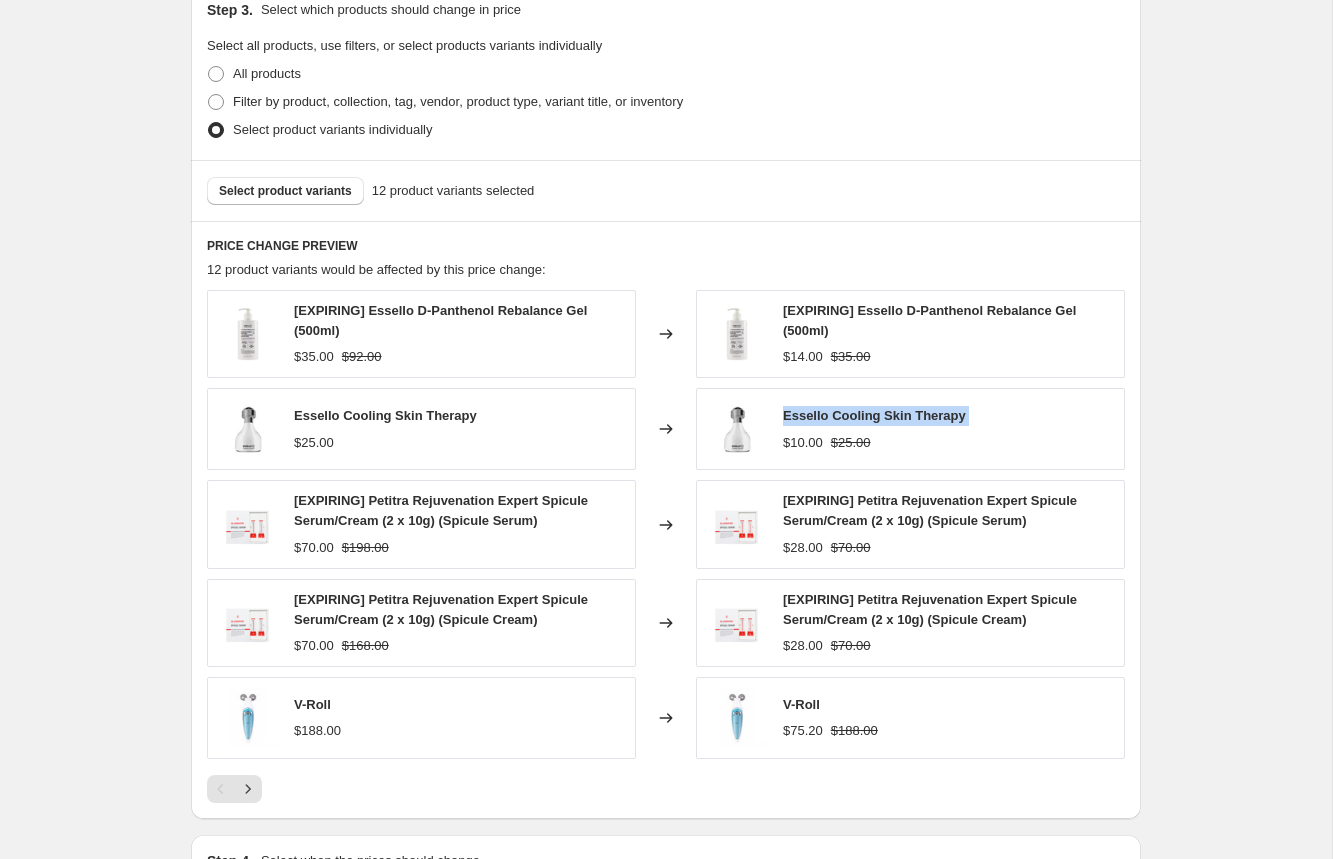 click on "Essello Cooling Skin Therapy" at bounding box center (874, 415) 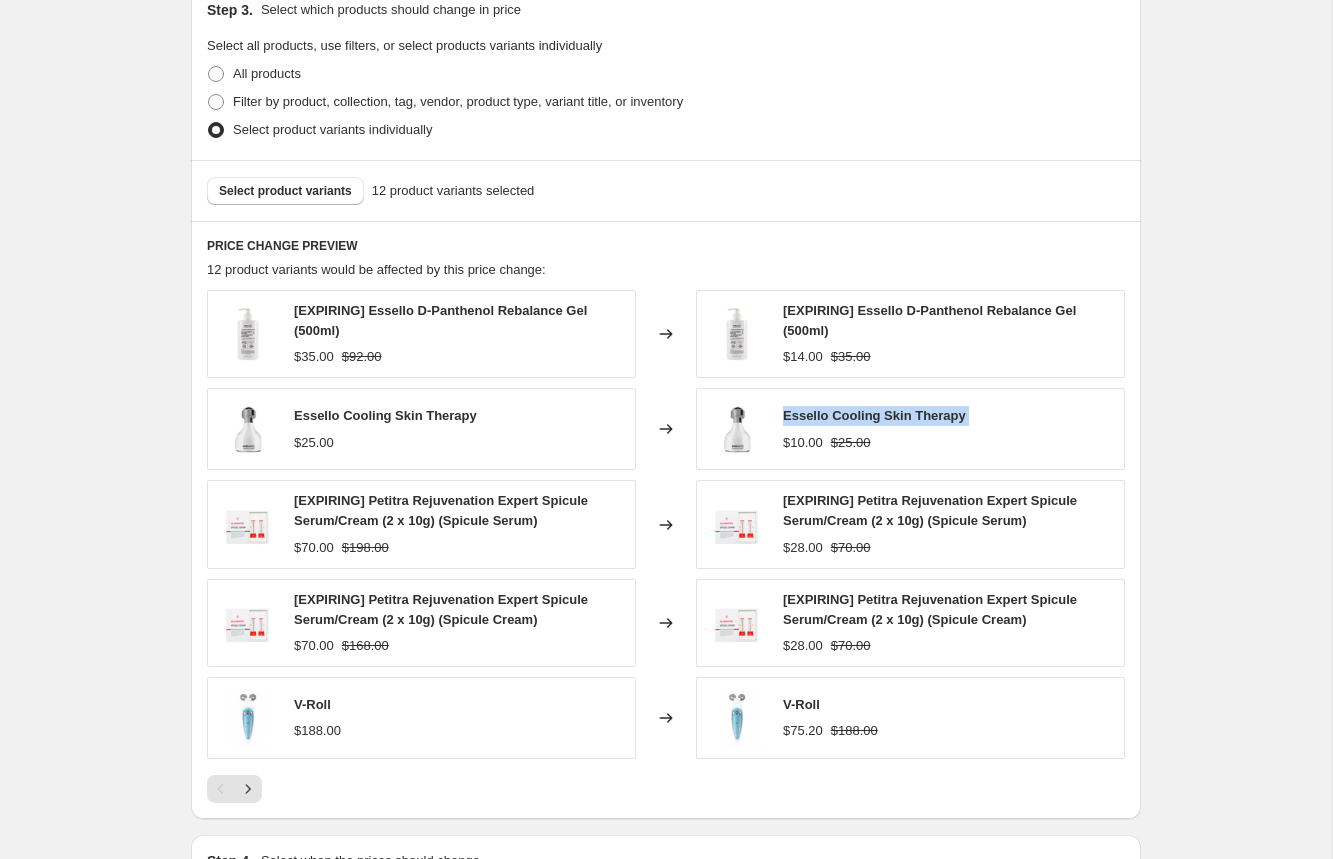 click on "Essello Cooling Skin Therapy" at bounding box center (874, 415) 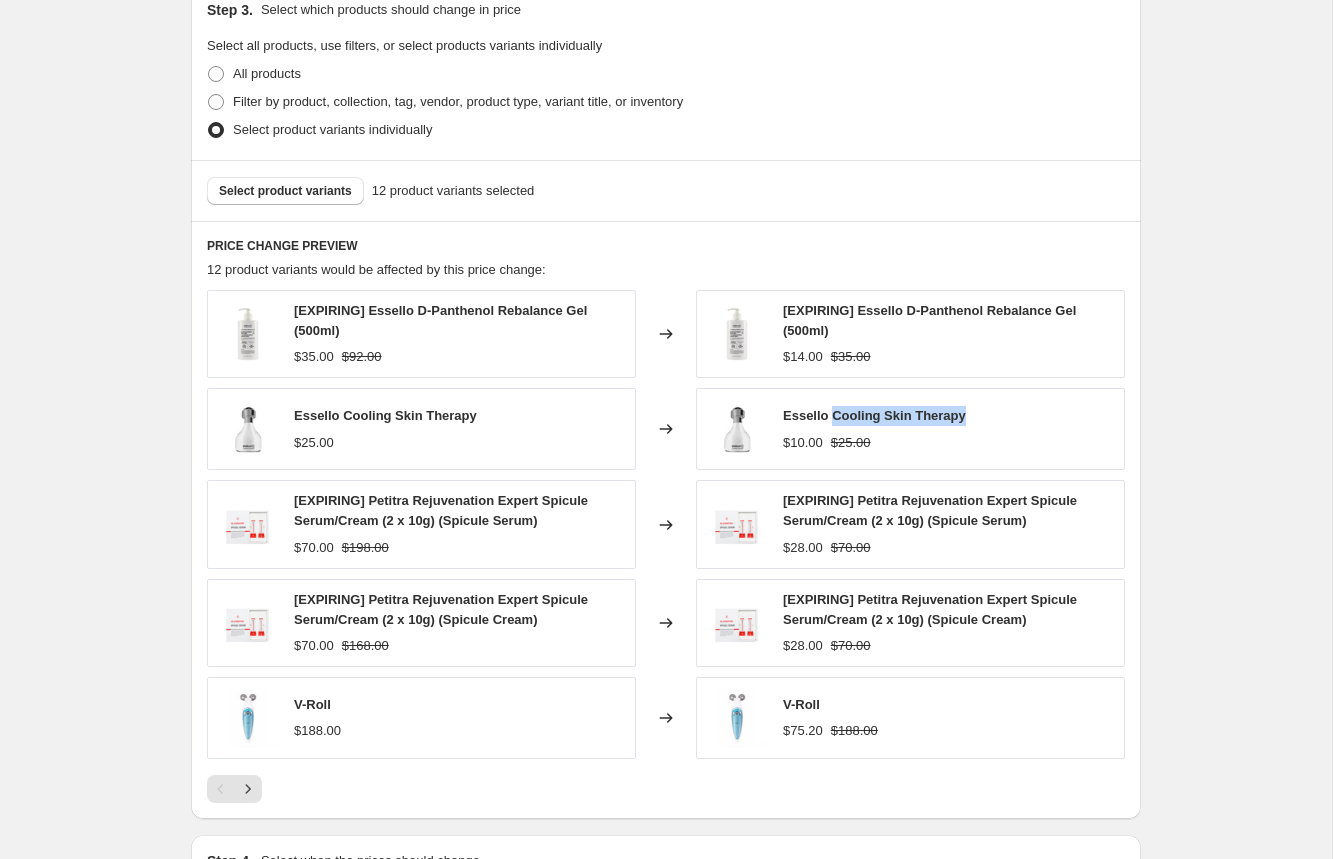 drag, startPoint x: 892, startPoint y: 413, endPoint x: 977, endPoint y: 416, distance: 85.052925 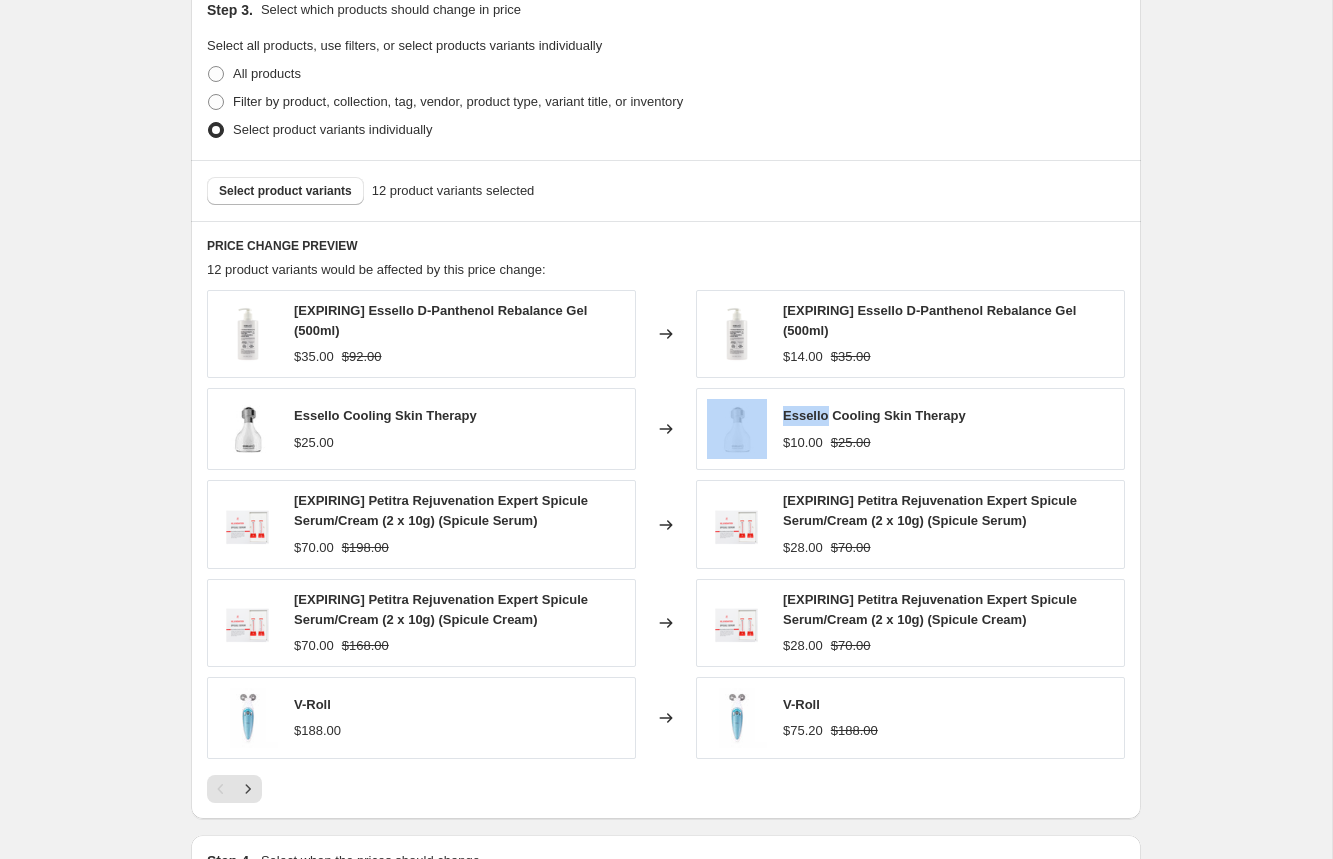drag, startPoint x: 777, startPoint y: 417, endPoint x: 1041, endPoint y: 423, distance: 264.06818 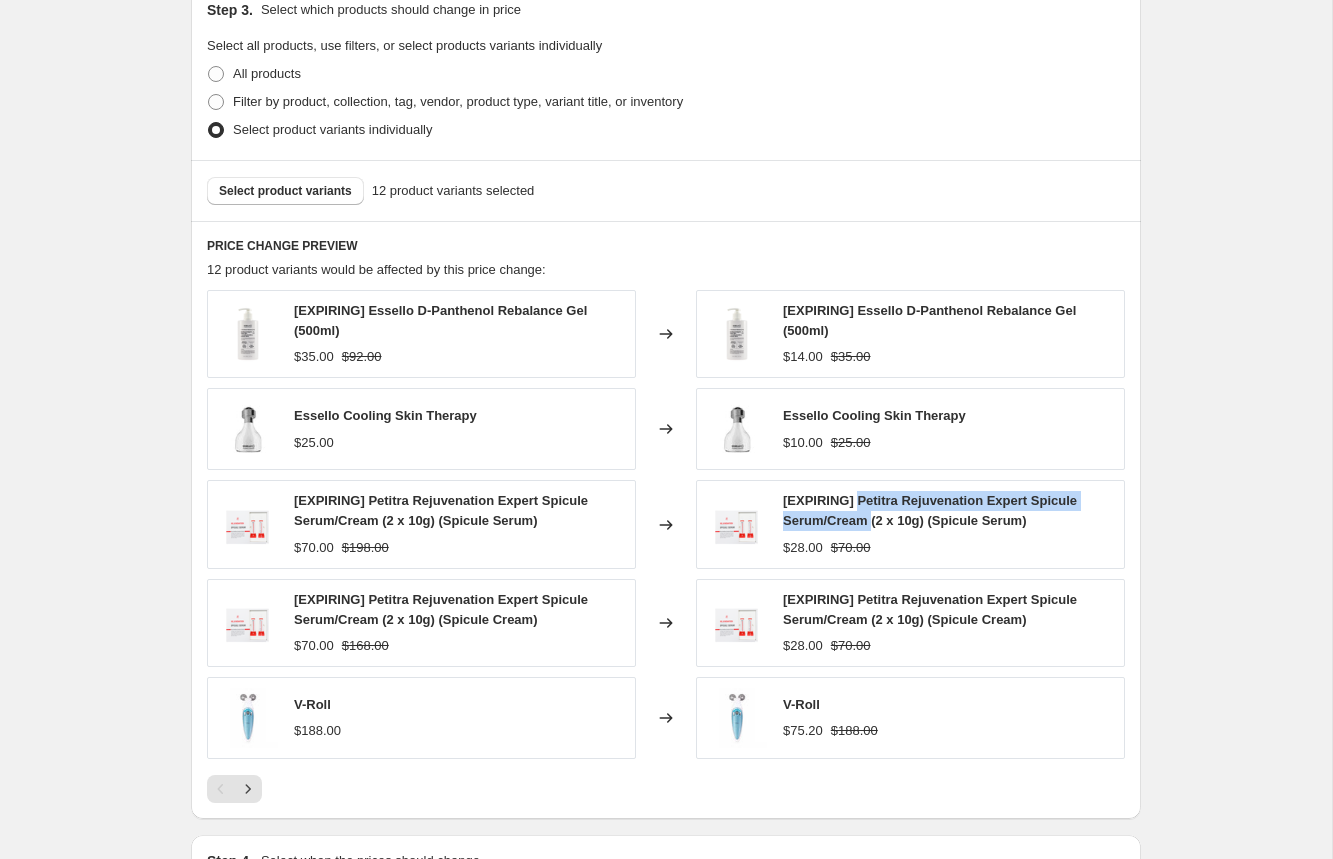 drag, startPoint x: 864, startPoint y: 500, endPoint x: 875, endPoint y: 515, distance: 18.601076 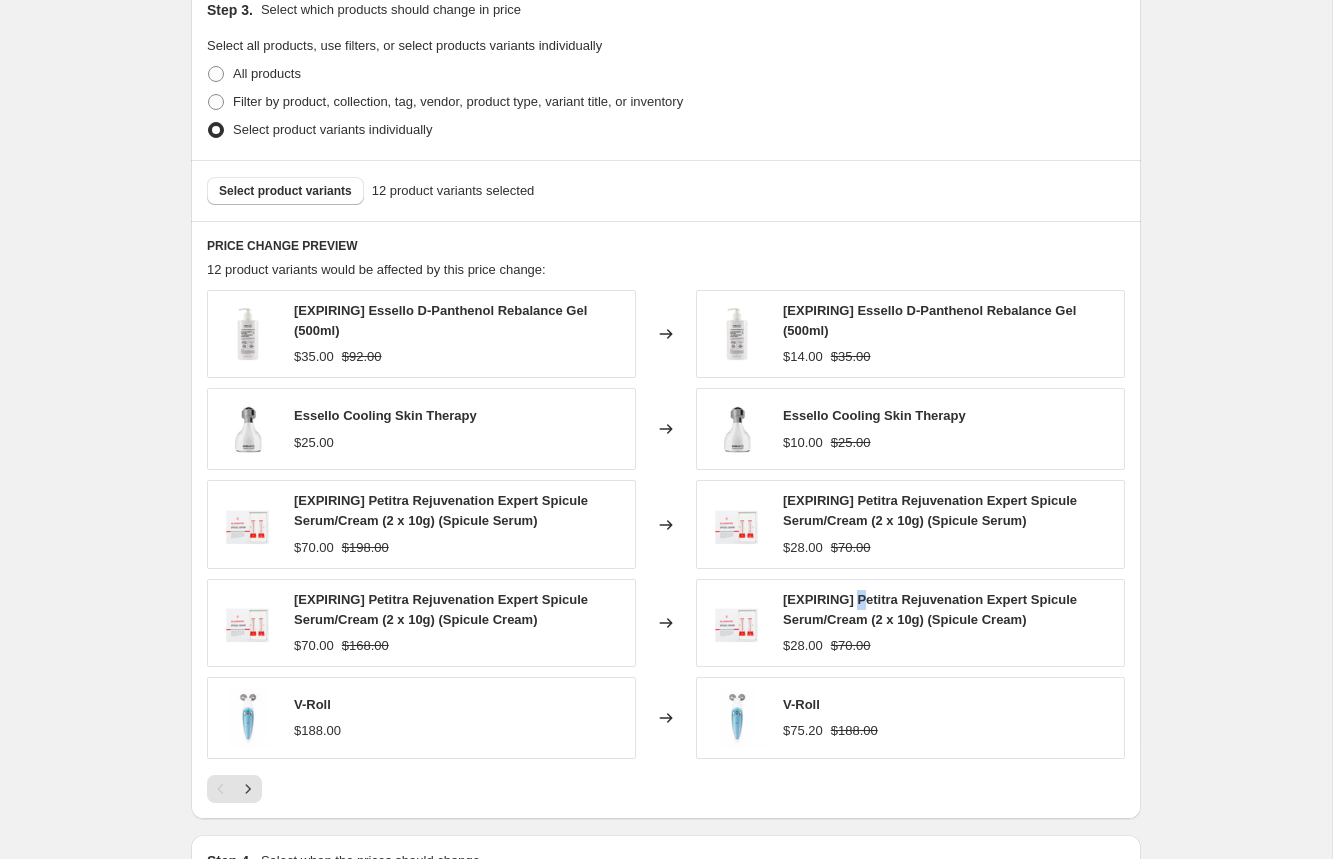 click on "[EXPIRING] Petitra Rejuvenation Expert Spicule Serum/Cream (2 x 10g) (Spicule Cream)" at bounding box center (930, 609) 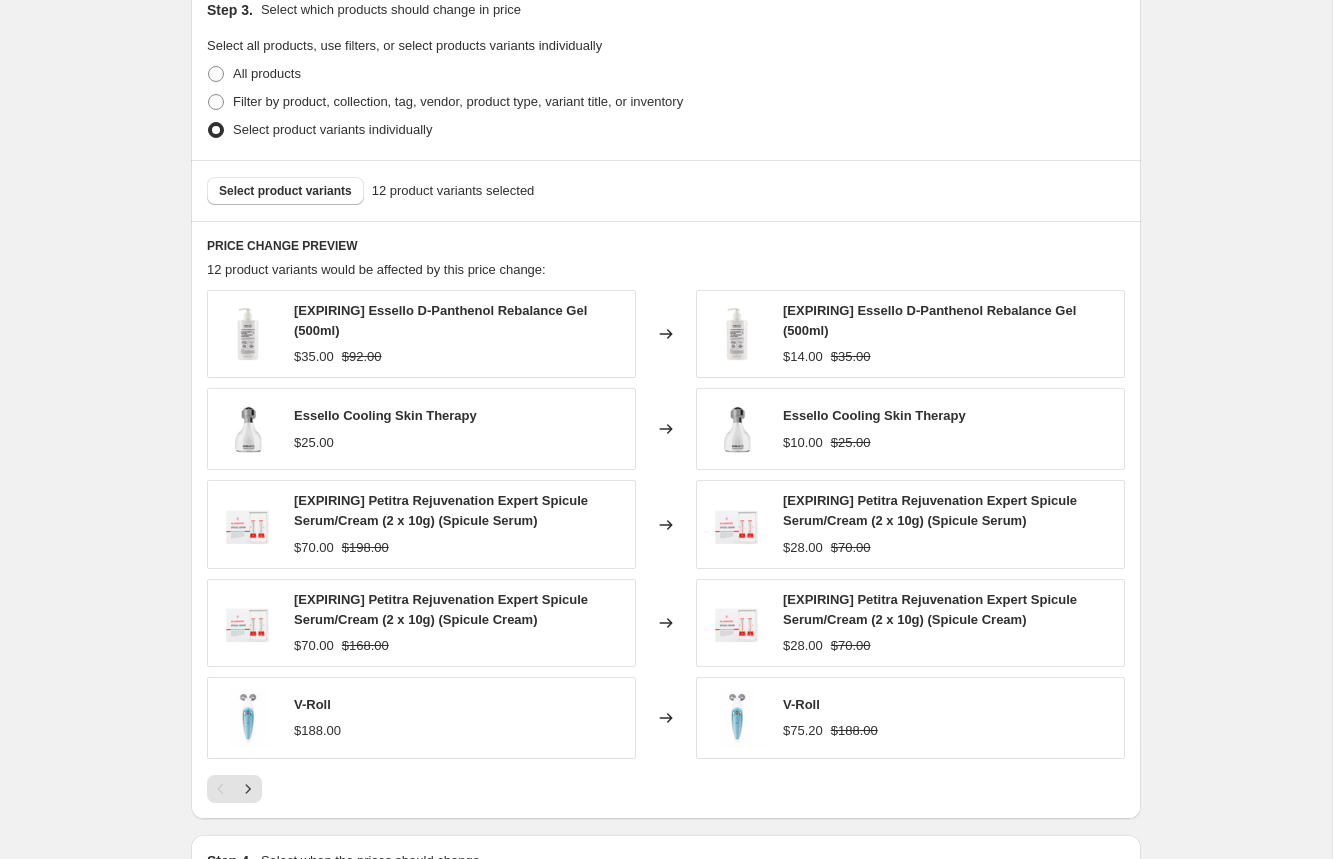click on "SG60 60% off. This page is ready SG60 60% off Info Scheduled Copy to new job Delete job More actions Copy to new job Delete job Prices will begin changing on August 8, 2025 at 11:55 PM. Prices will begin reverting on August 18, 2025 at 11:59 PM. Change prices now Step 1. Optionally give your price change job a title (eg "March 30% off sale on boots") SG60 60% off This title is just for internal use, customers won't see it Step 2. Select how the prices should change Use bulk price change rules Set product prices individually Use CSV upload Price Change type Change the price to a certain amount Change the price by a certain amount Change the price by a certain percentage Change the price to the current compare at price (price before sale) Change the price by a certain amount relative to the compare at price Change the price by a certain percentage relative to the compare at price Don't change the price Change the price by a certain percentage relative to the cost per item Change price to certain cost margin -60" at bounding box center [666, 215] 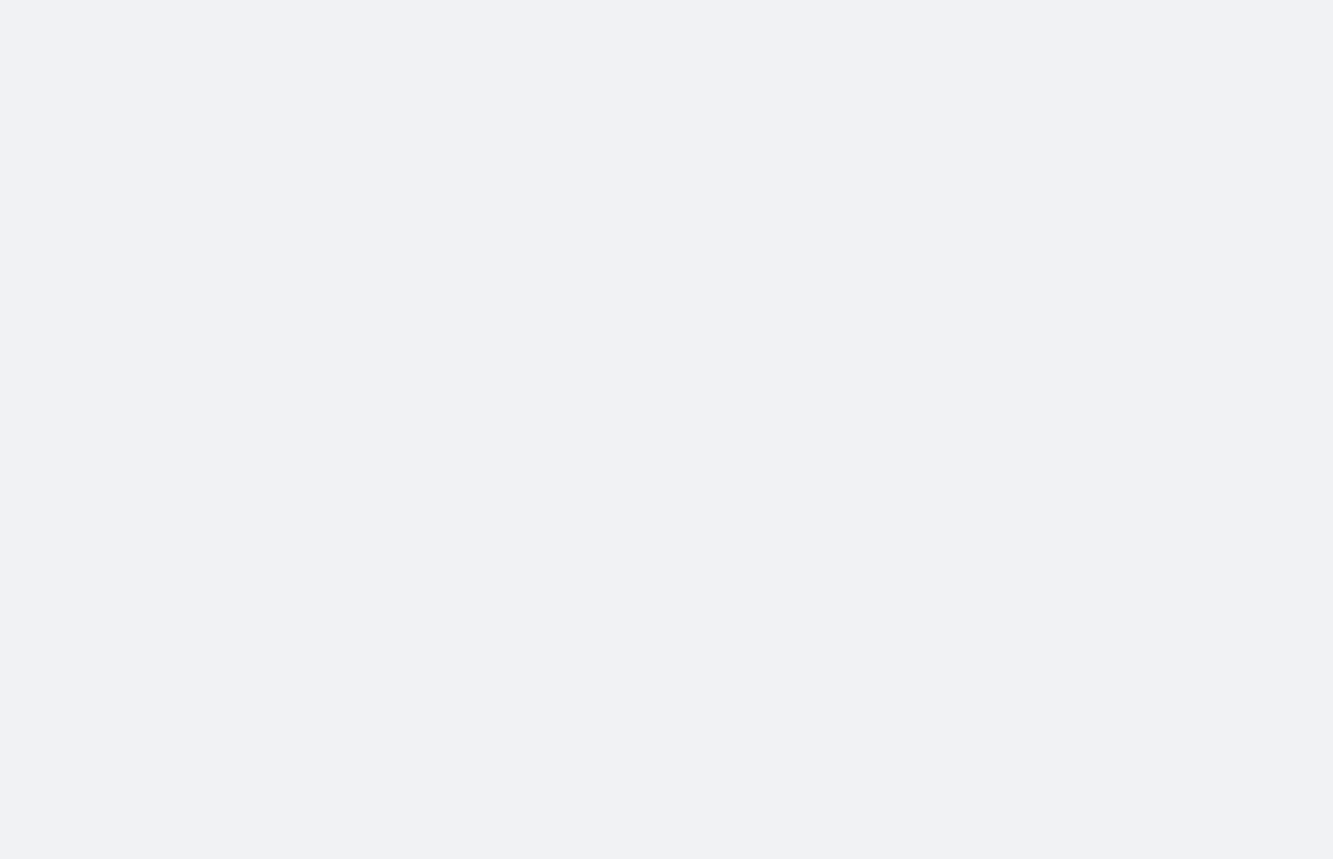 scroll, scrollTop: 0, scrollLeft: 0, axis: both 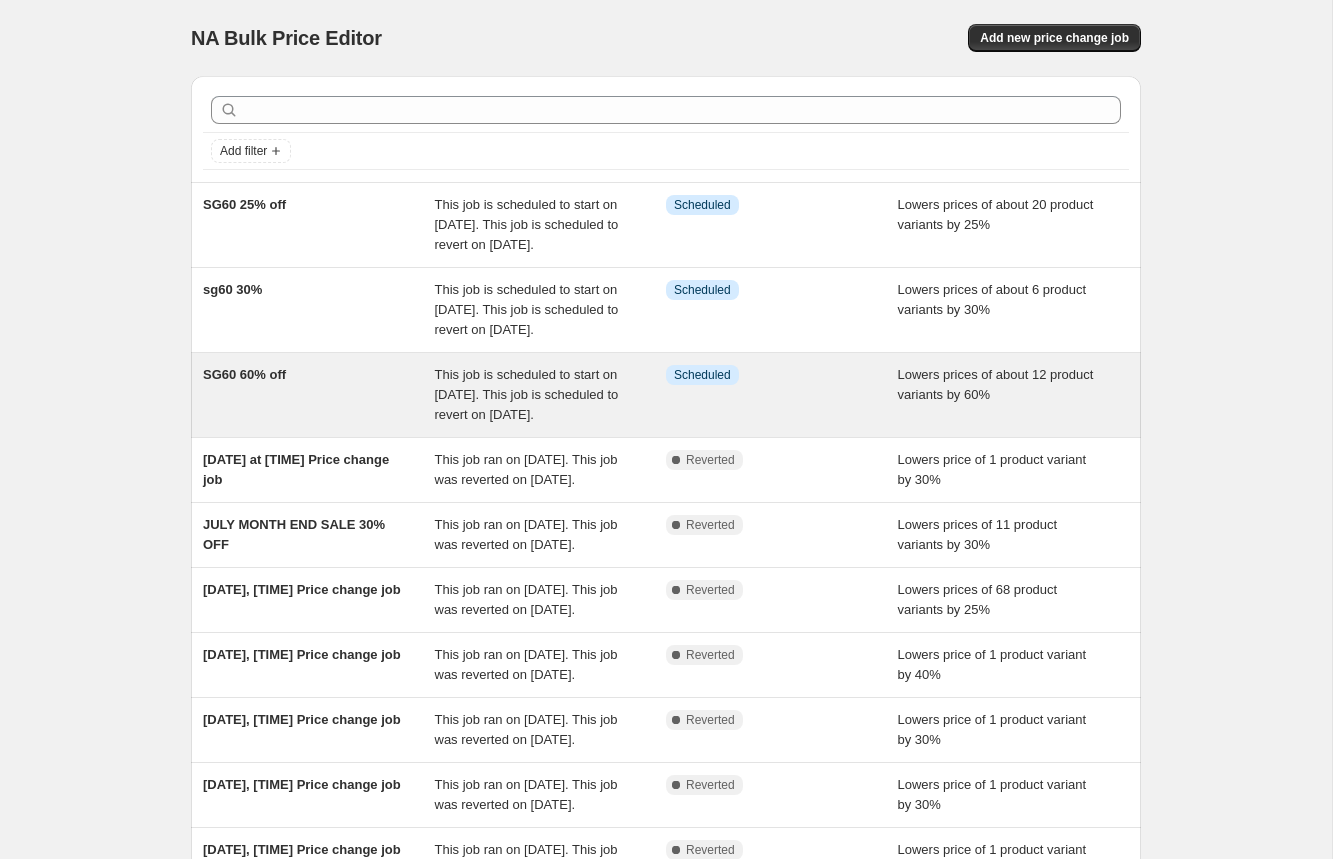 click on "This job is scheduled to start on [DATE]. This job is scheduled to revert on [DATE]." at bounding box center [527, 394] 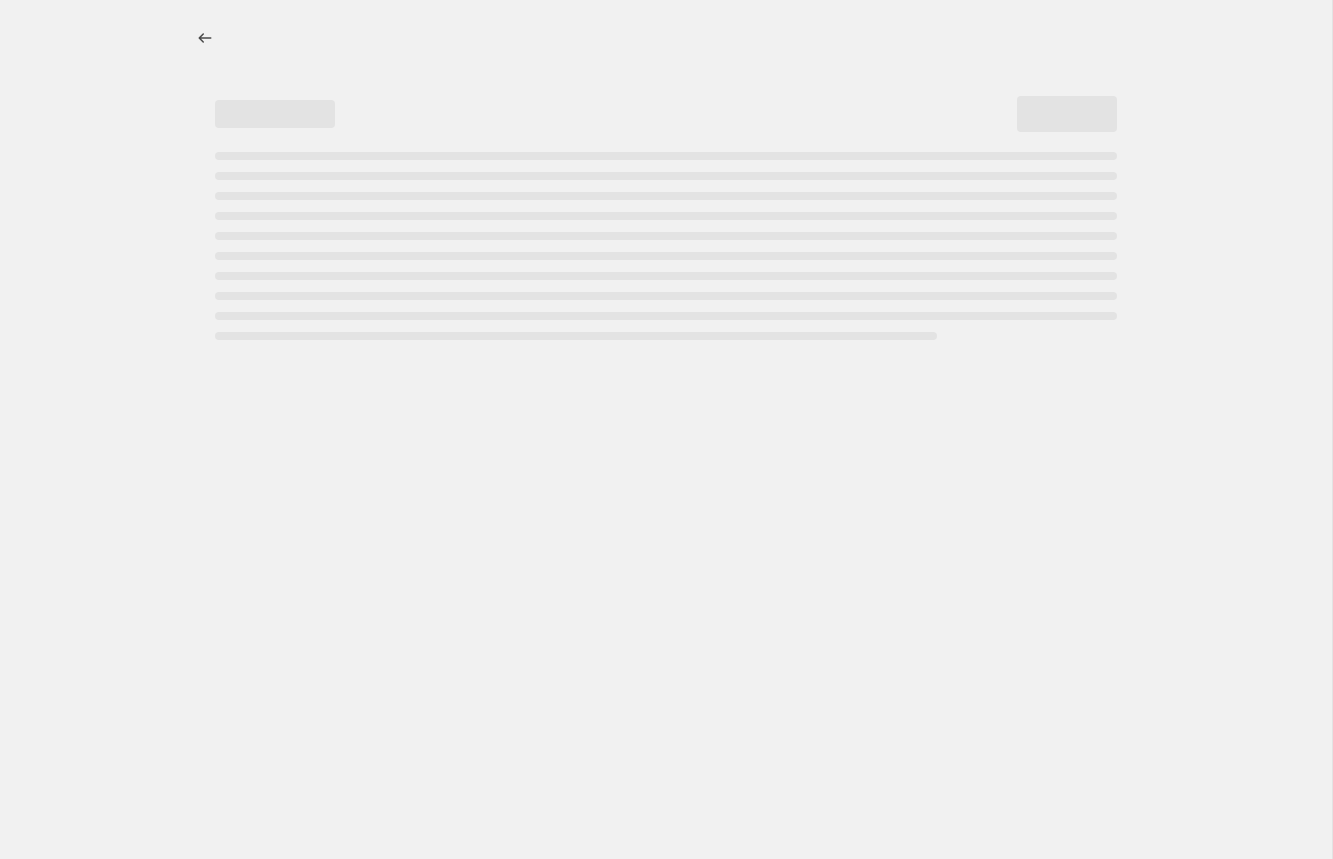 select on "percentage" 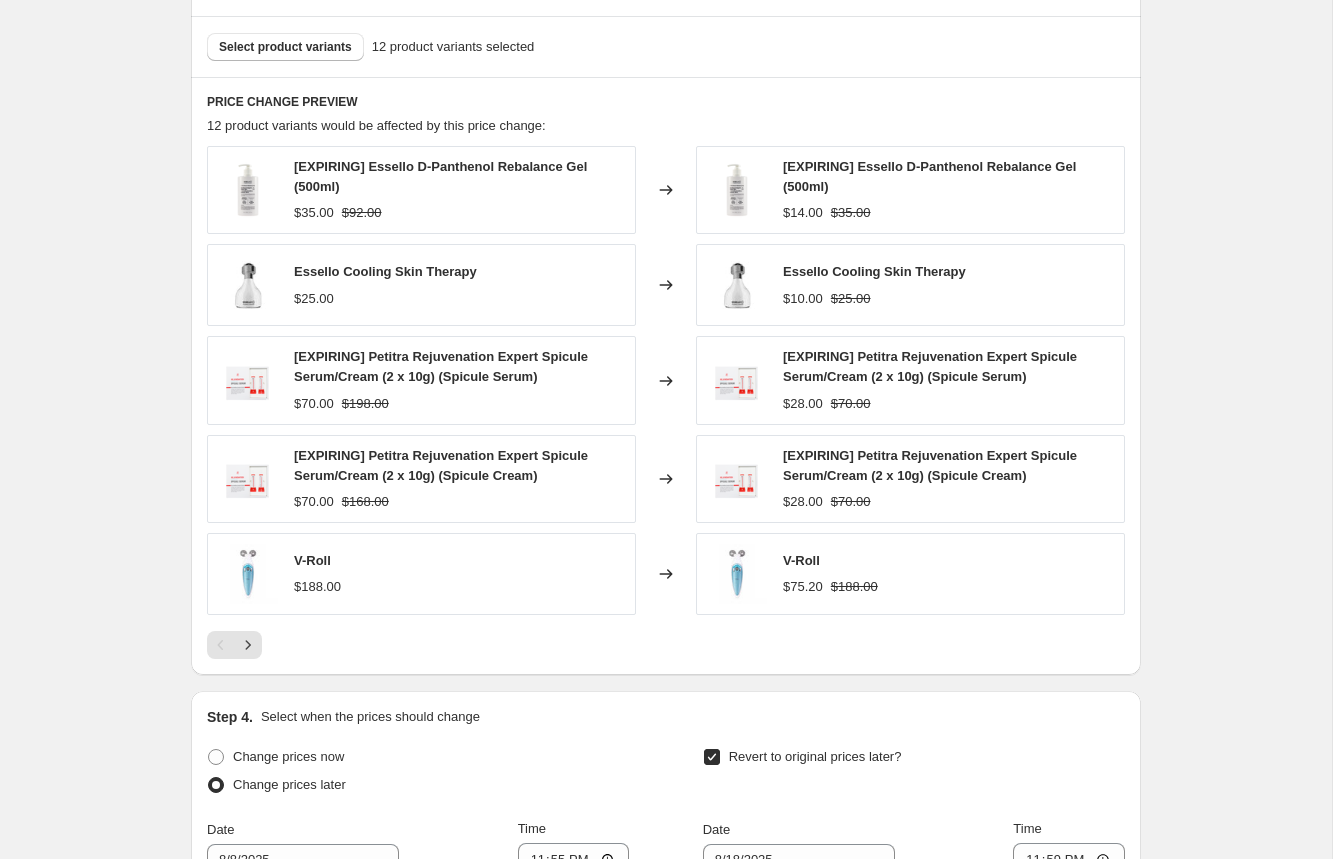 scroll, scrollTop: 1475, scrollLeft: 0, axis: vertical 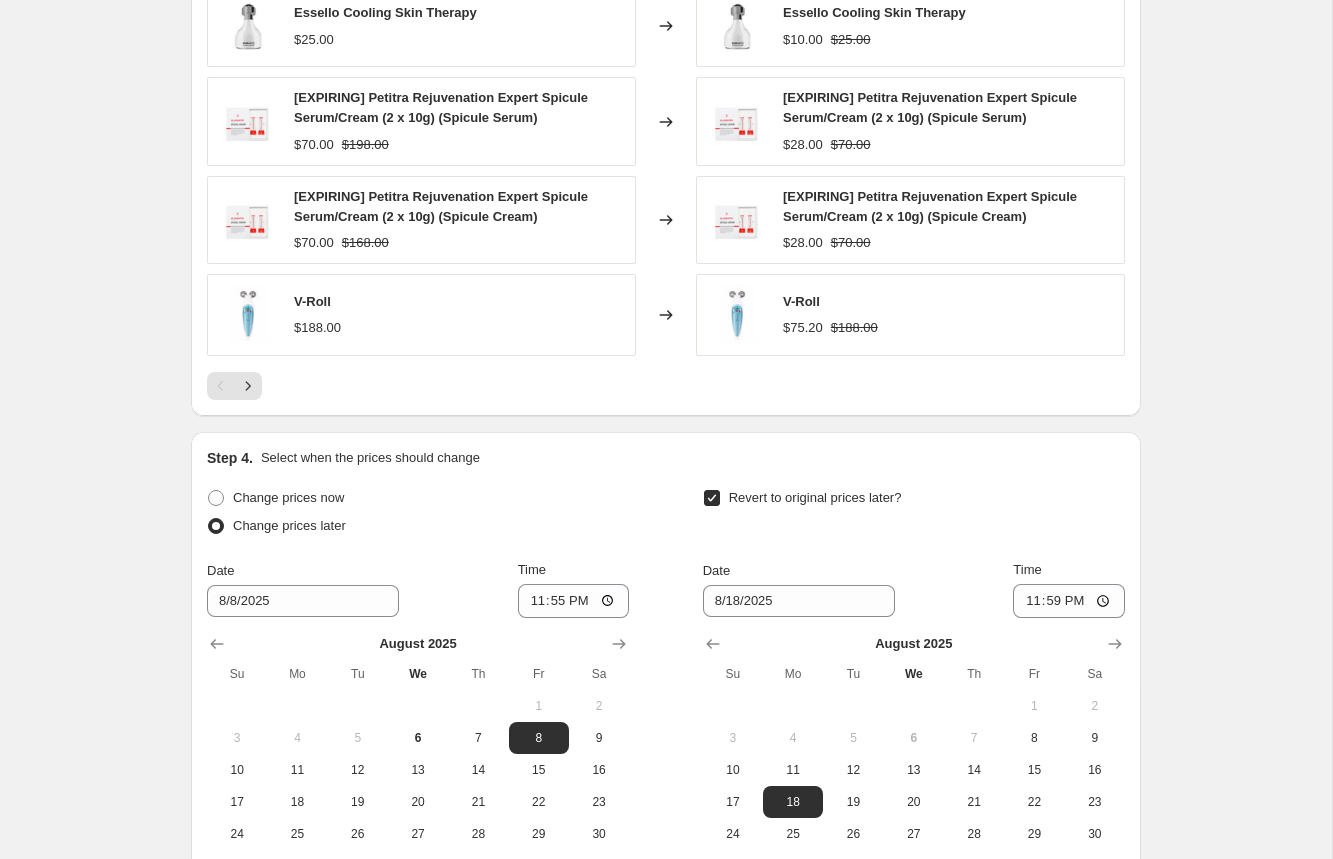 click 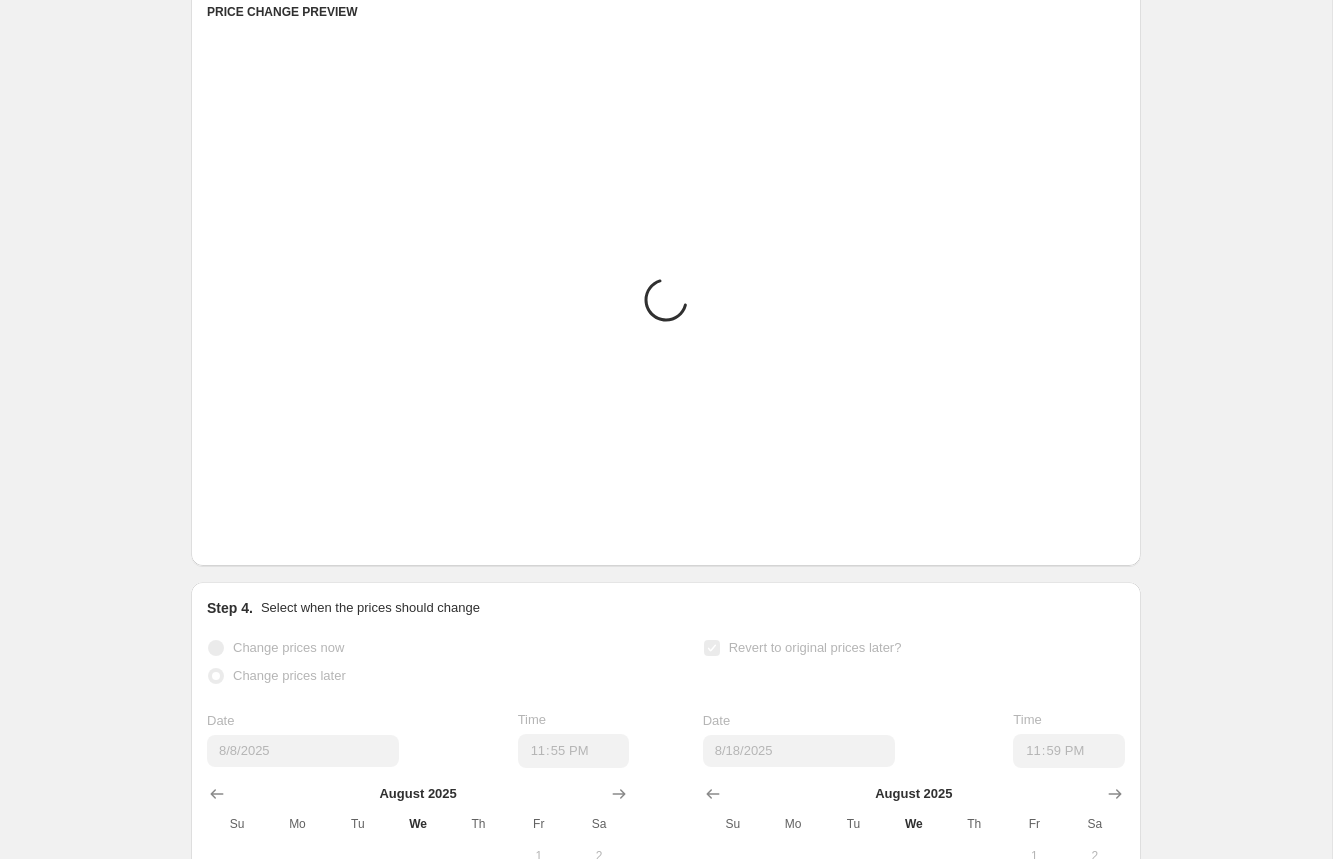 scroll, scrollTop: 1162, scrollLeft: 0, axis: vertical 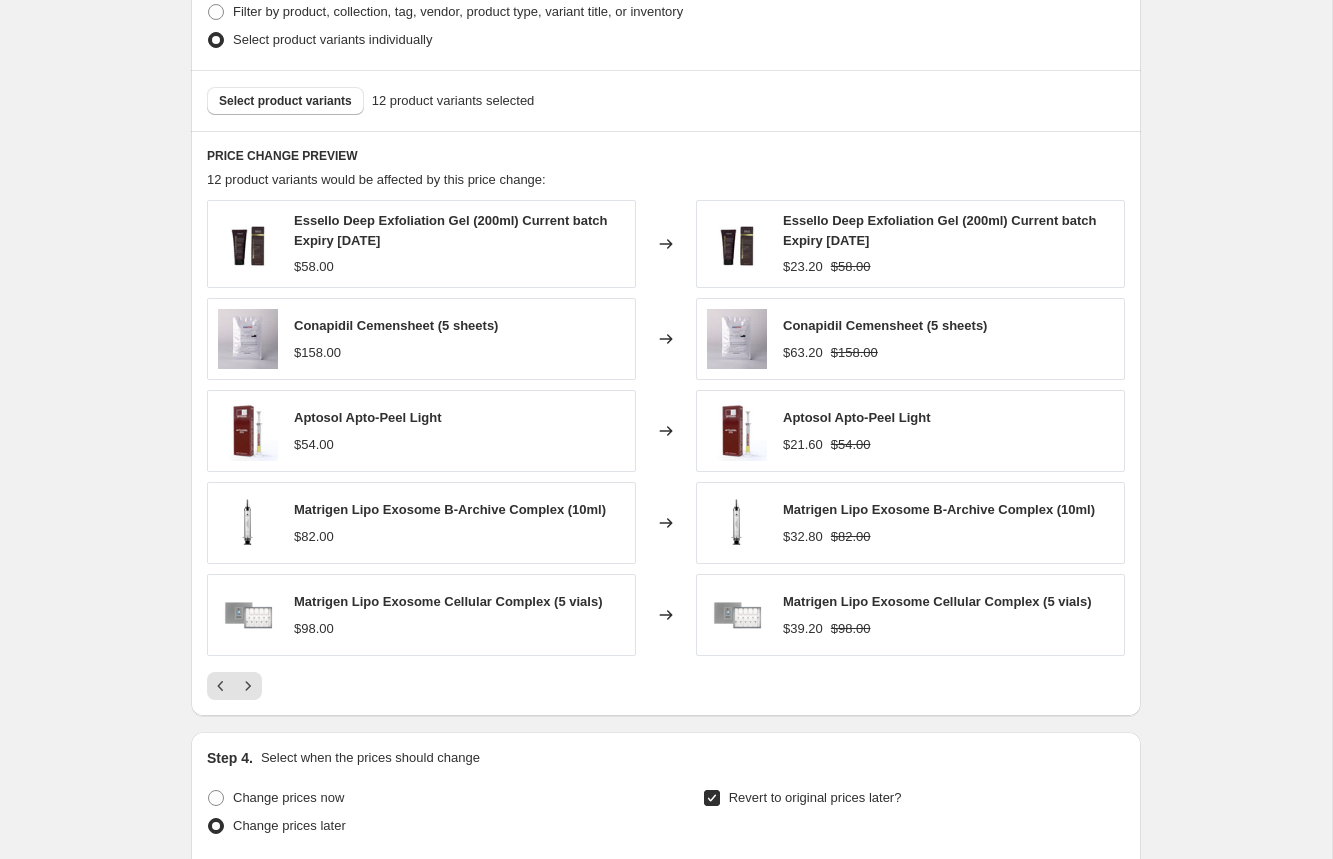 click on "Conapidil Cemensheet (5 sheets) $63.20 $158.00" at bounding box center [910, 339] 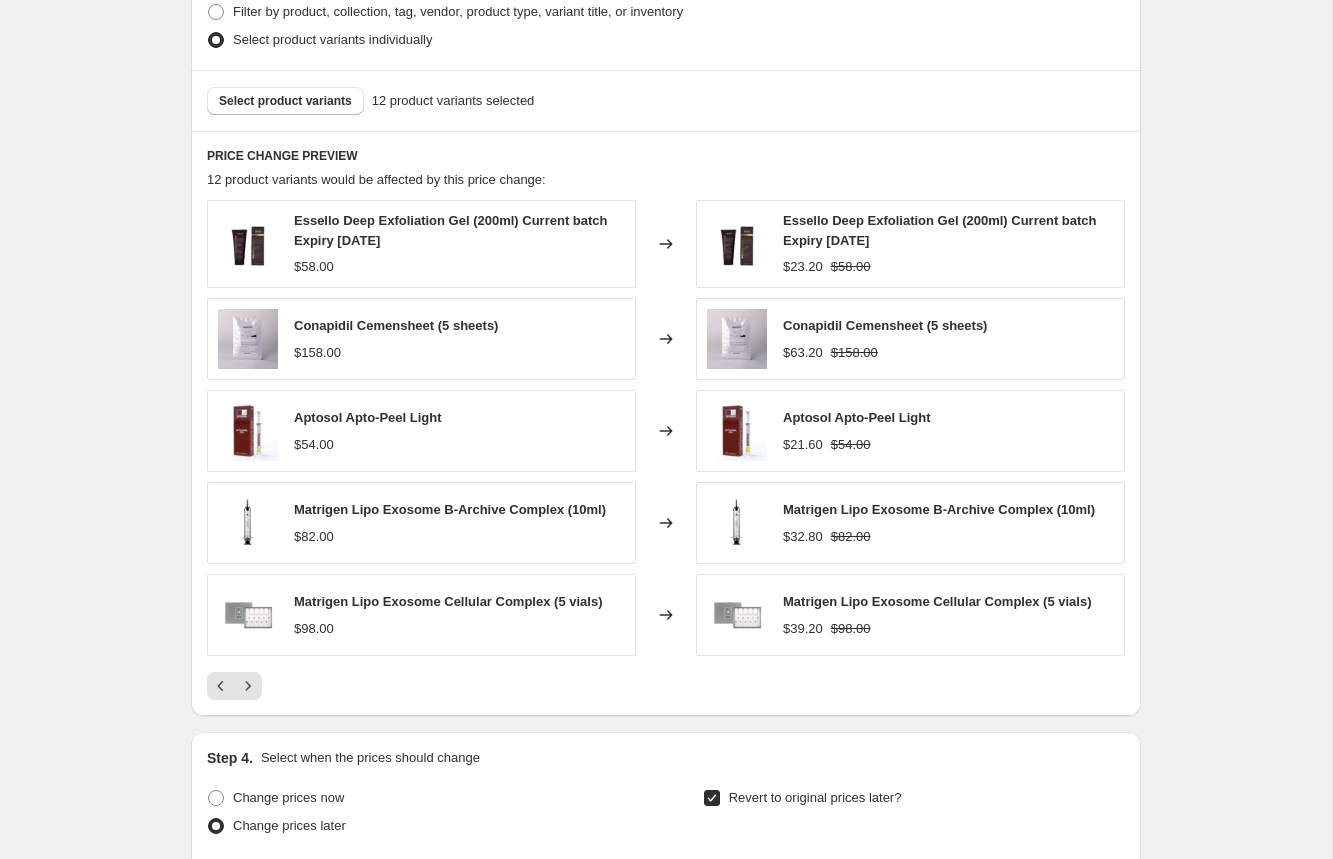drag, startPoint x: 863, startPoint y: 232, endPoint x: 823, endPoint y: 226, distance: 40.4475 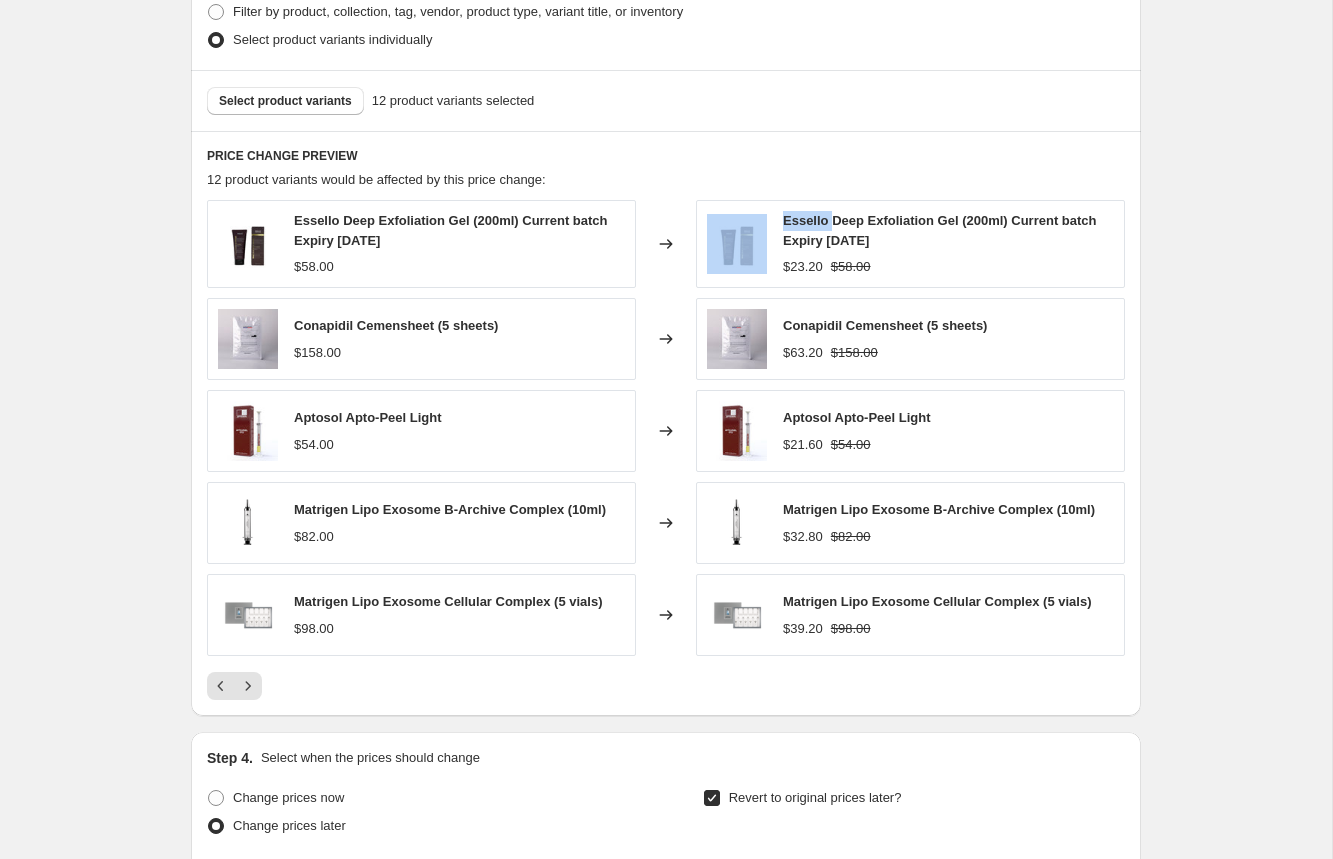drag, startPoint x: 832, startPoint y: 223, endPoint x: 766, endPoint y: 219, distance: 66.1211 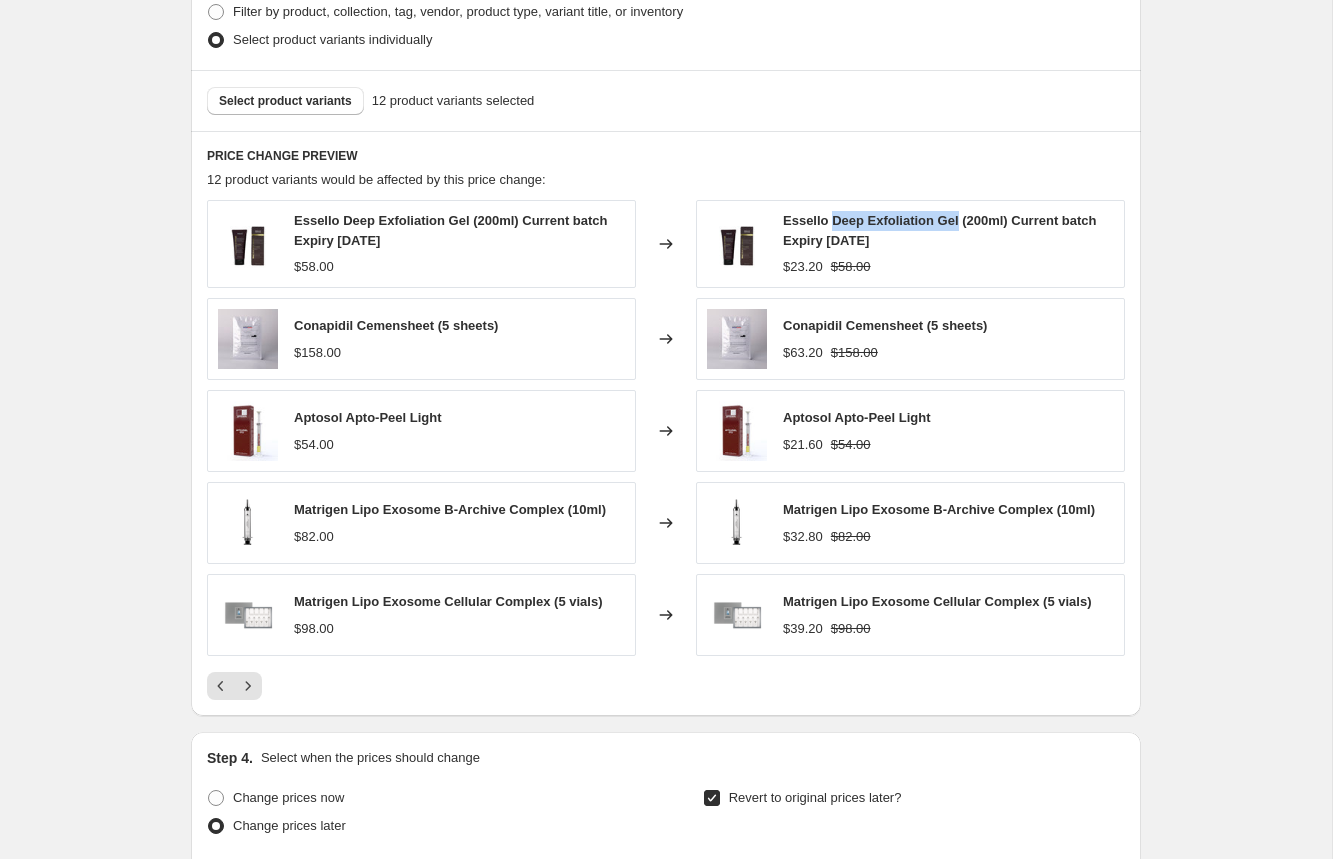 drag, startPoint x: 832, startPoint y: 219, endPoint x: 961, endPoint y: 223, distance: 129.062 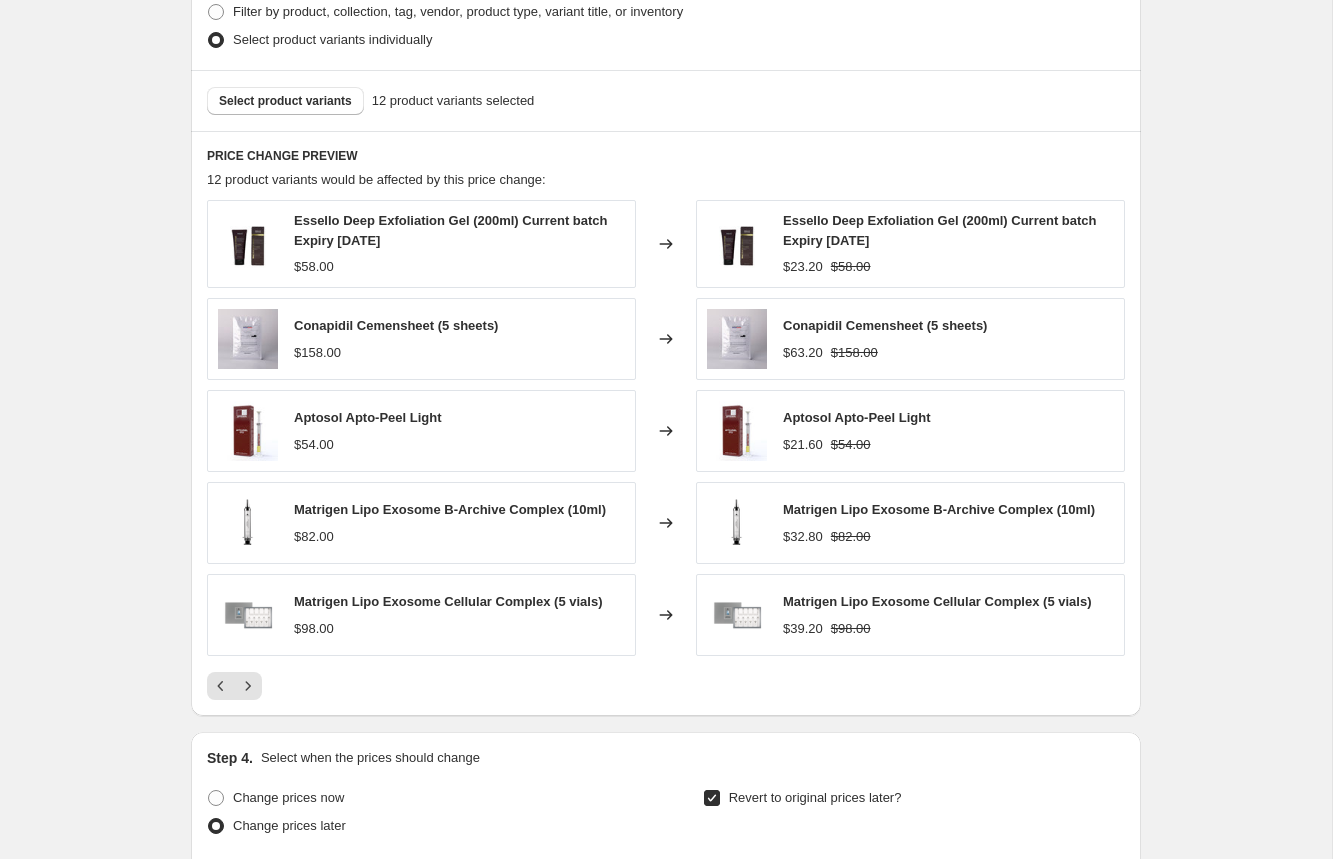 click on "$23.20 $58.00" at bounding box center (948, 267) 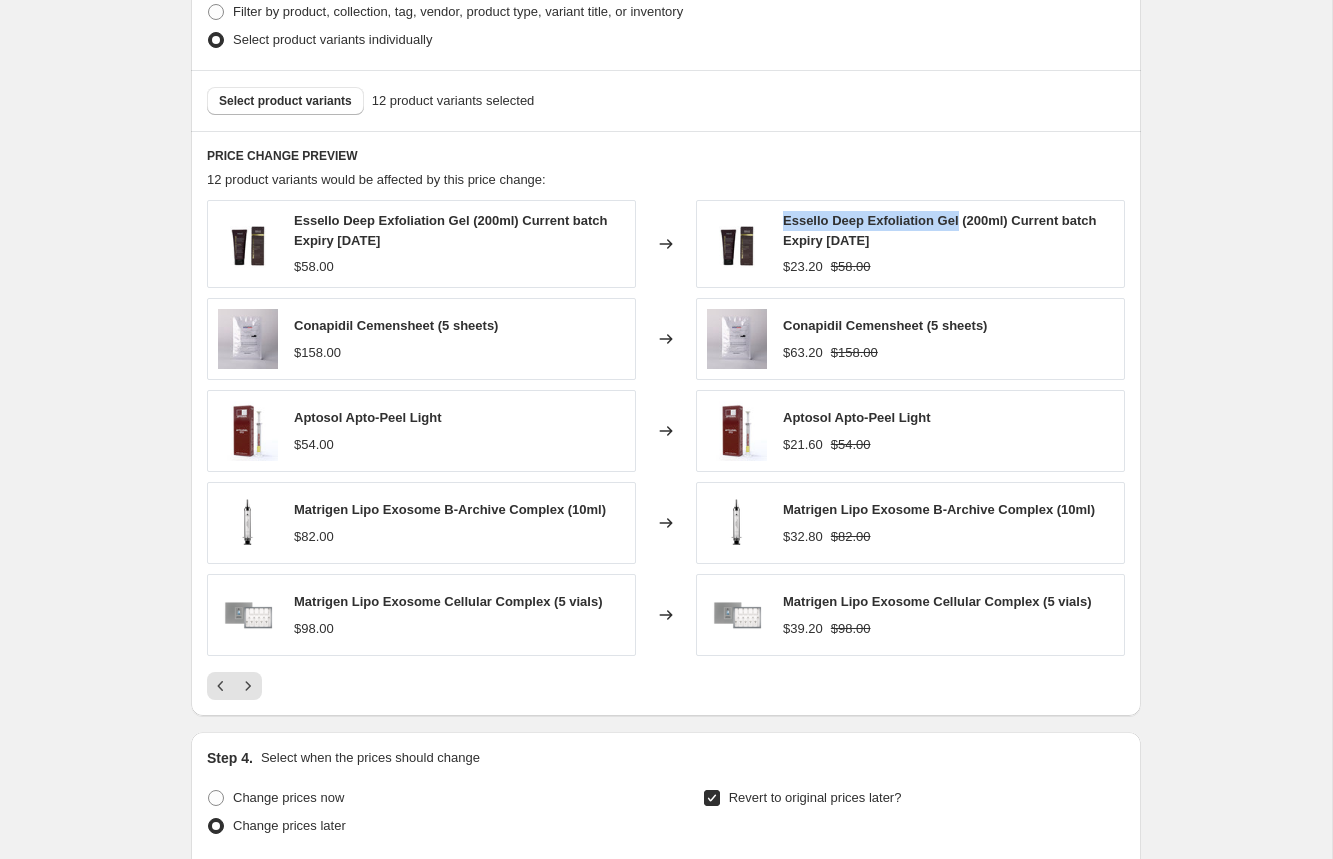 drag, startPoint x: 961, startPoint y: 219, endPoint x: 781, endPoint y: 219, distance: 180 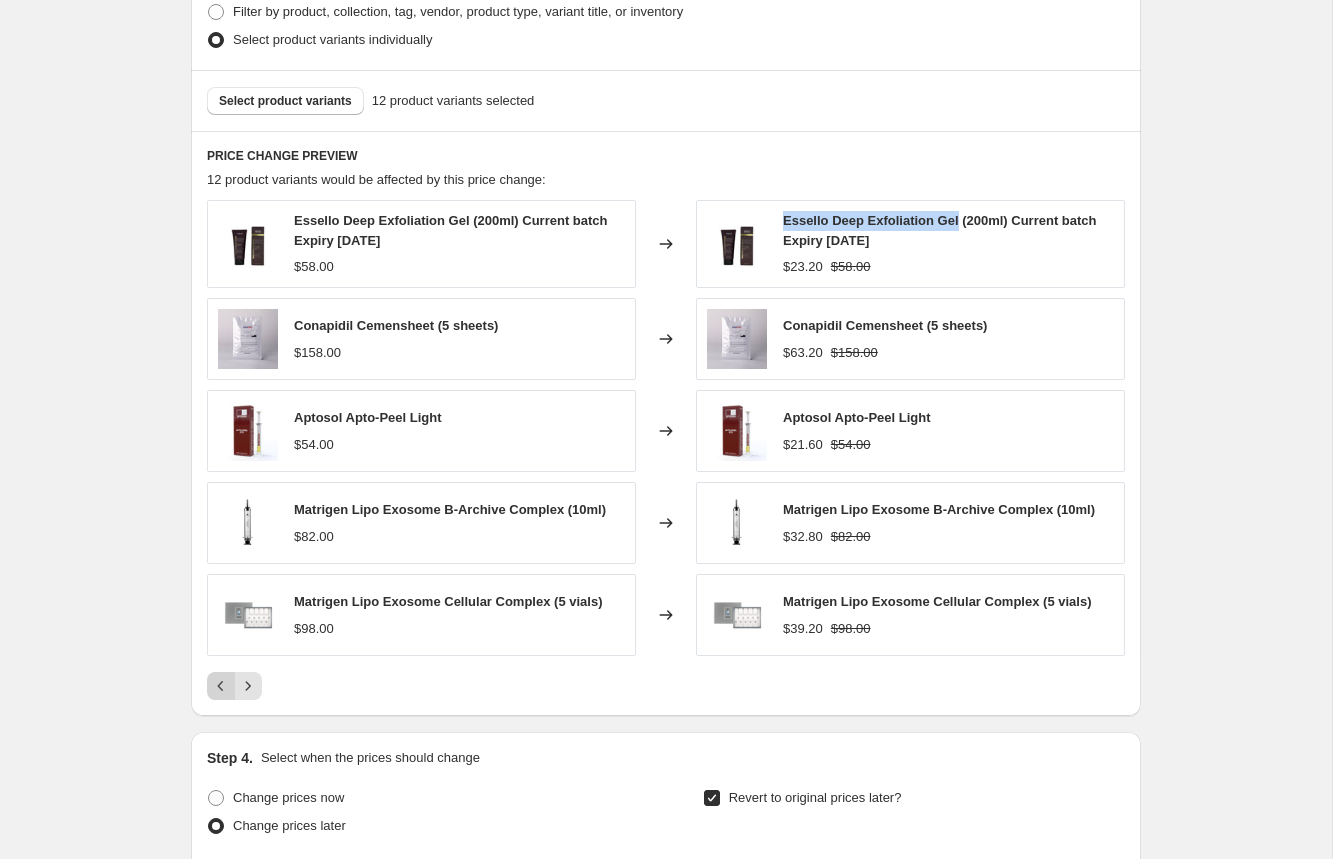 click 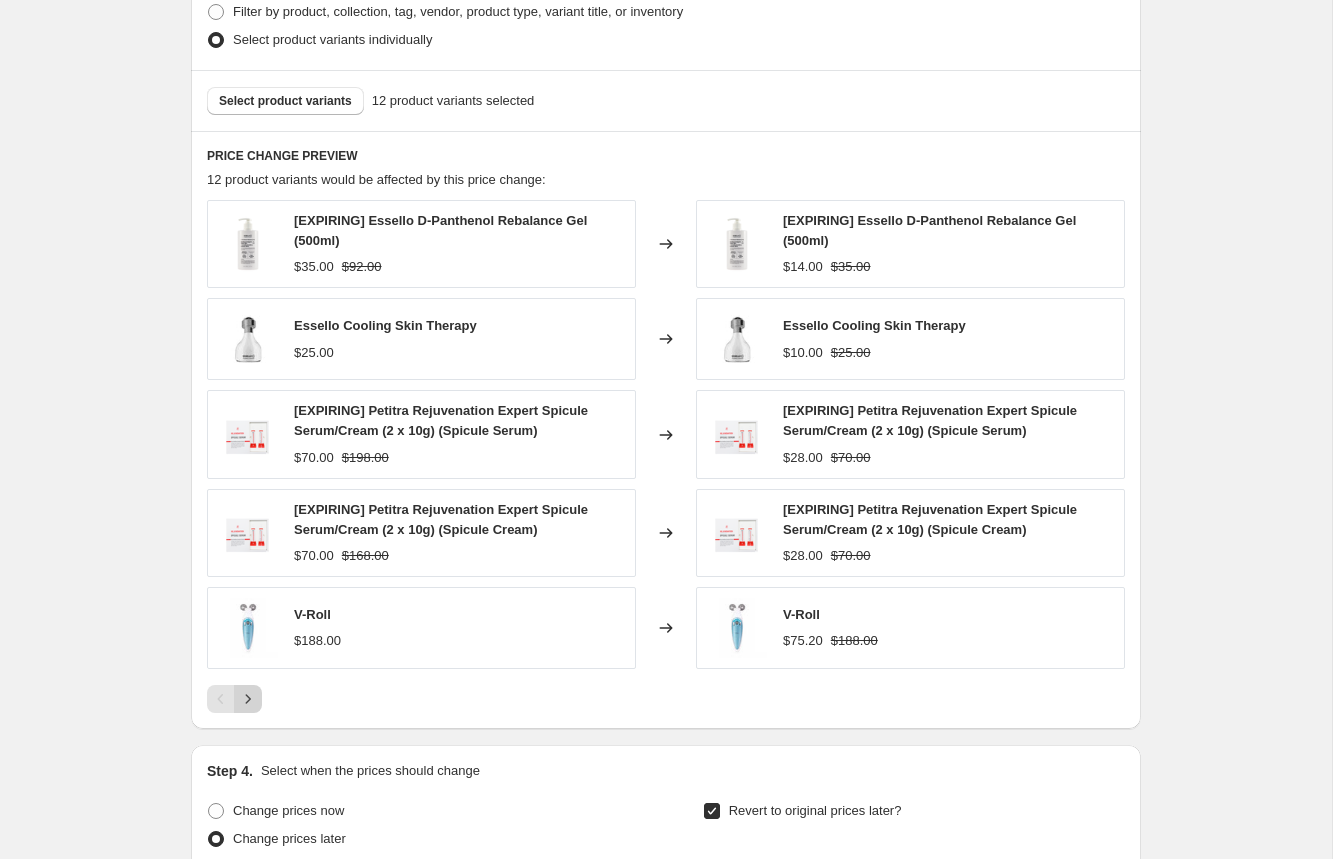 drag, startPoint x: 275, startPoint y: 710, endPoint x: 249, endPoint y: 700, distance: 27.856777 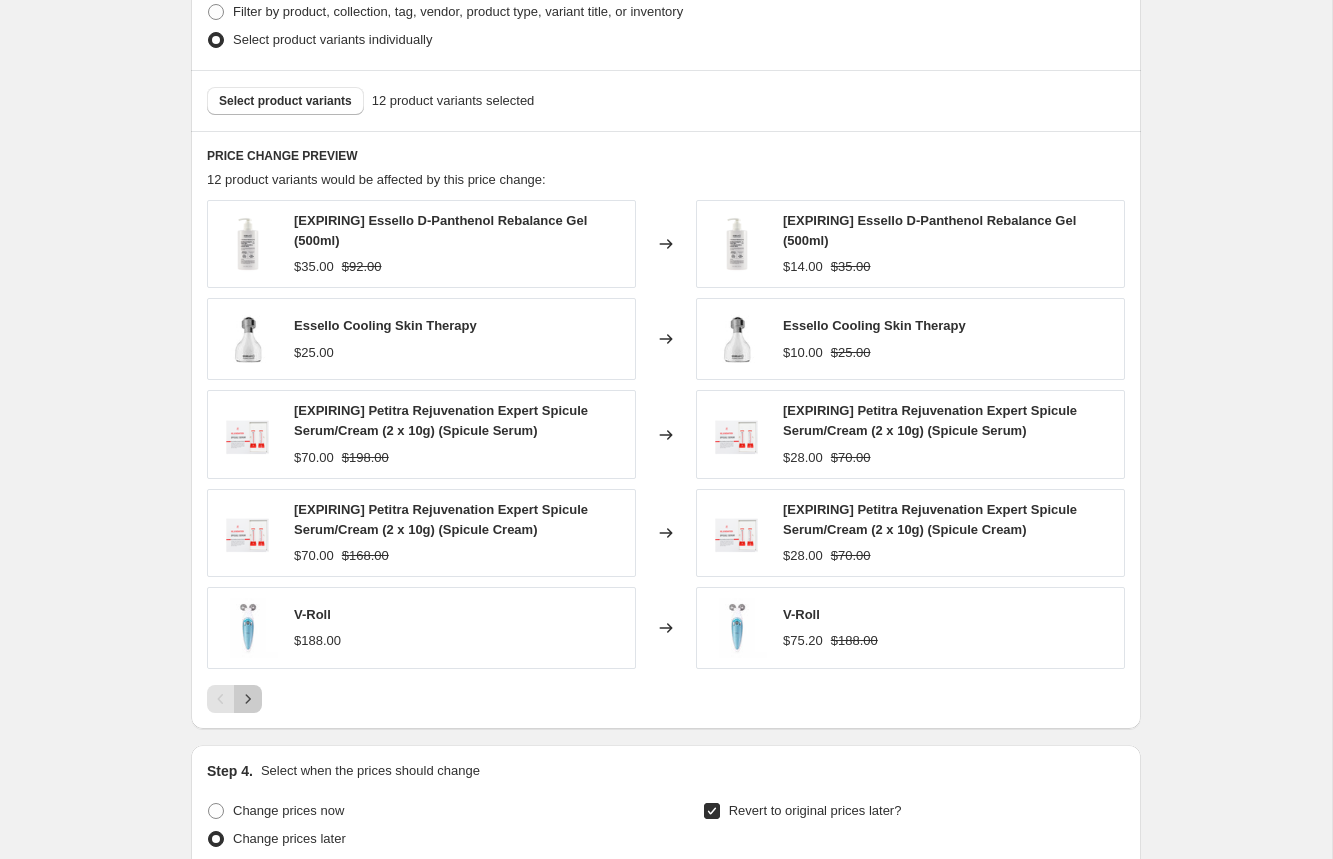click 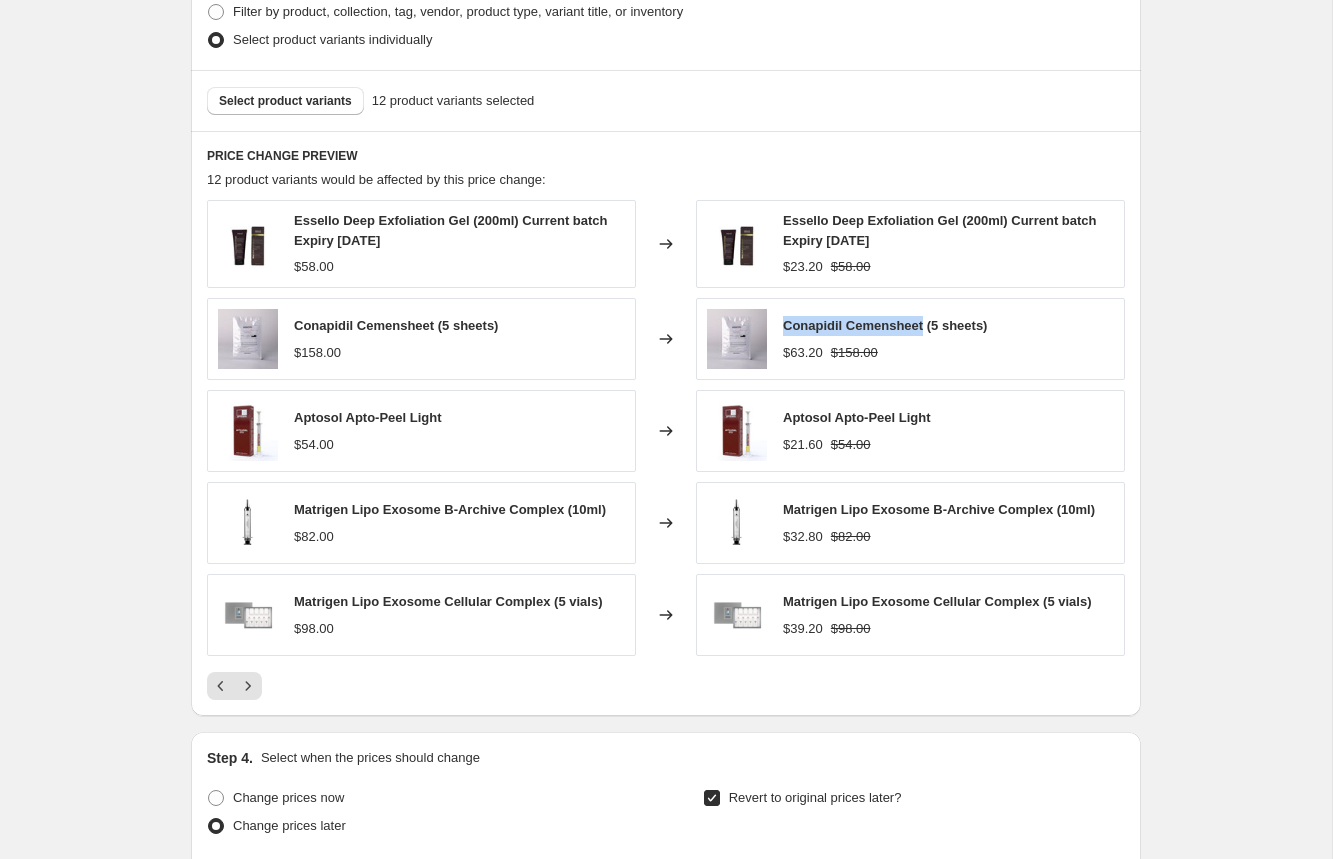 drag, startPoint x: 926, startPoint y: 325, endPoint x: 775, endPoint y: 327, distance: 151.01324 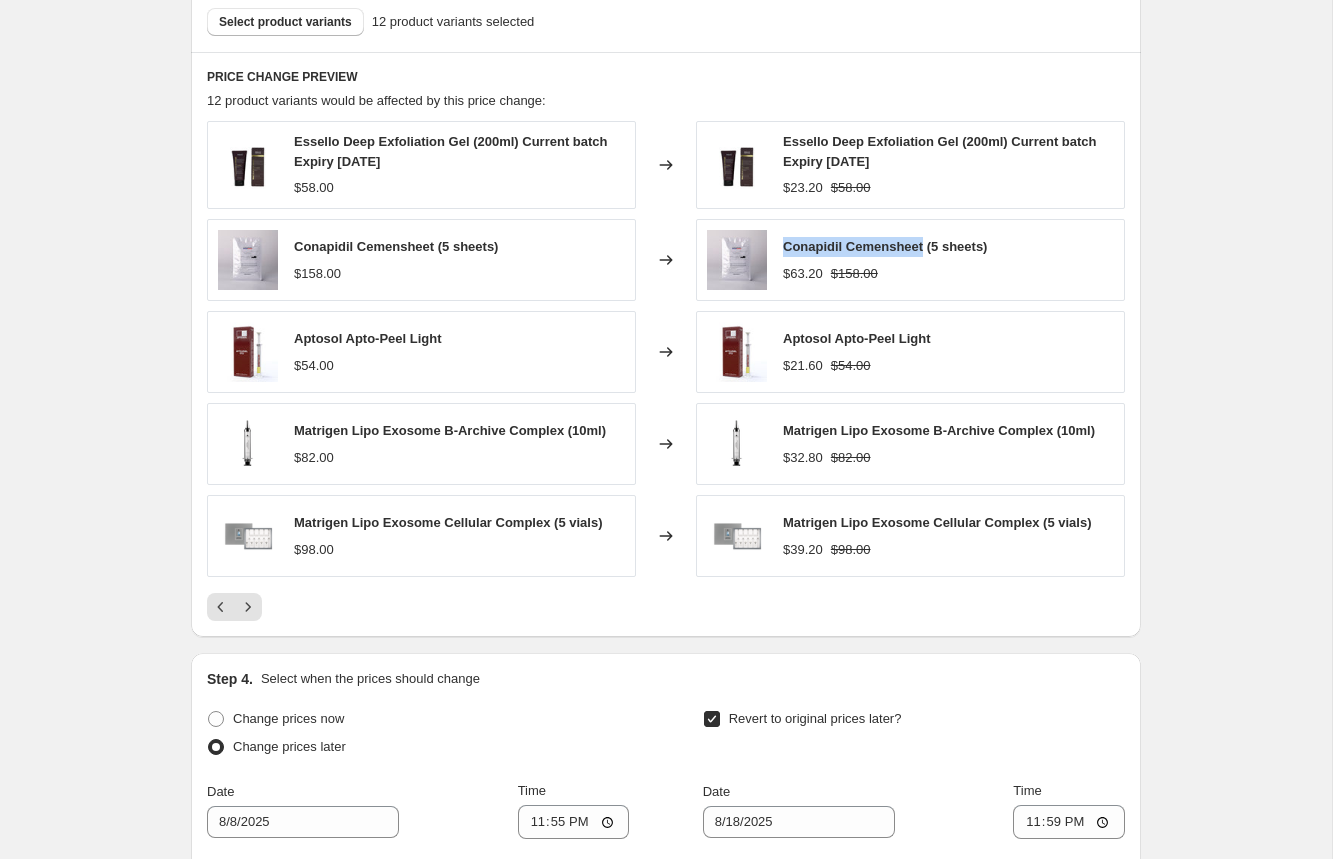 scroll, scrollTop: 1242, scrollLeft: 0, axis: vertical 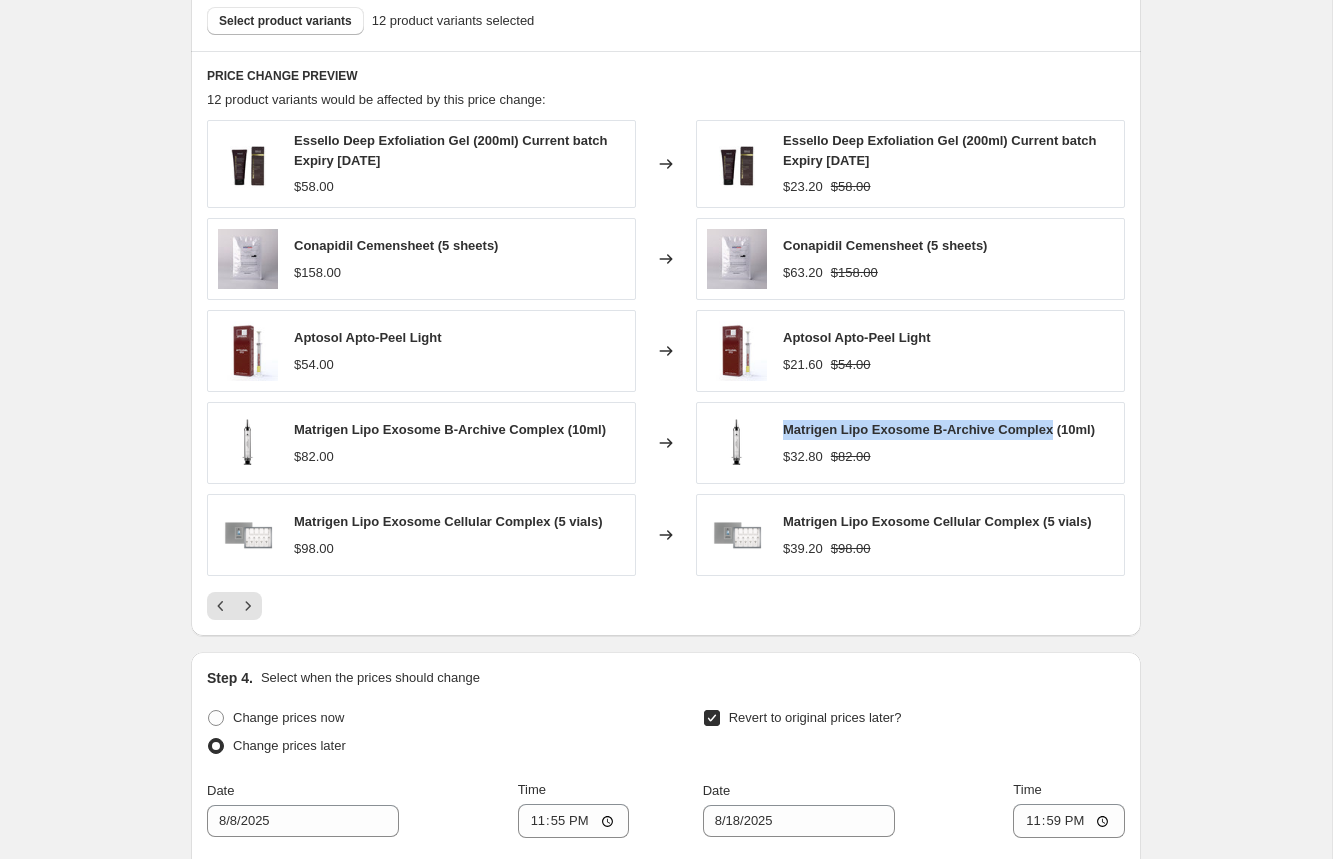 drag, startPoint x: 1059, startPoint y: 429, endPoint x: 781, endPoint y: 427, distance: 278.0072 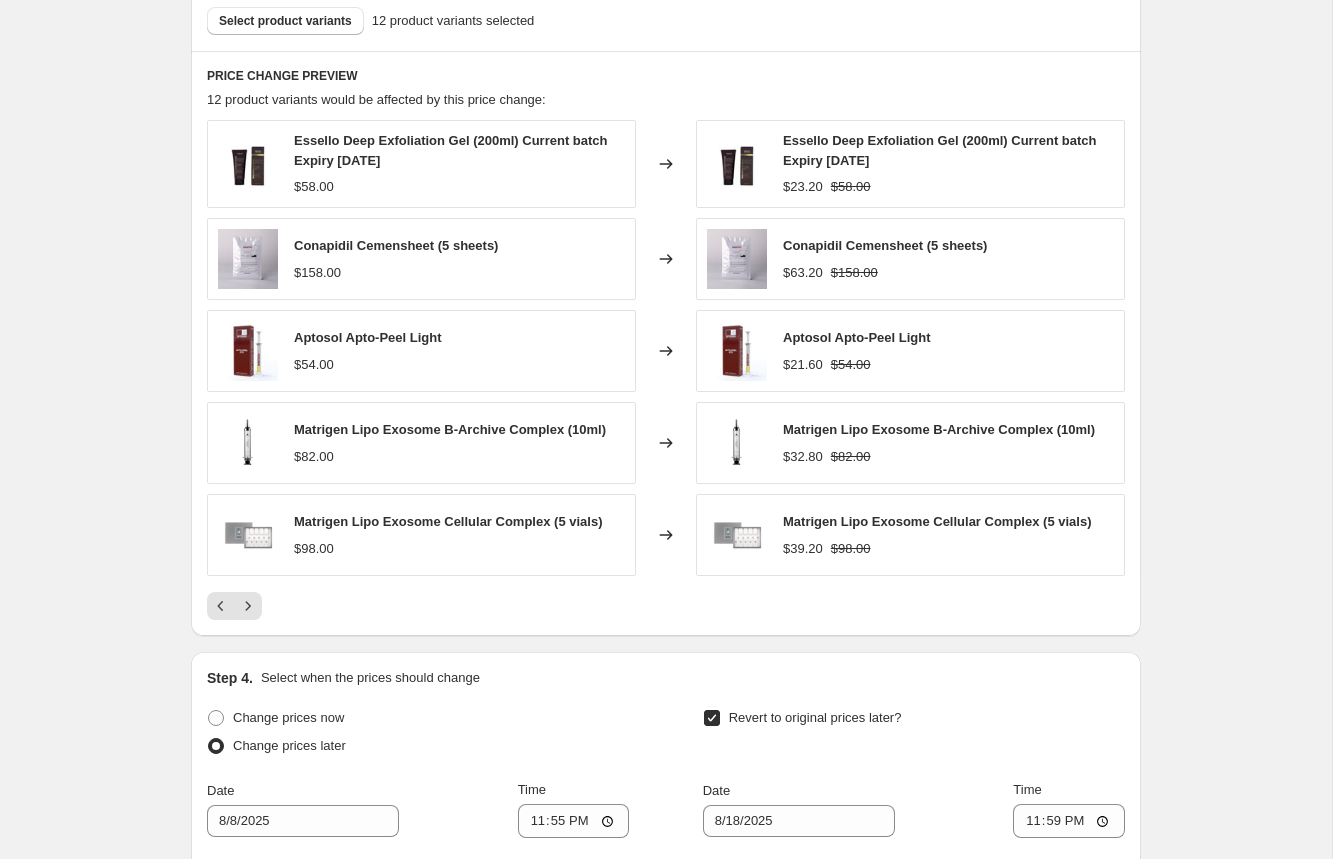 click on "Matrigen Lipo Exosome B-Archive Complex (10ml)" at bounding box center [939, 429] 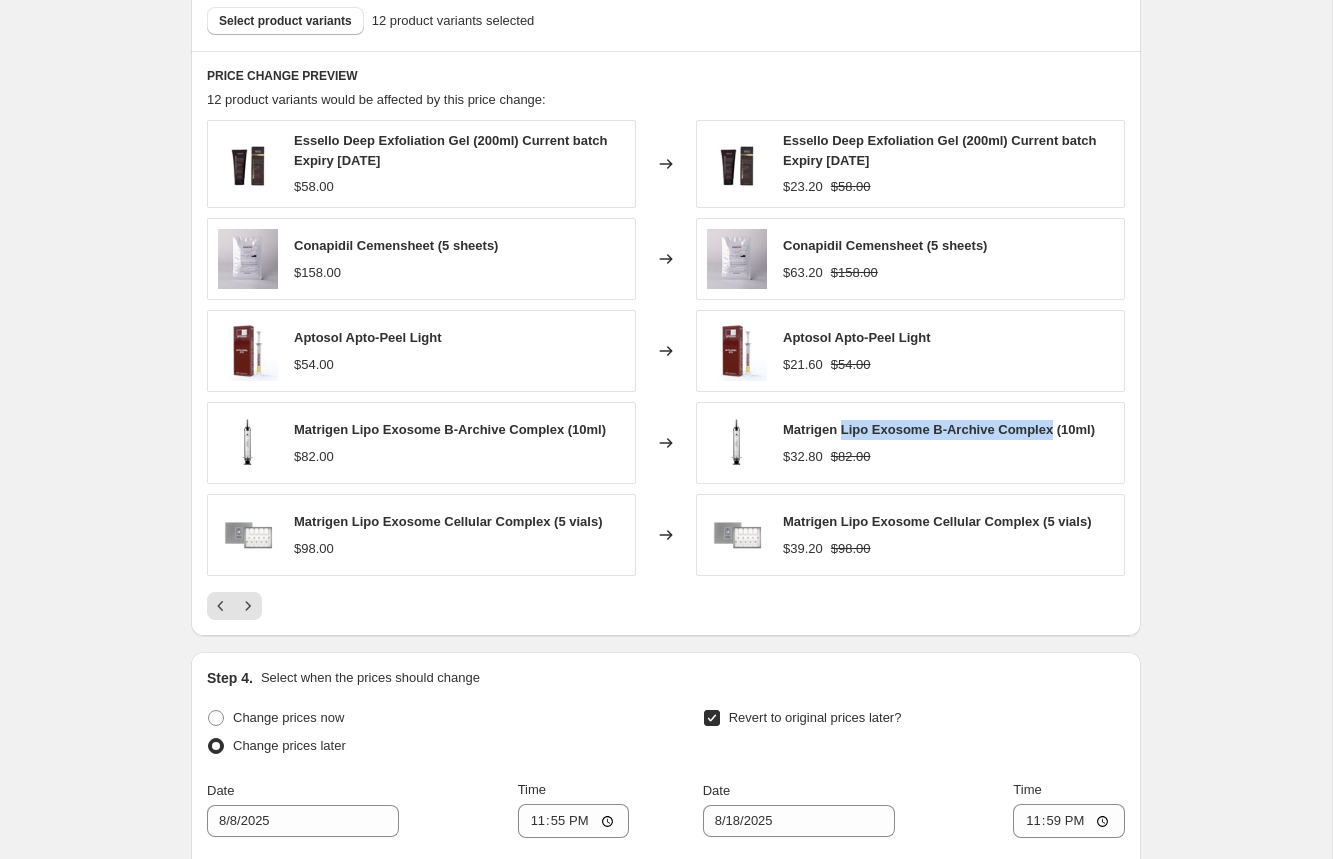 drag, startPoint x: 1058, startPoint y: 429, endPoint x: 1295, endPoint y: 464, distance: 239.57045 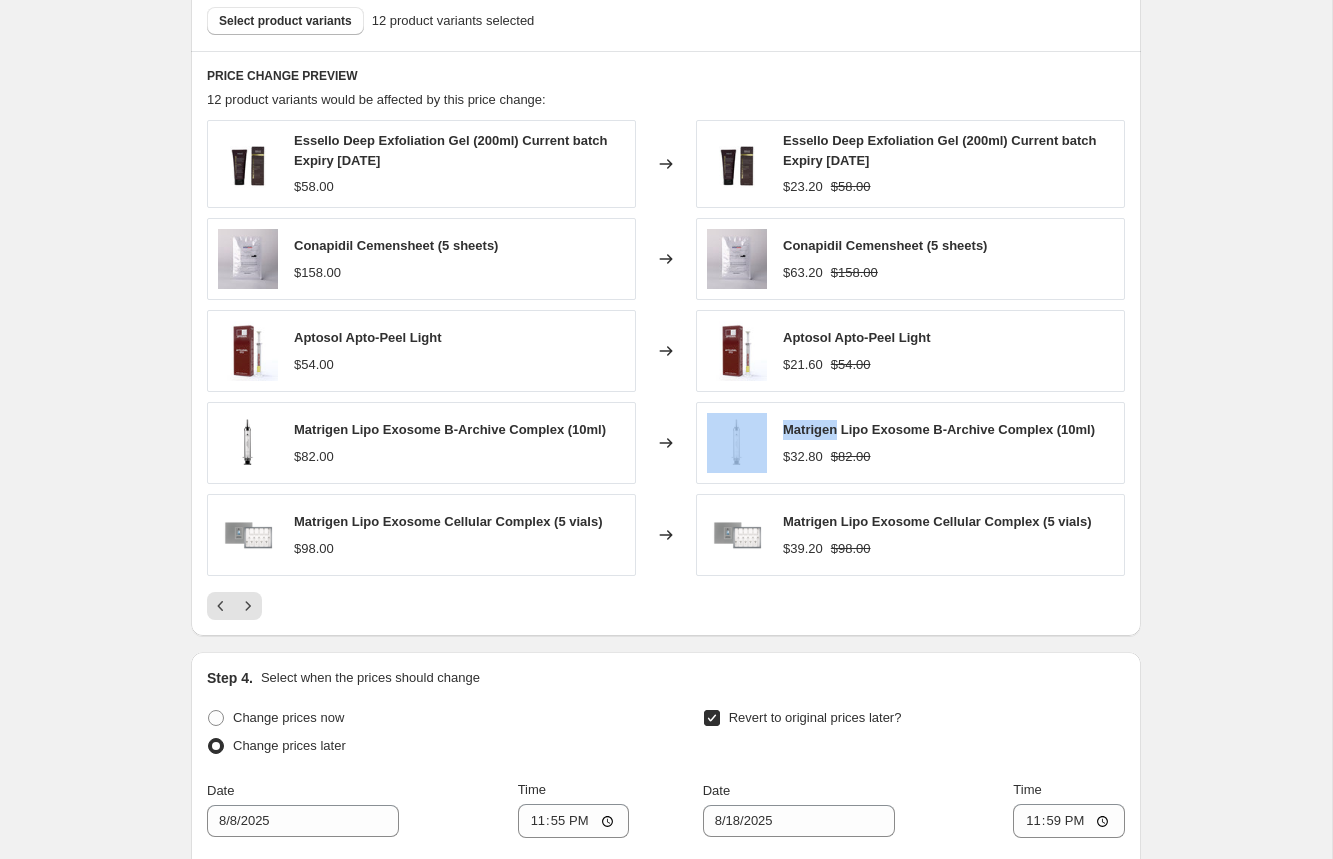 drag, startPoint x: 839, startPoint y: 432, endPoint x: 817, endPoint y: 440, distance: 23.409399 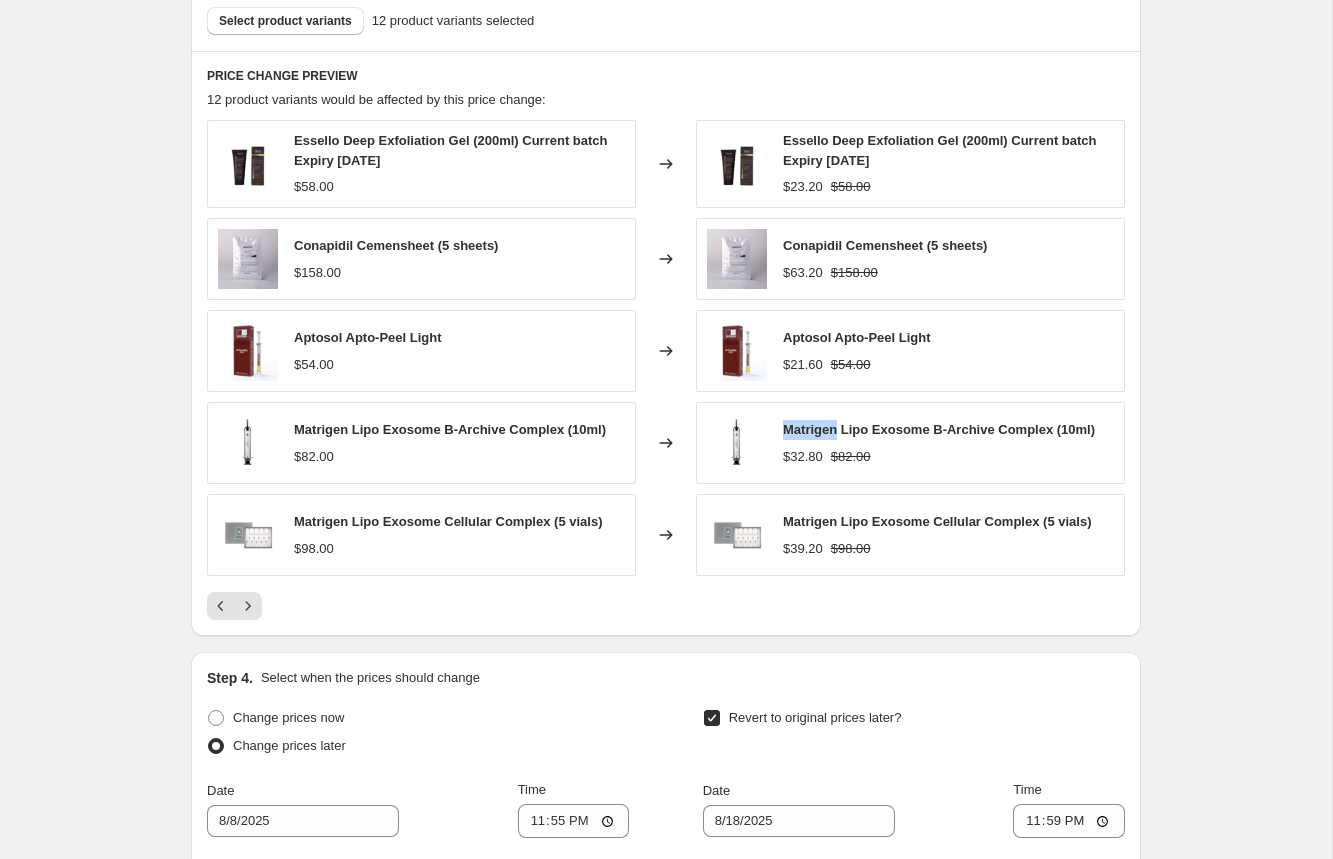 copy on "Matrigen" 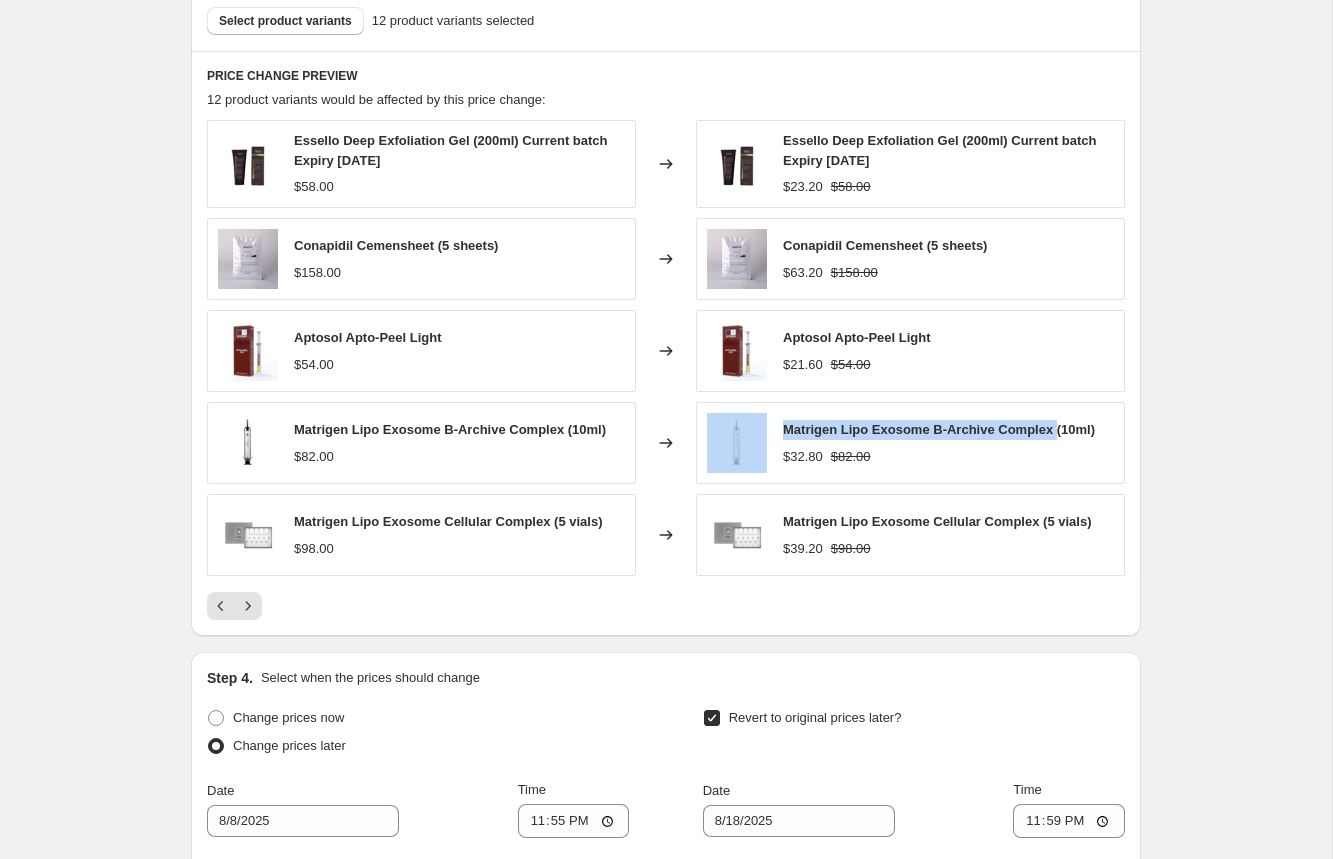 drag, startPoint x: 1045, startPoint y: 430, endPoint x: 753, endPoint y: 436, distance: 292.06165 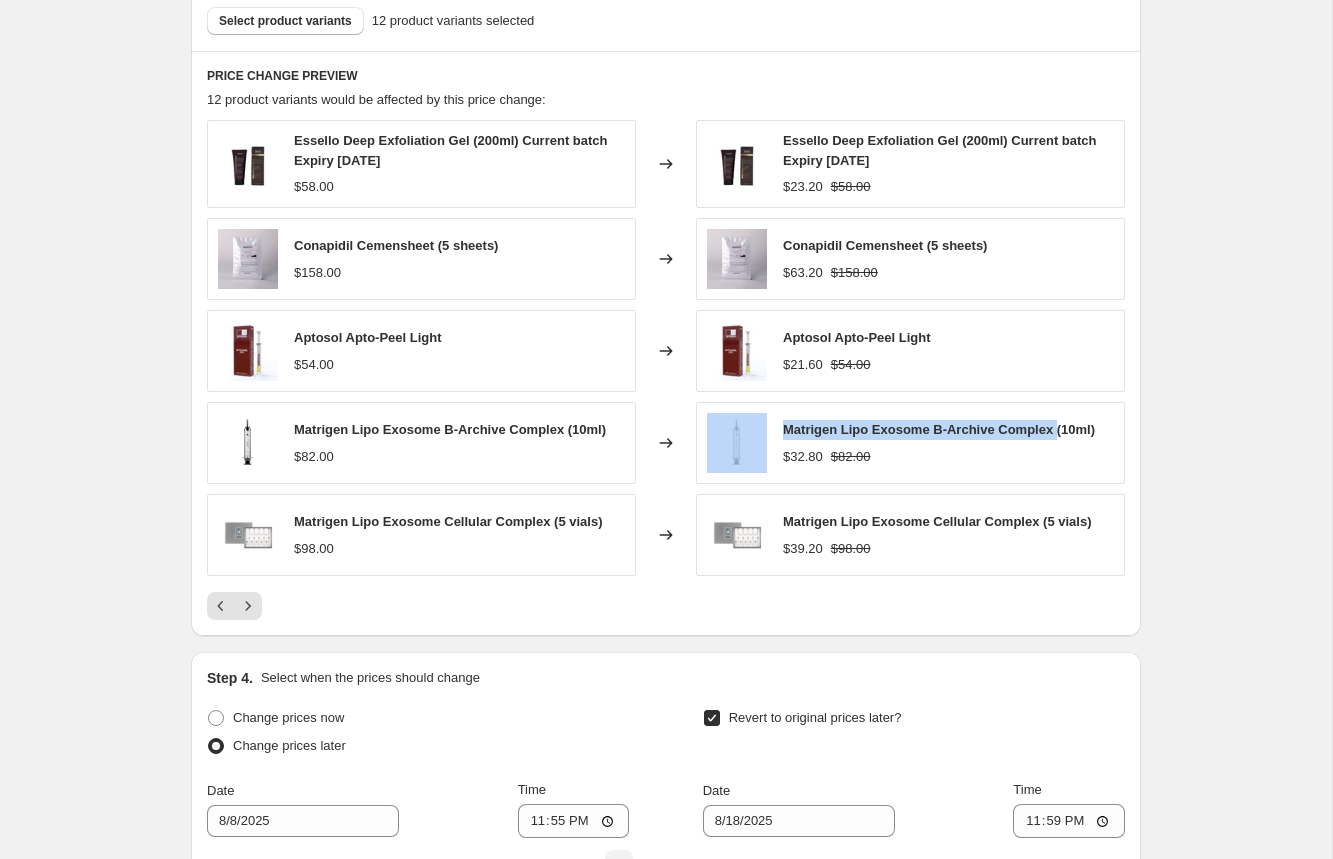 copy on "Matrigen Lipo Exosome B-Archive Complex" 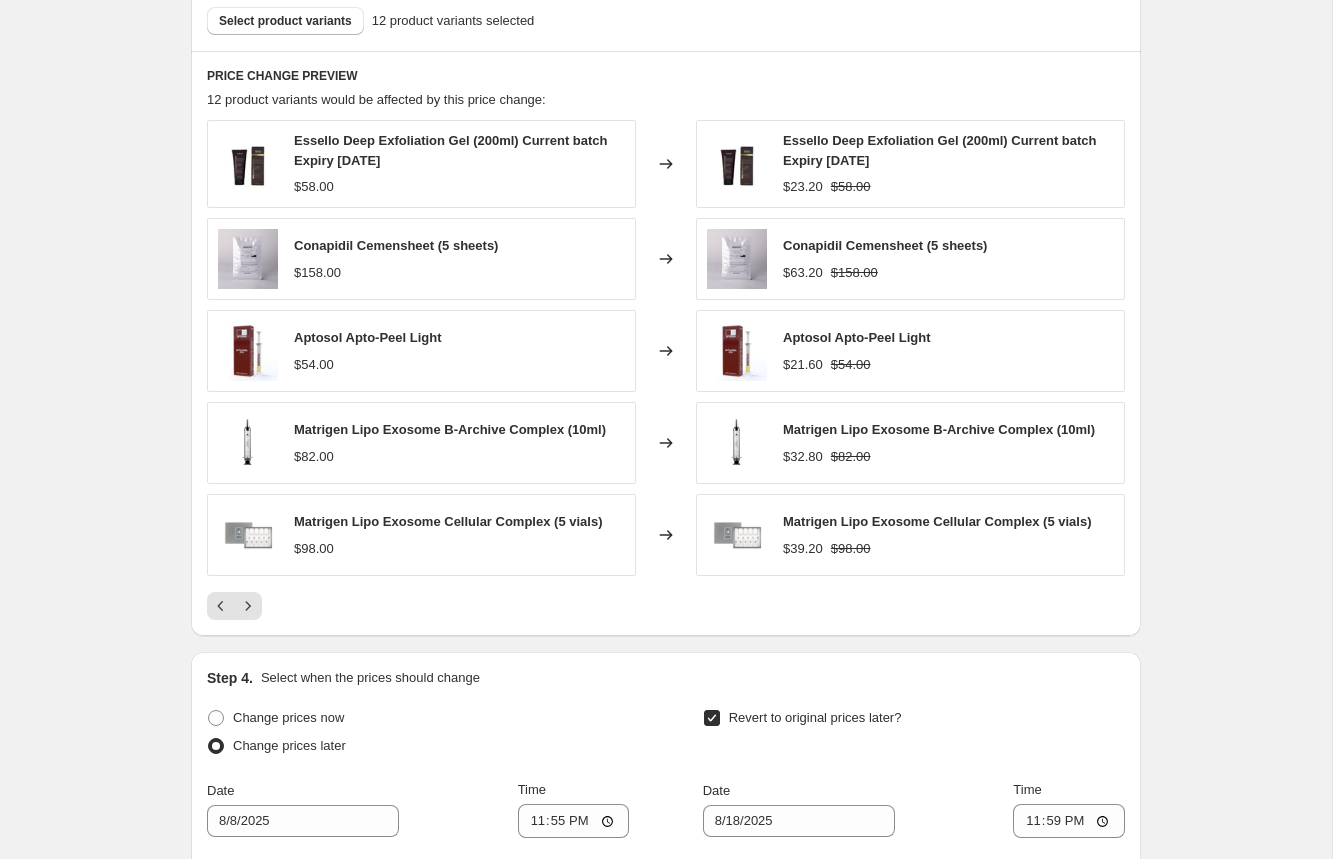 click on "$39.20 $98.00" at bounding box center (937, 549) 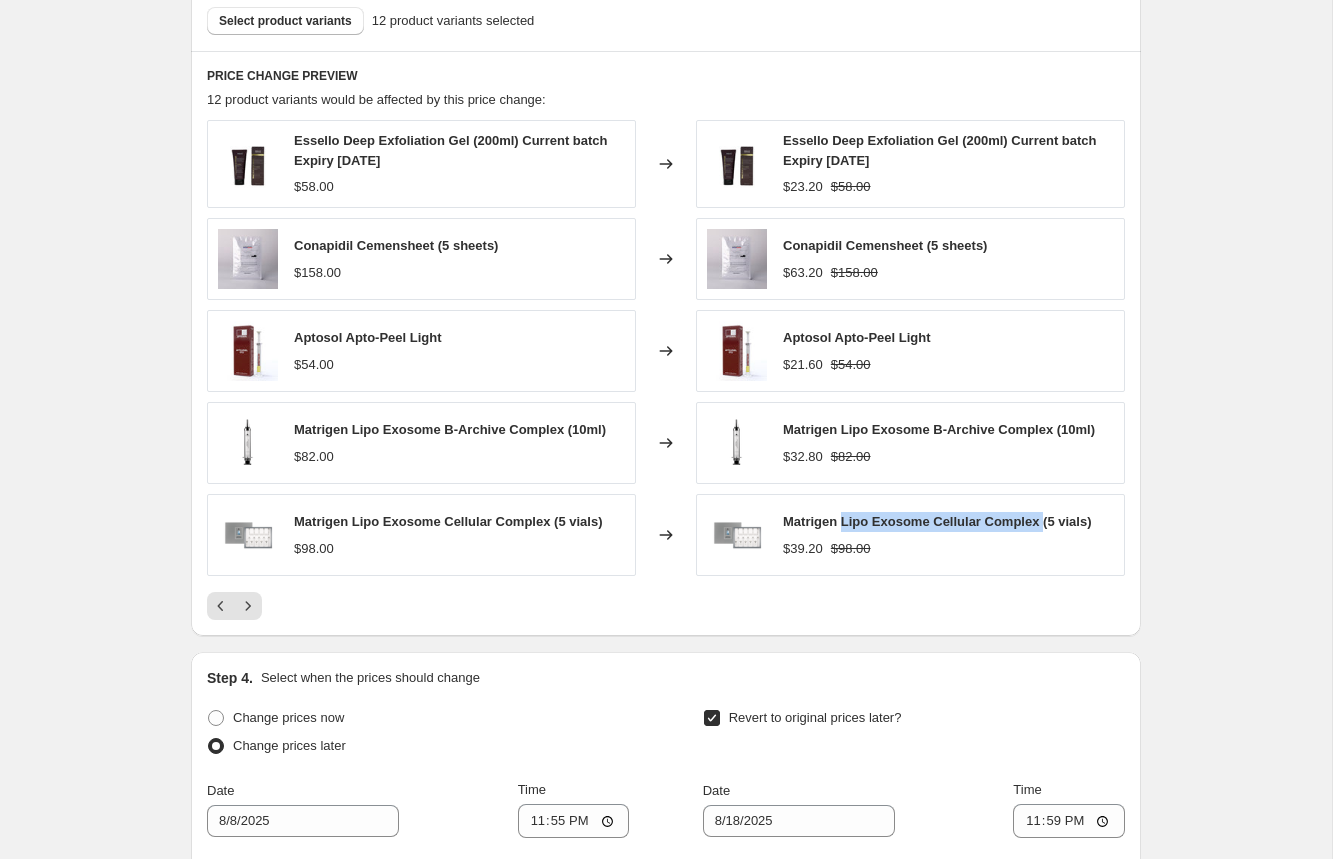 drag, startPoint x: 1047, startPoint y: 523, endPoint x: 845, endPoint y: 523, distance: 202 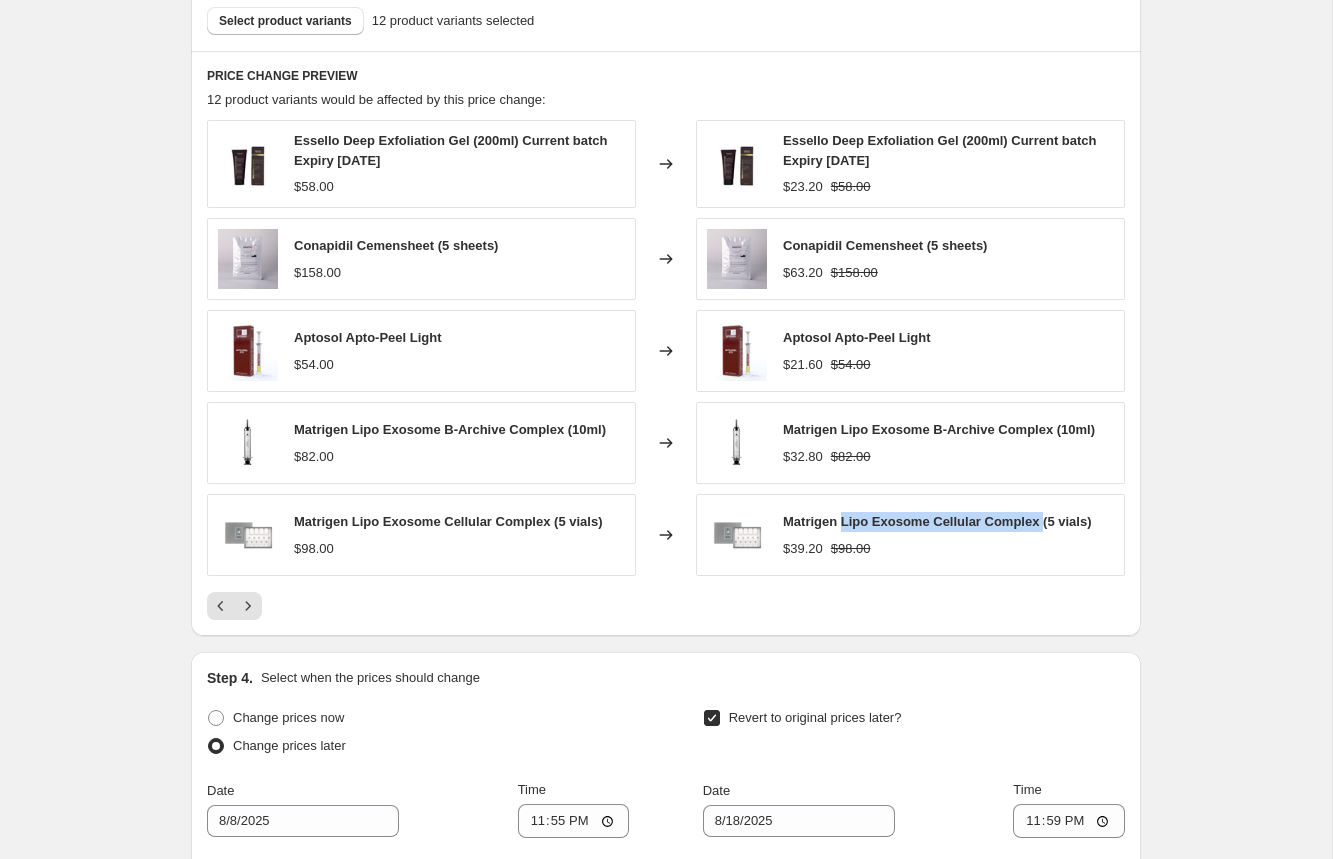 copy on "Lipo Exosome Cellular Complex" 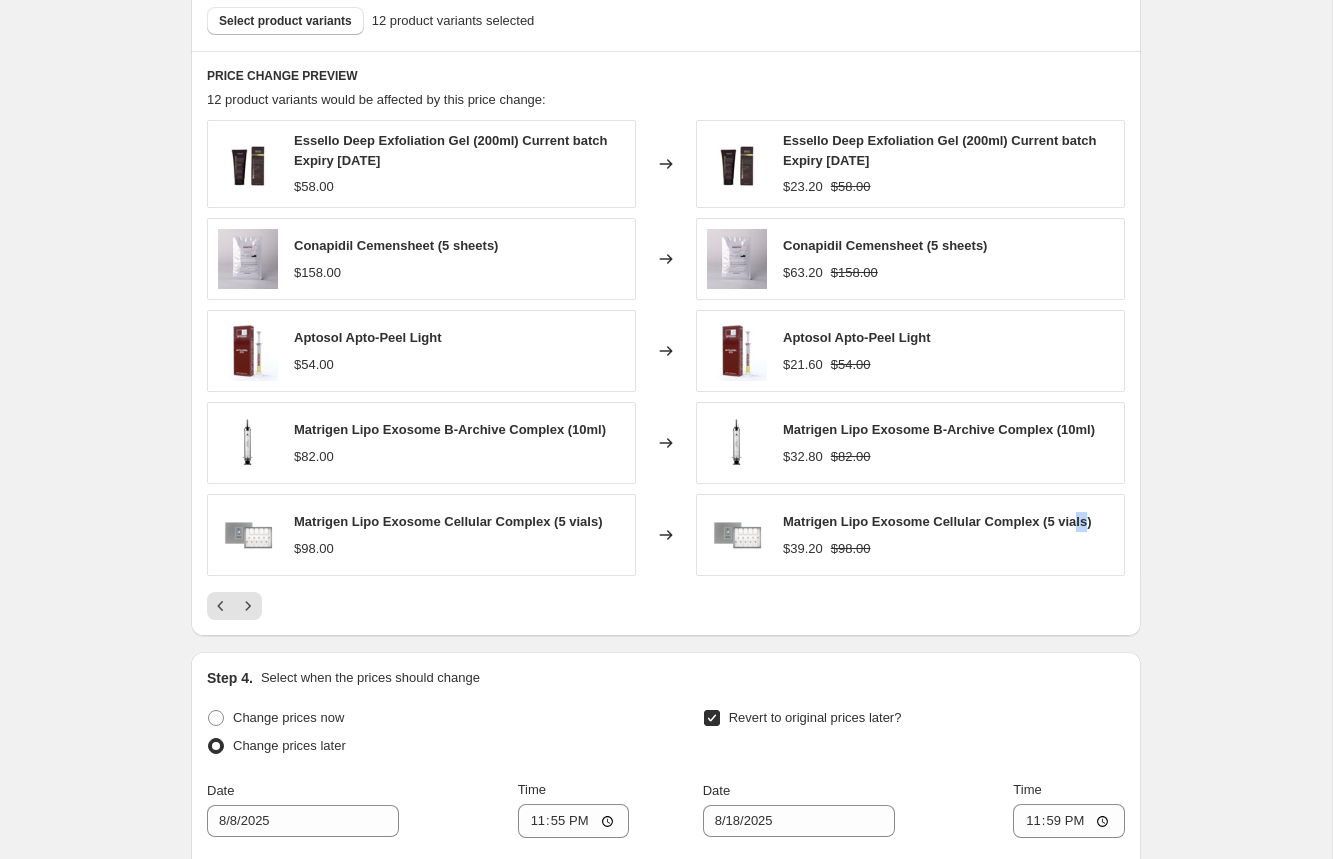 drag, startPoint x: 1096, startPoint y: 527, endPoint x: 1276, endPoint y: 546, distance: 181 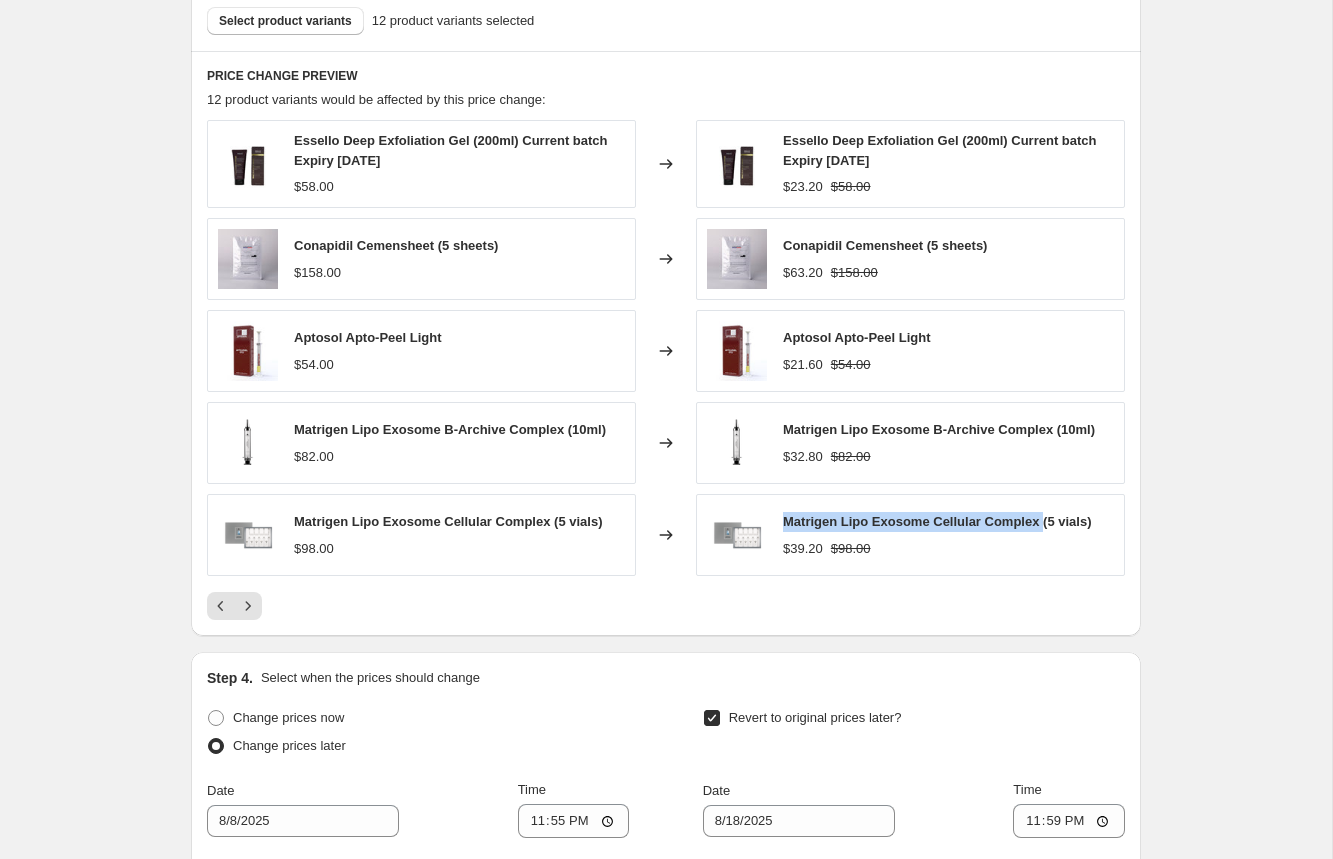 drag, startPoint x: 1046, startPoint y: 523, endPoint x: 748, endPoint y: 571, distance: 301.841 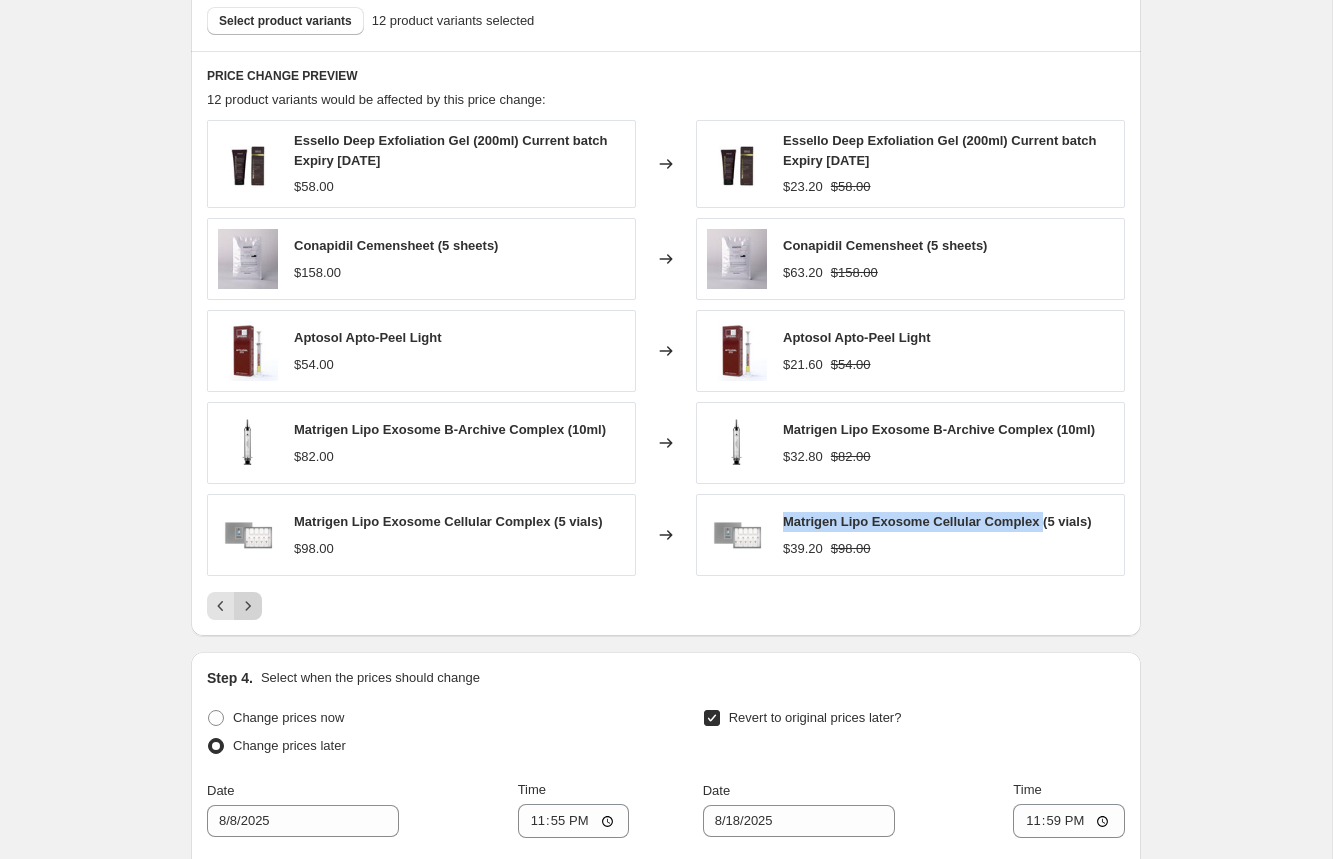 click 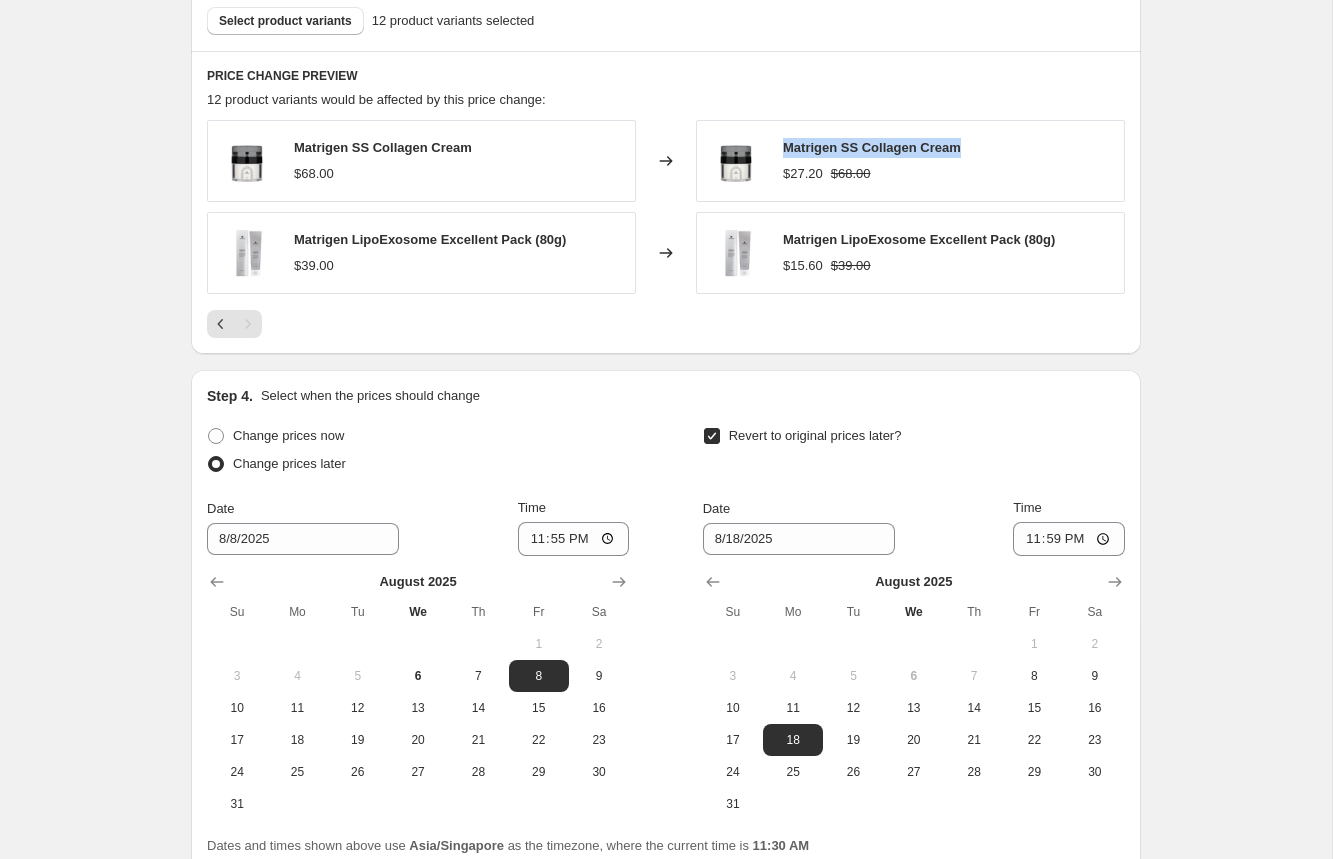 drag, startPoint x: 960, startPoint y: 152, endPoint x: 1198, endPoint y: 345, distance: 306.41965 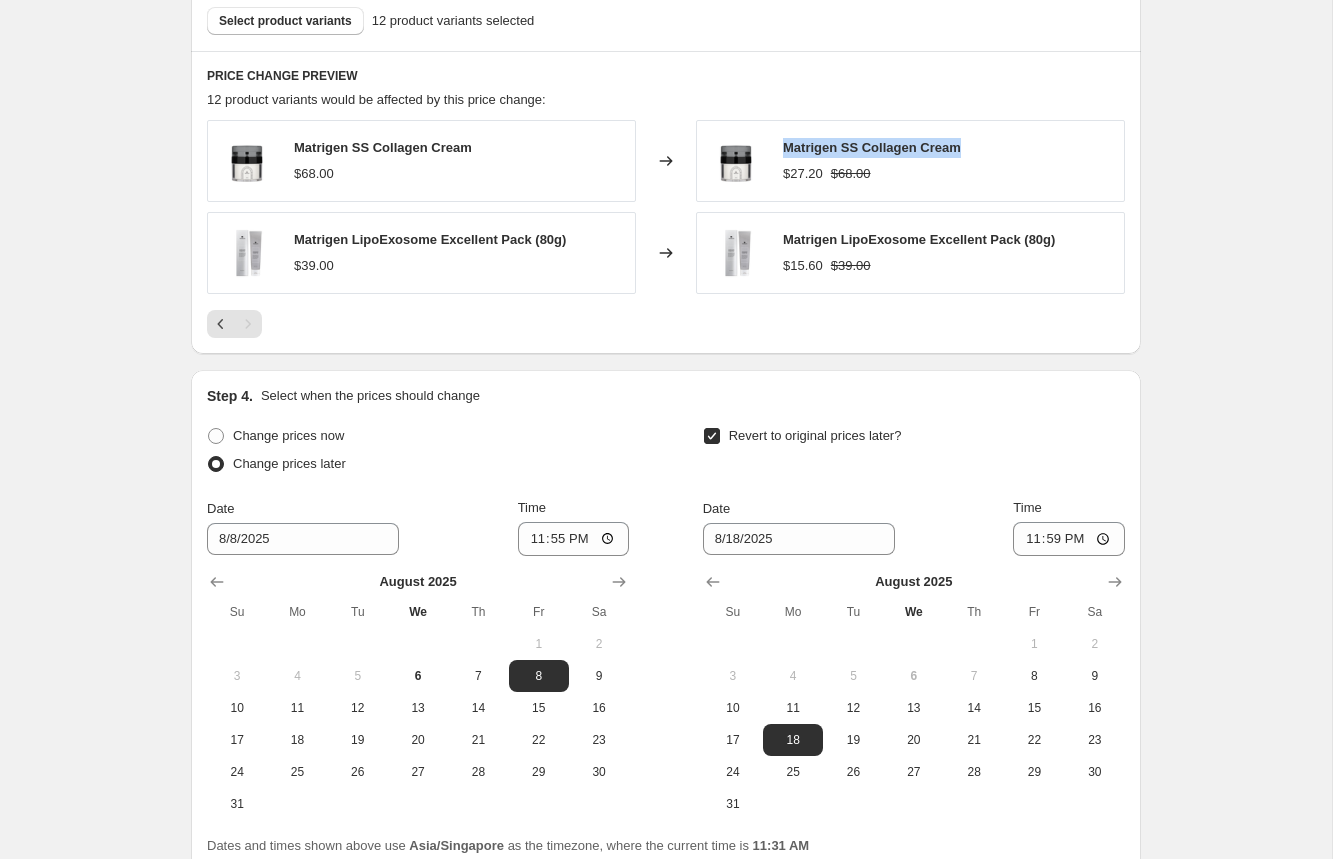 click on "Matrigen SS Collagen Cream" at bounding box center [872, 147] 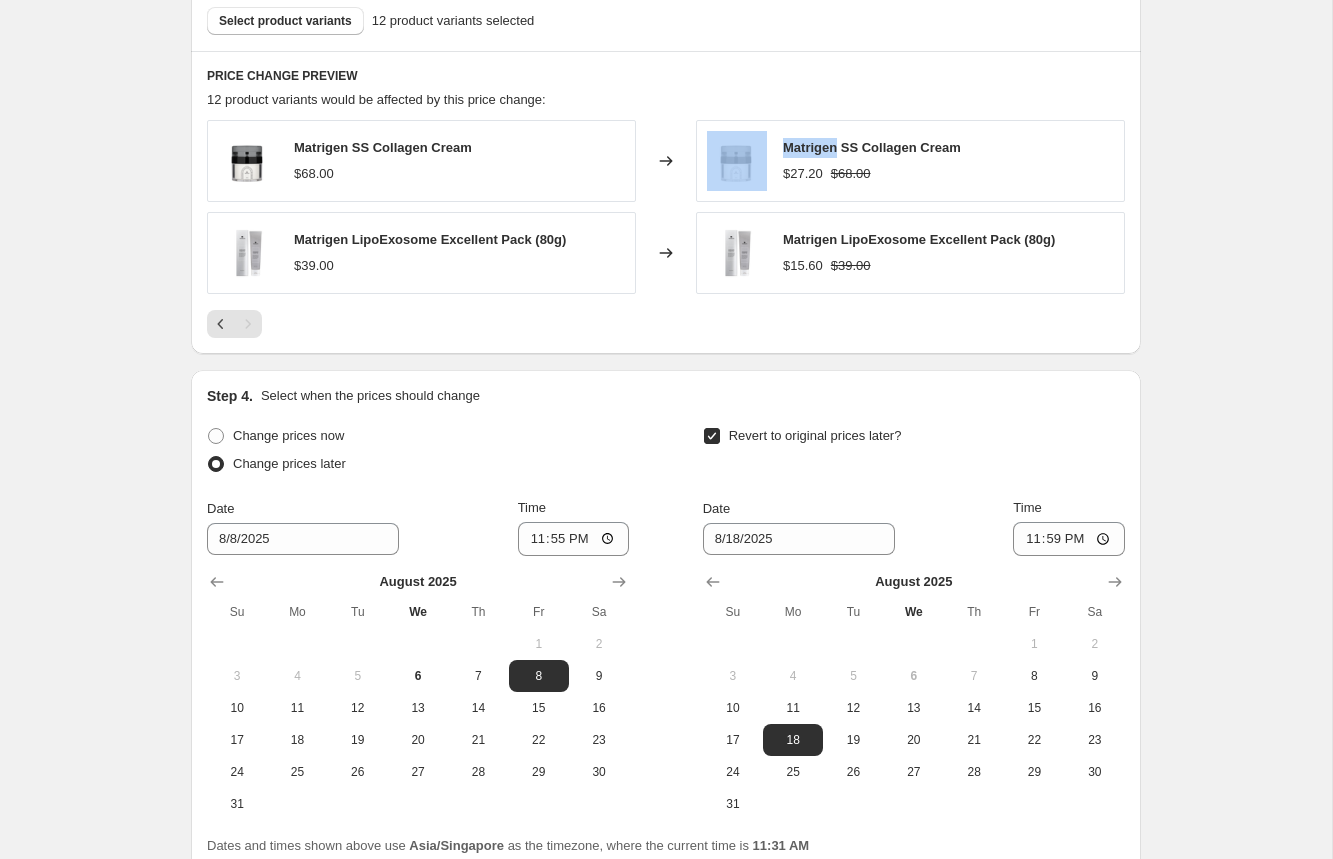 drag, startPoint x: 839, startPoint y: 144, endPoint x: 743, endPoint y: 147, distance: 96.04687 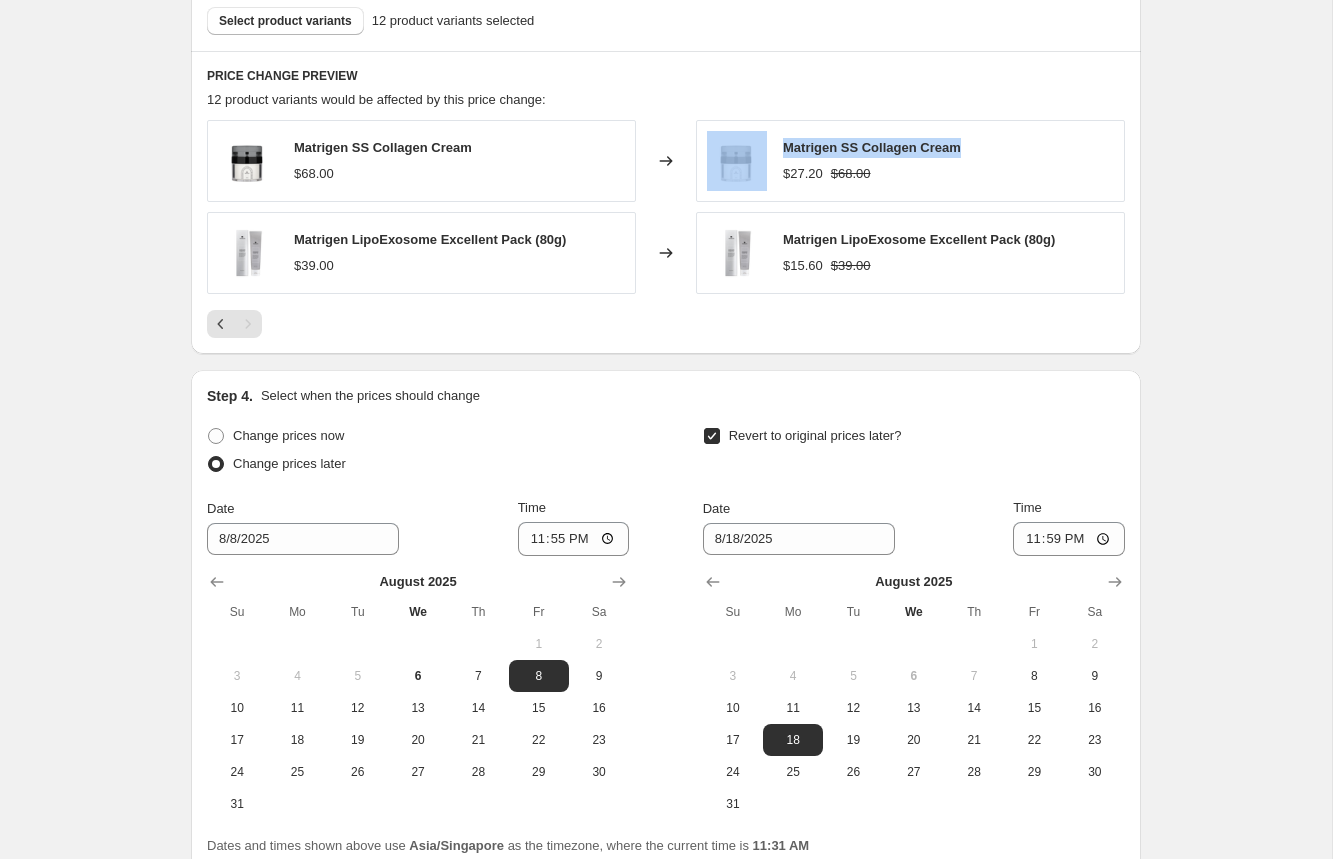 drag, startPoint x: 863, startPoint y: 153, endPoint x: 650, endPoint y: 842, distance: 721.17267 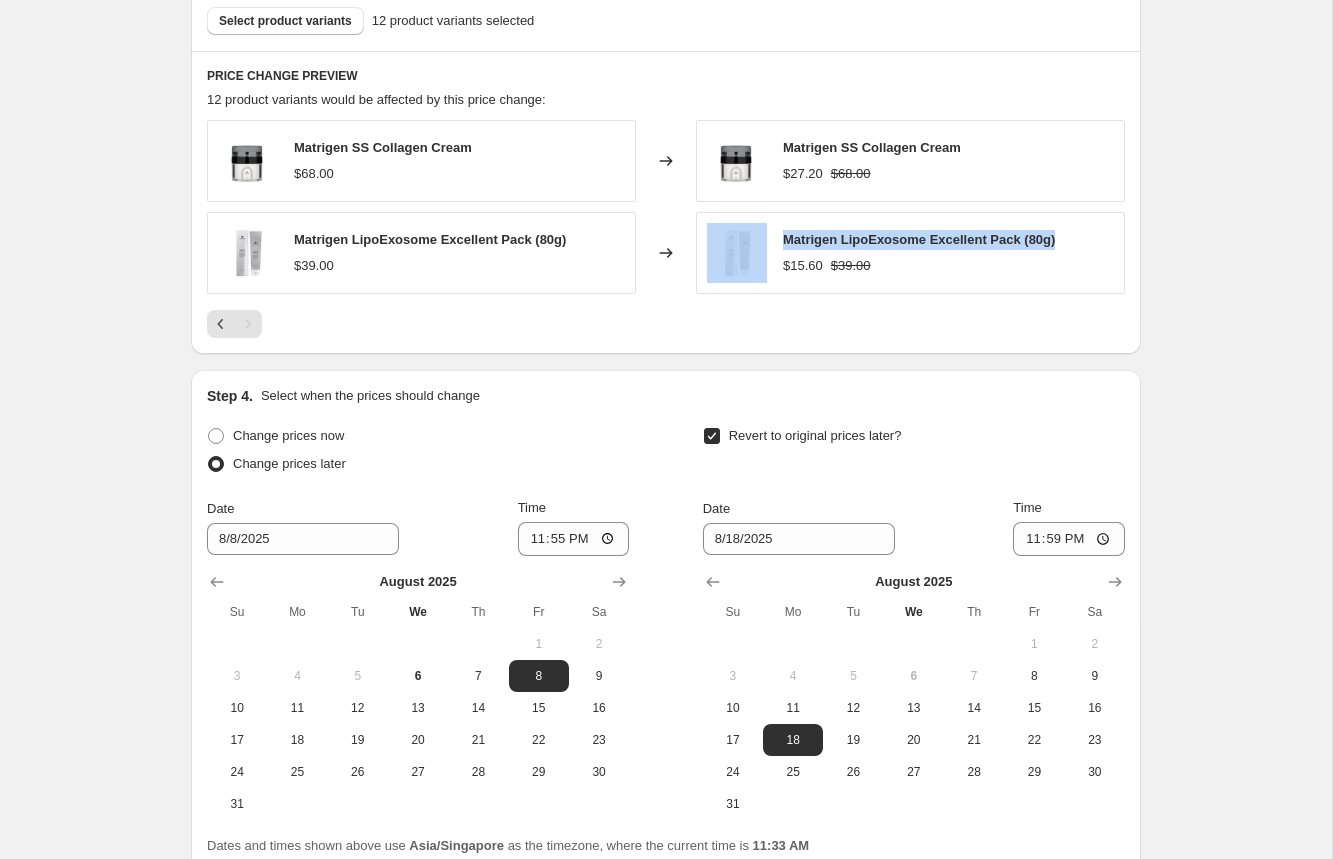drag, startPoint x: 834, startPoint y: 241, endPoint x: 757, endPoint y: 242, distance: 77.00649 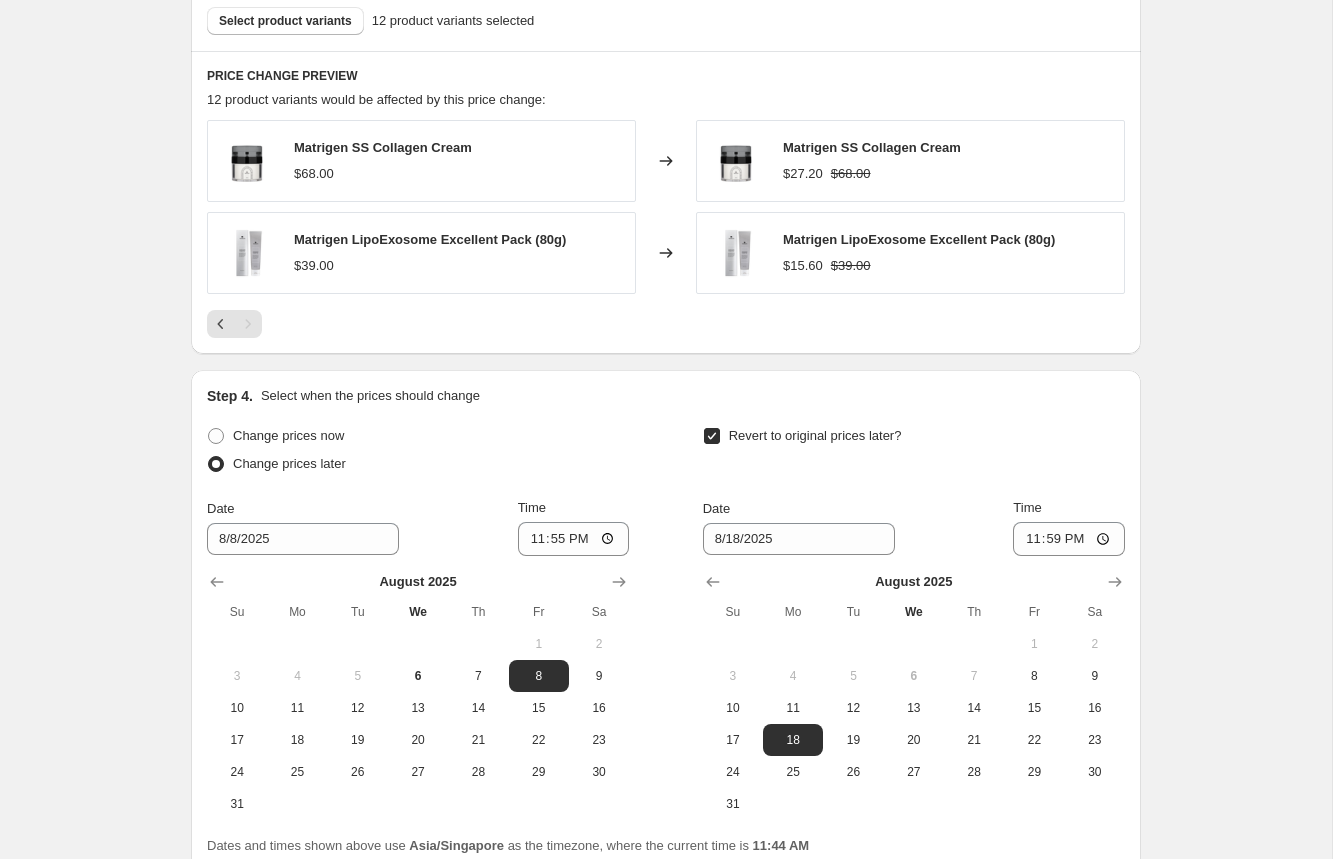 click at bounding box center (666, 324) 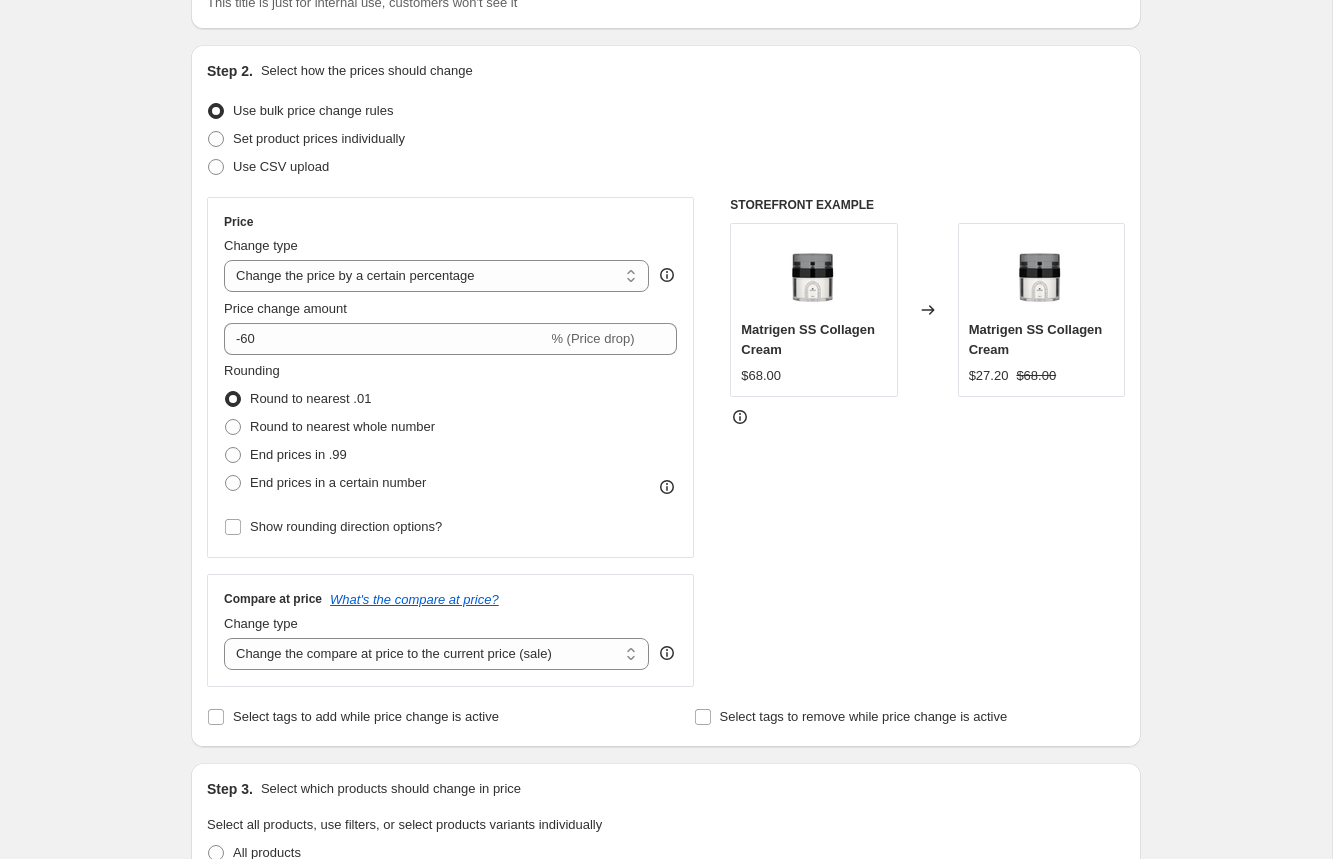 scroll, scrollTop: 0, scrollLeft: 0, axis: both 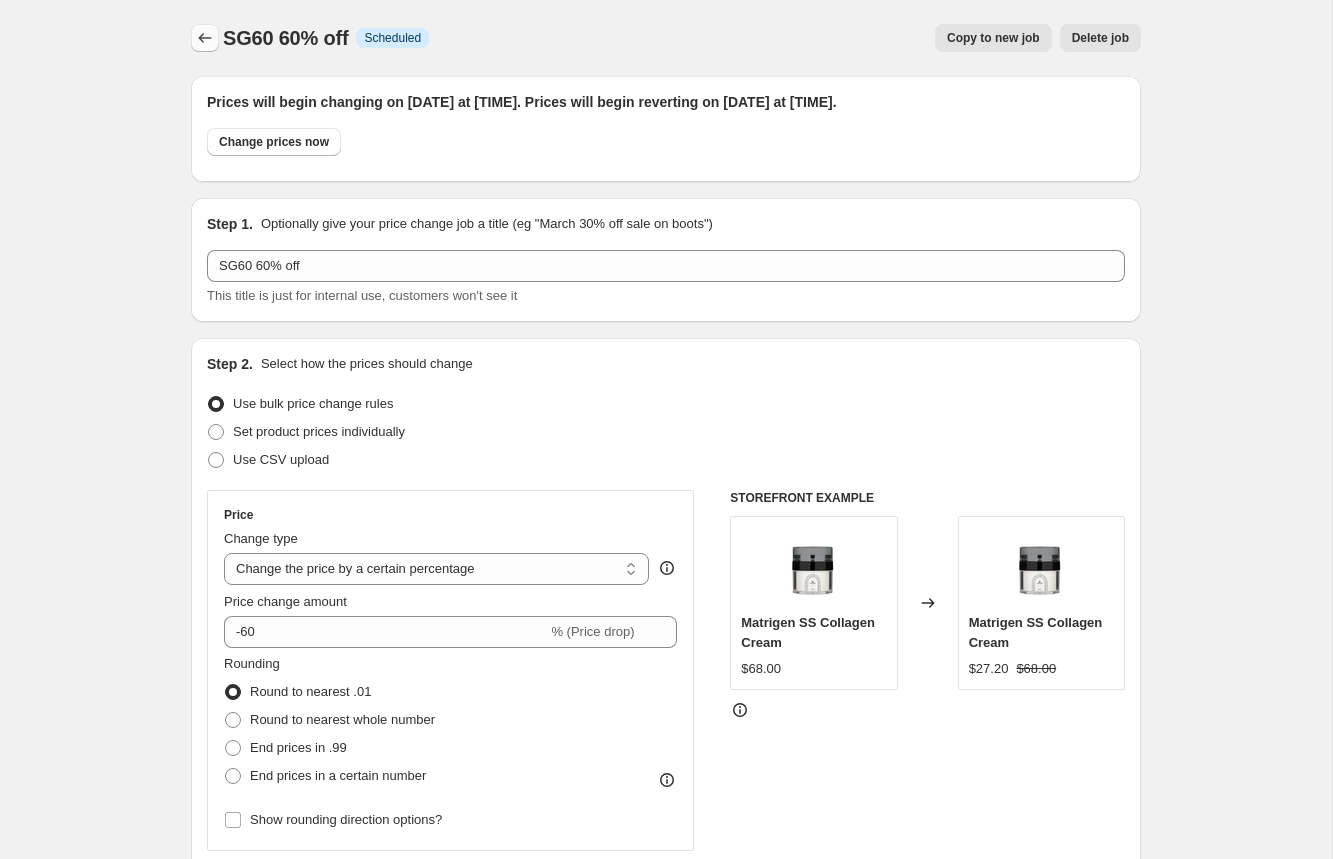 click 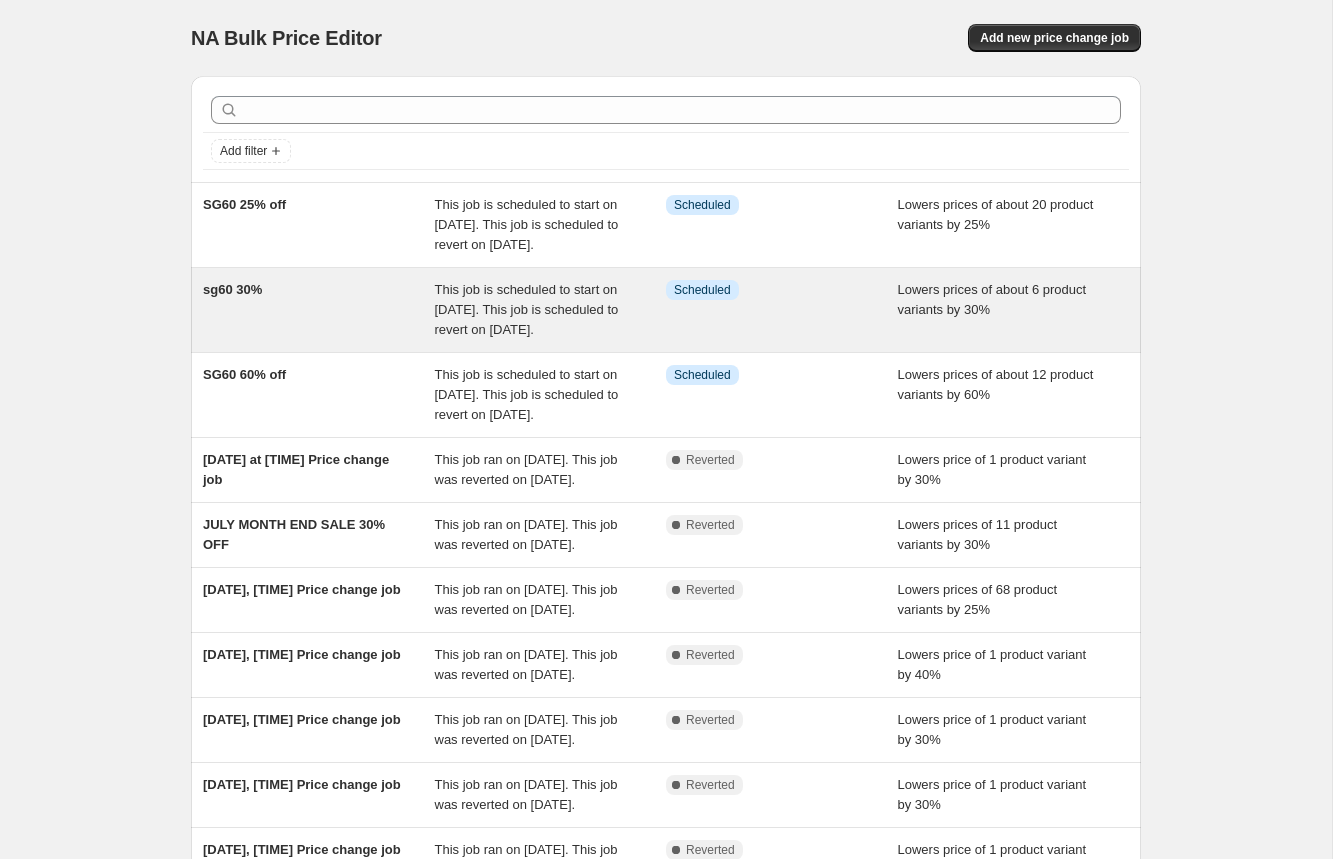 click on "This job is scheduled to start on [DATE]. This job is scheduled to revert on [DATE]." at bounding box center [527, 309] 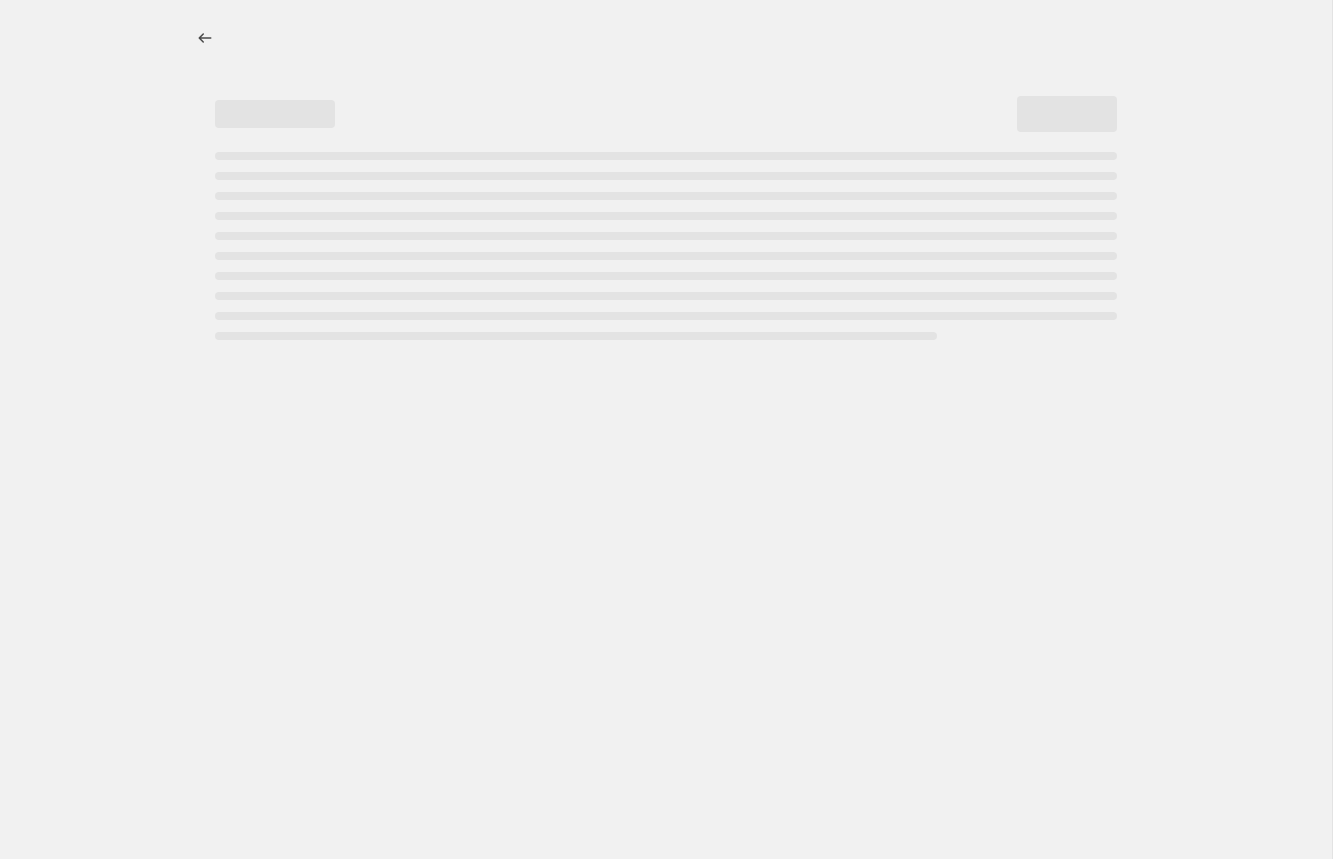 select on "percentage" 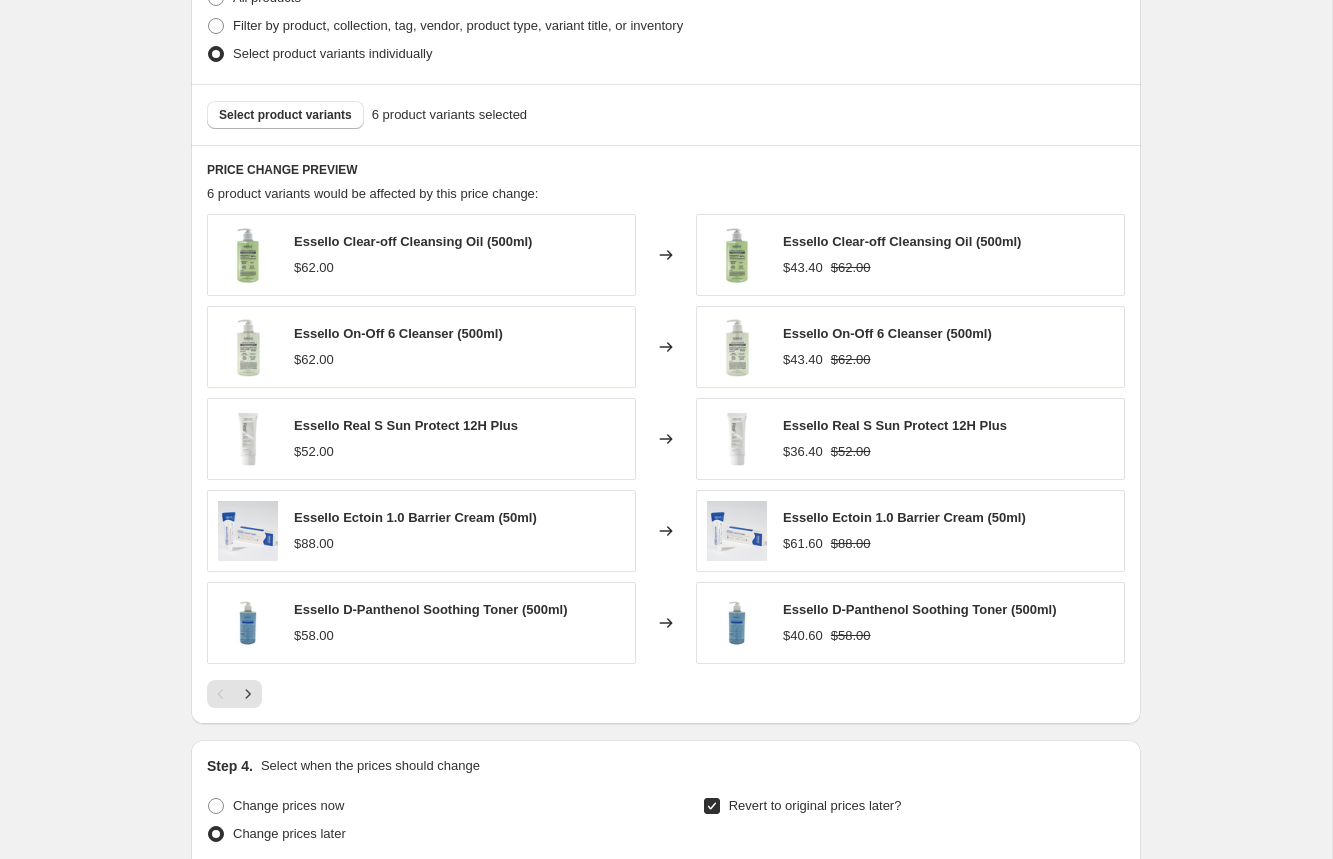 scroll, scrollTop: 1201, scrollLeft: 0, axis: vertical 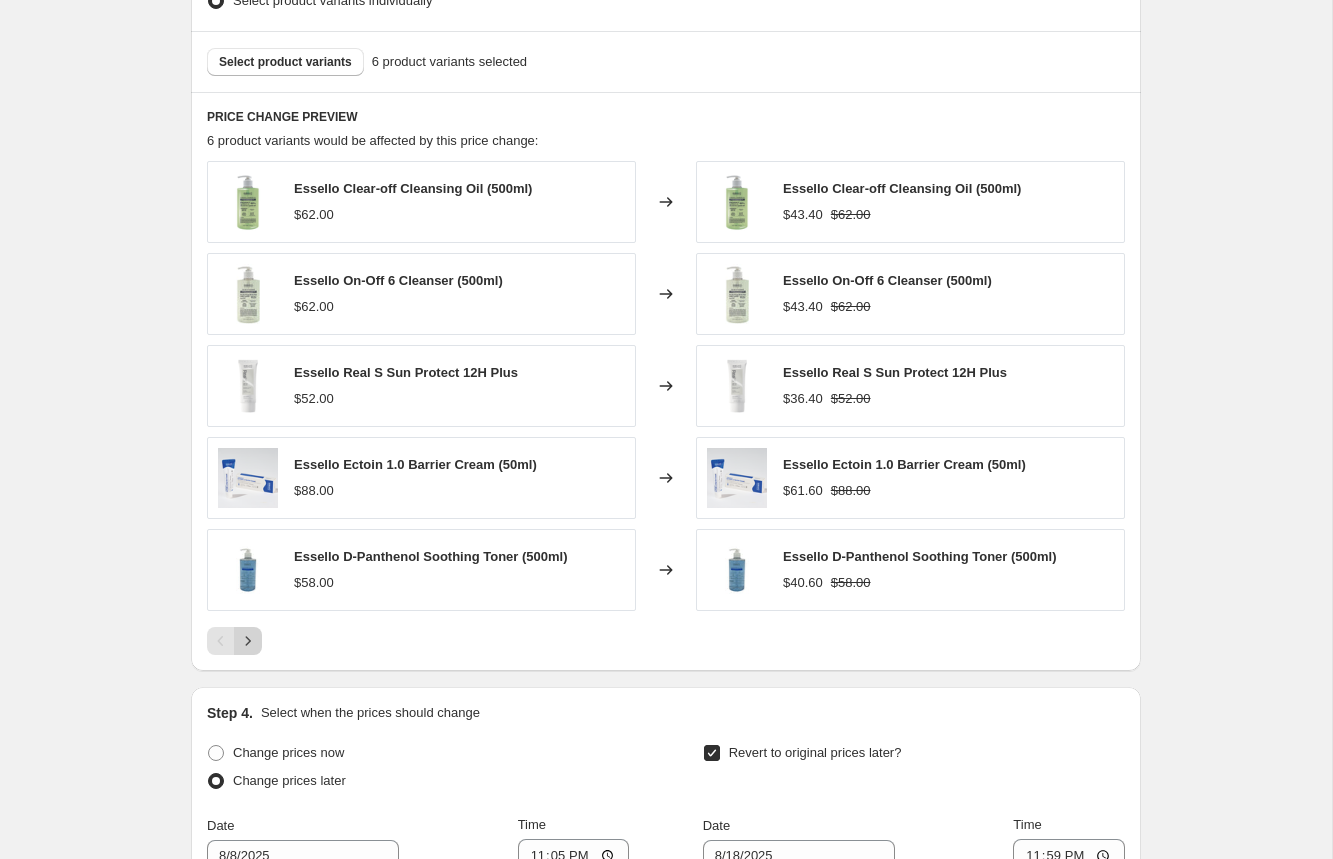 click at bounding box center (248, 641) 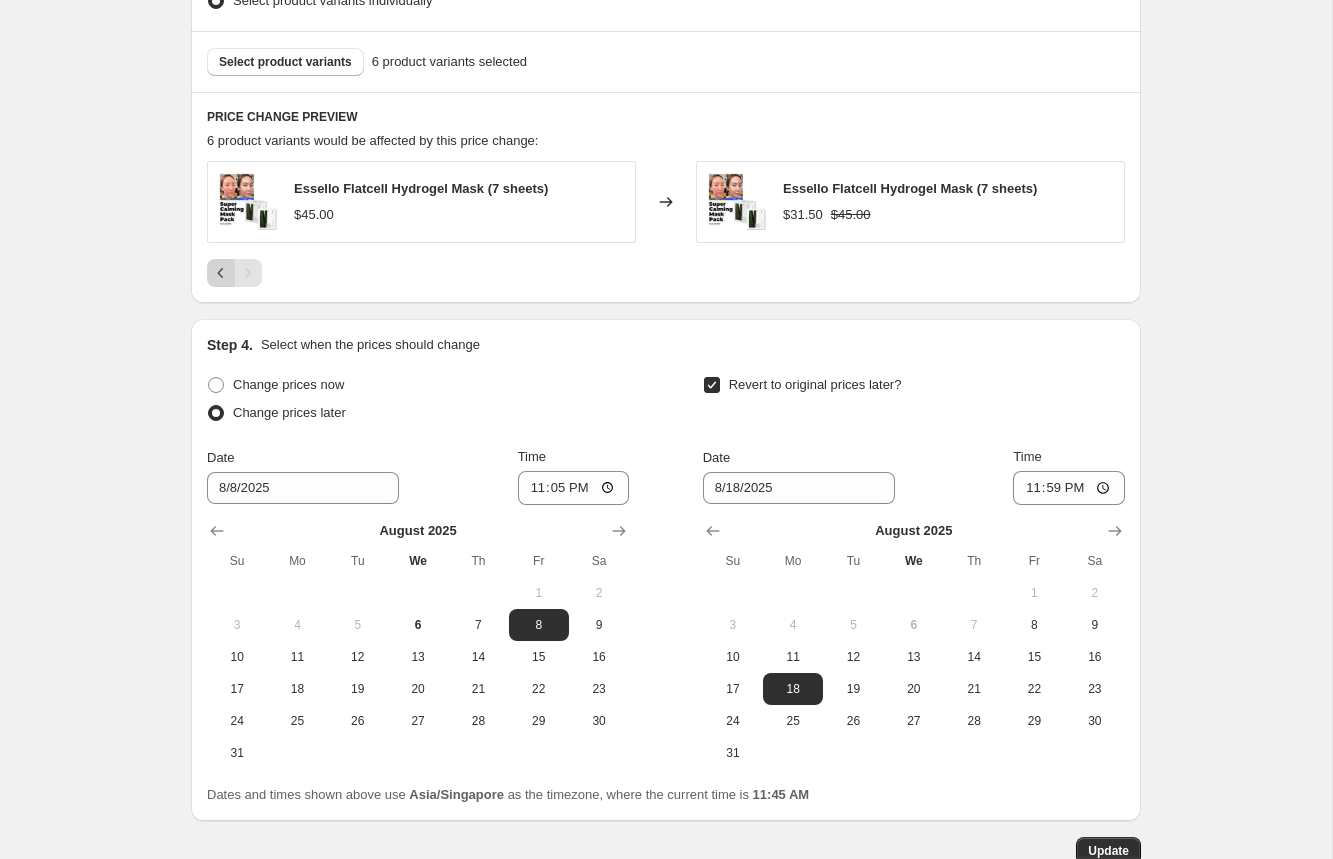 click 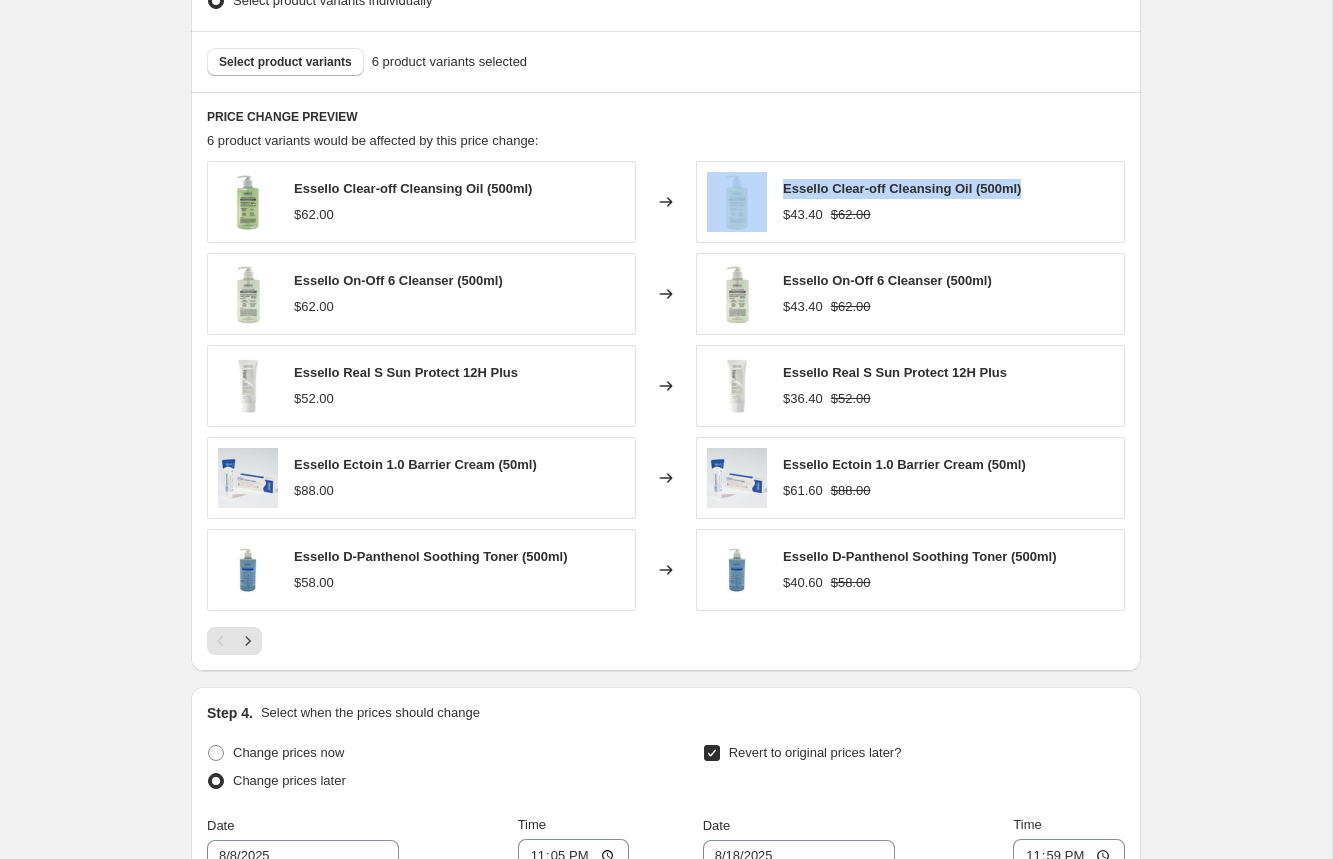 drag, startPoint x: 1043, startPoint y: 189, endPoint x: 774, endPoint y: 189, distance: 269 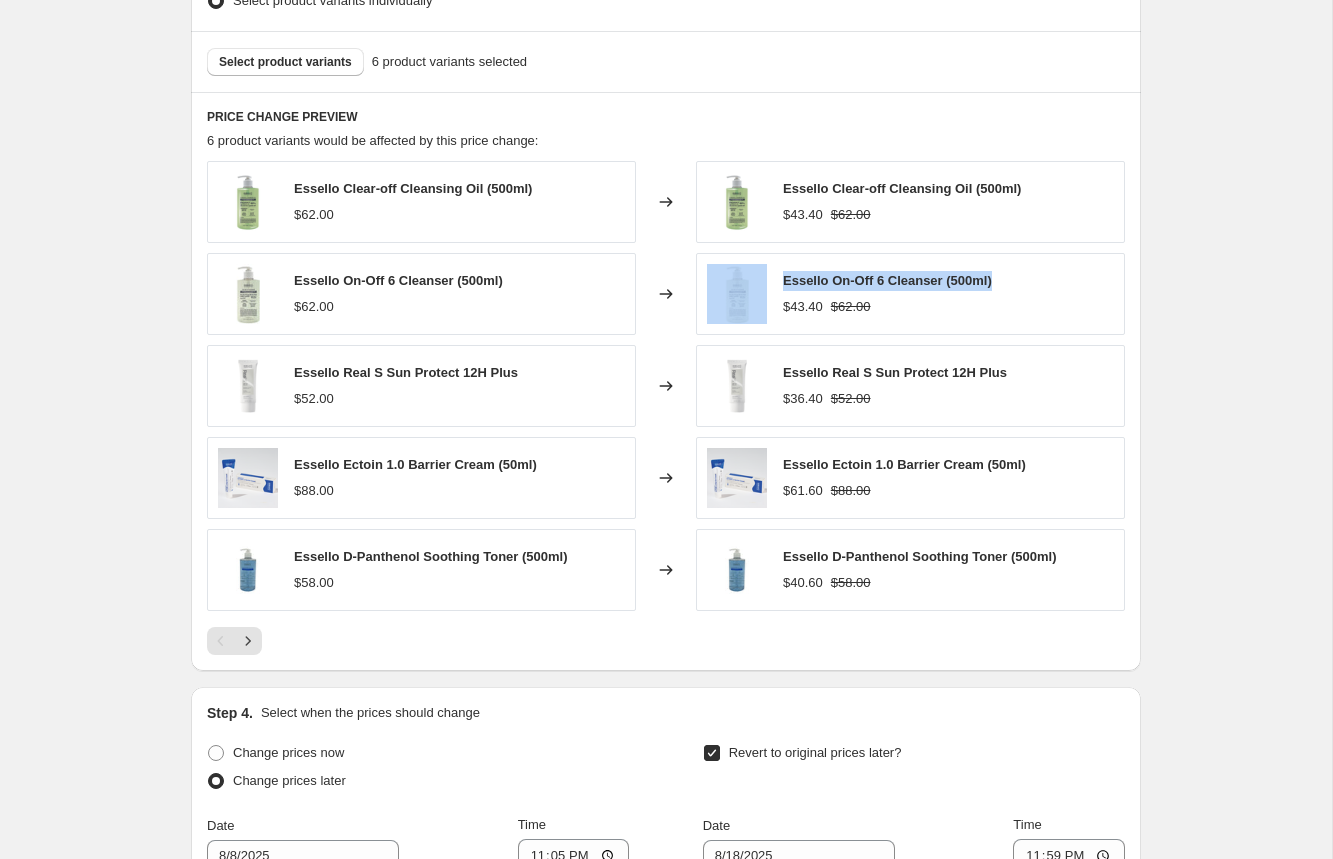 drag, startPoint x: 1034, startPoint y: 280, endPoint x: 766, endPoint y: 273, distance: 268.0914 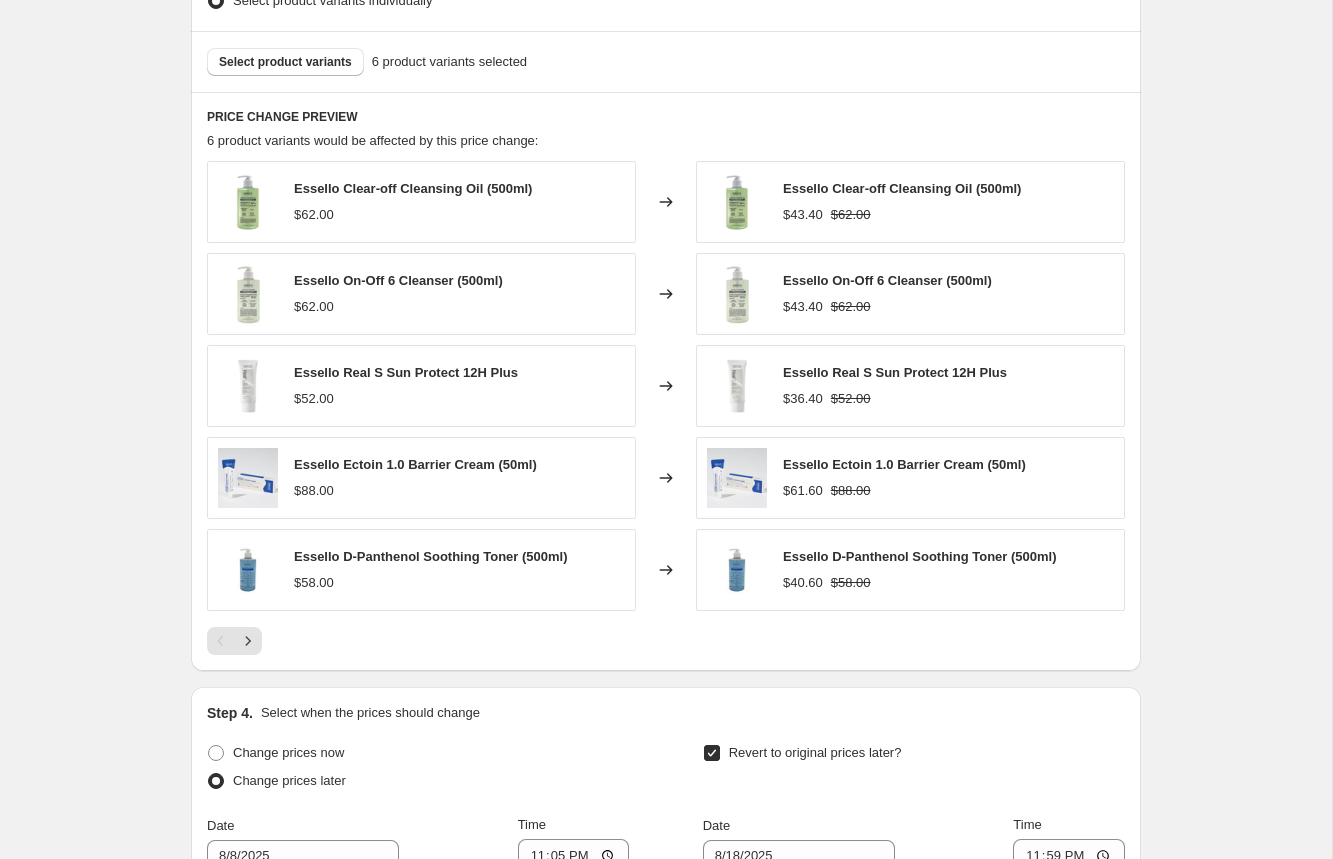 drag, startPoint x: 996, startPoint y: 406, endPoint x: 1016, endPoint y: 384, distance: 29.732138 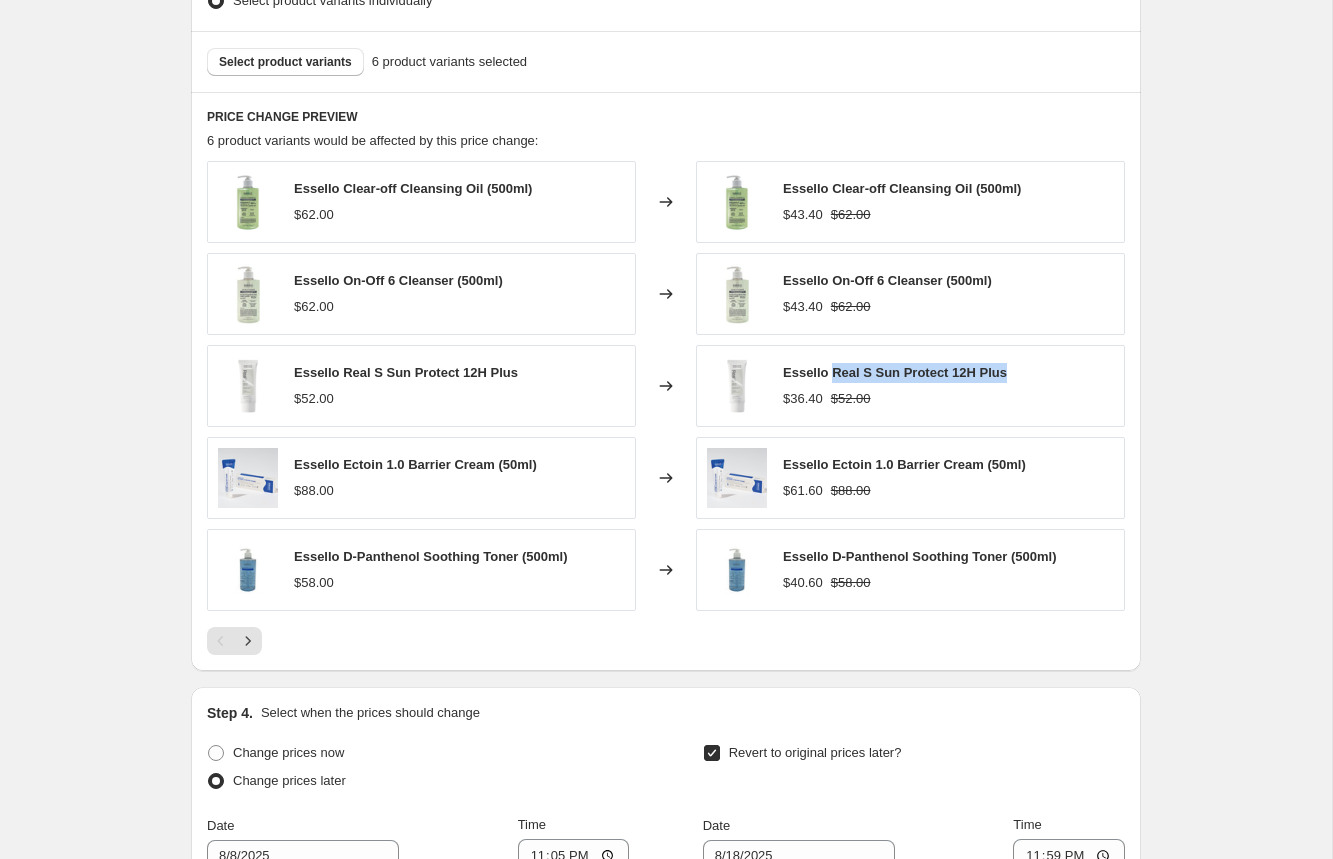 drag, startPoint x: 1013, startPoint y: 373, endPoint x: 884, endPoint y: 371, distance: 129.0155 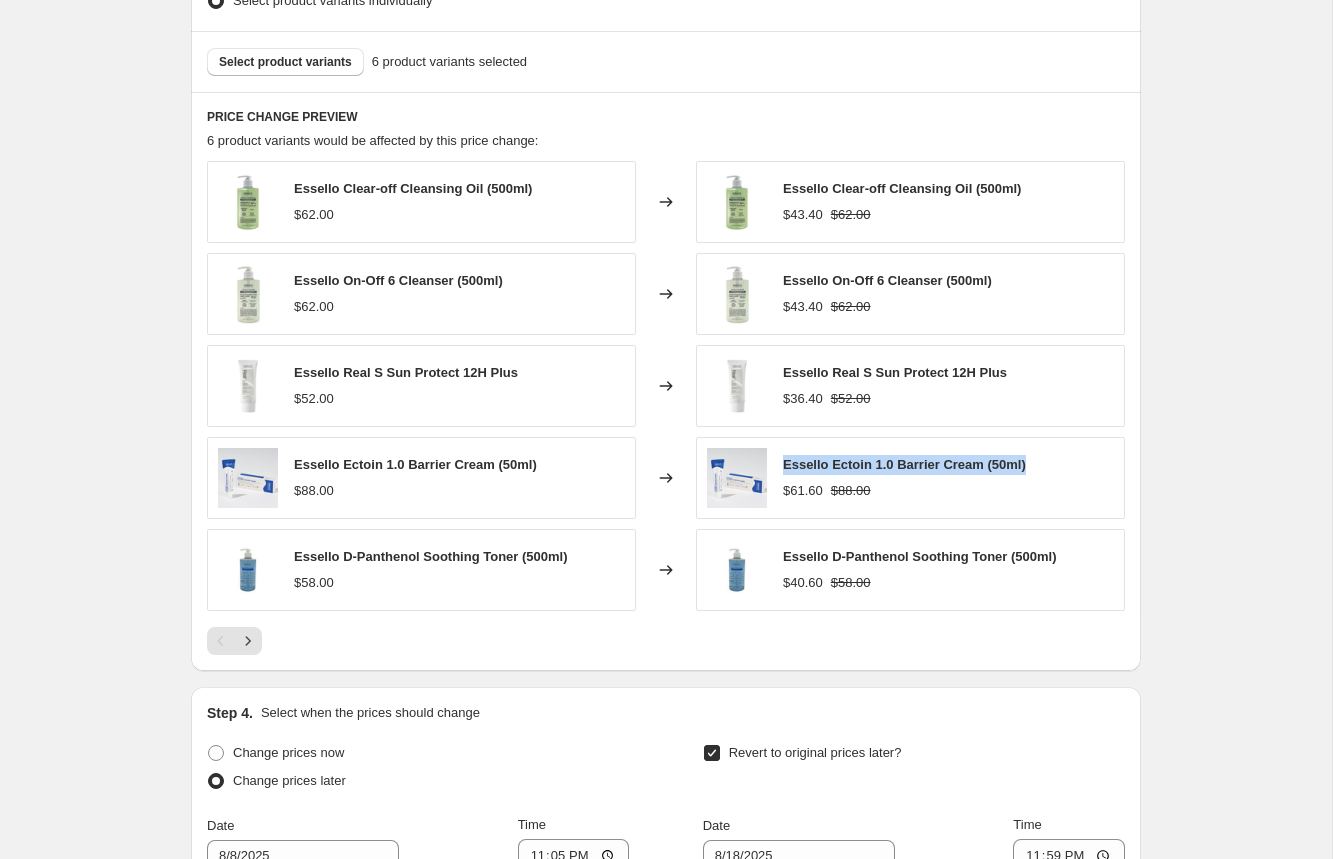 drag, startPoint x: 983, startPoint y: 460, endPoint x: 792, endPoint y: 510, distance: 197.43607 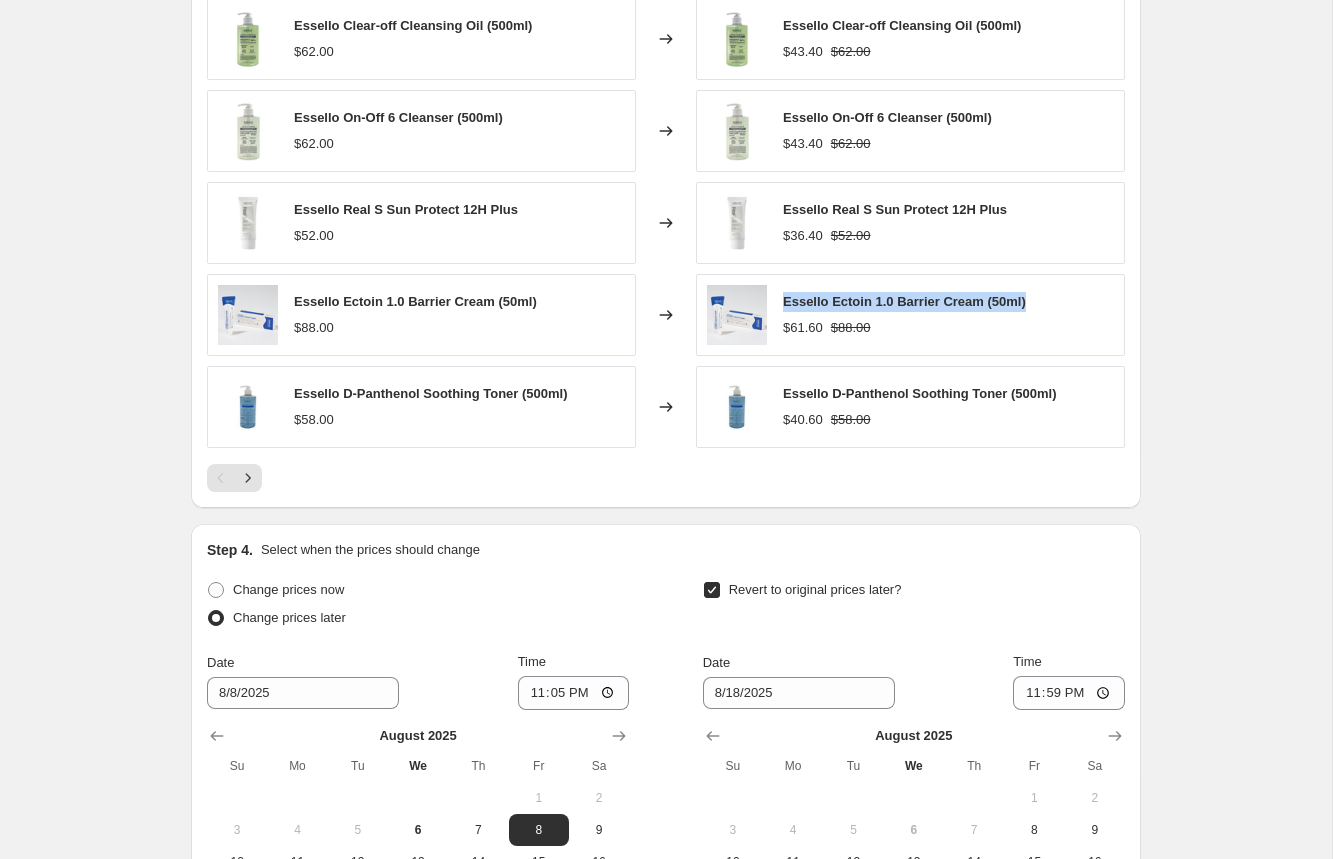 scroll, scrollTop: 1376, scrollLeft: 0, axis: vertical 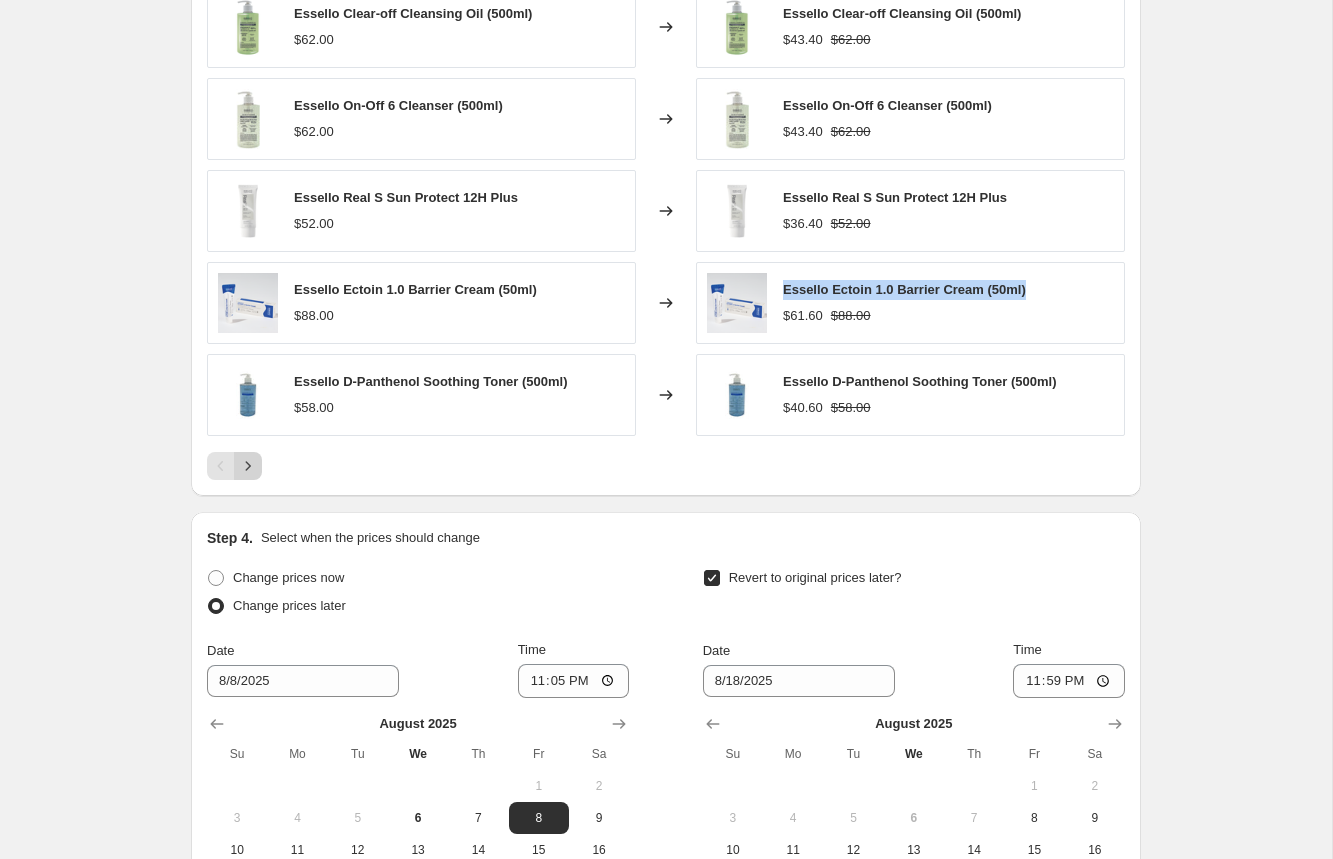 click 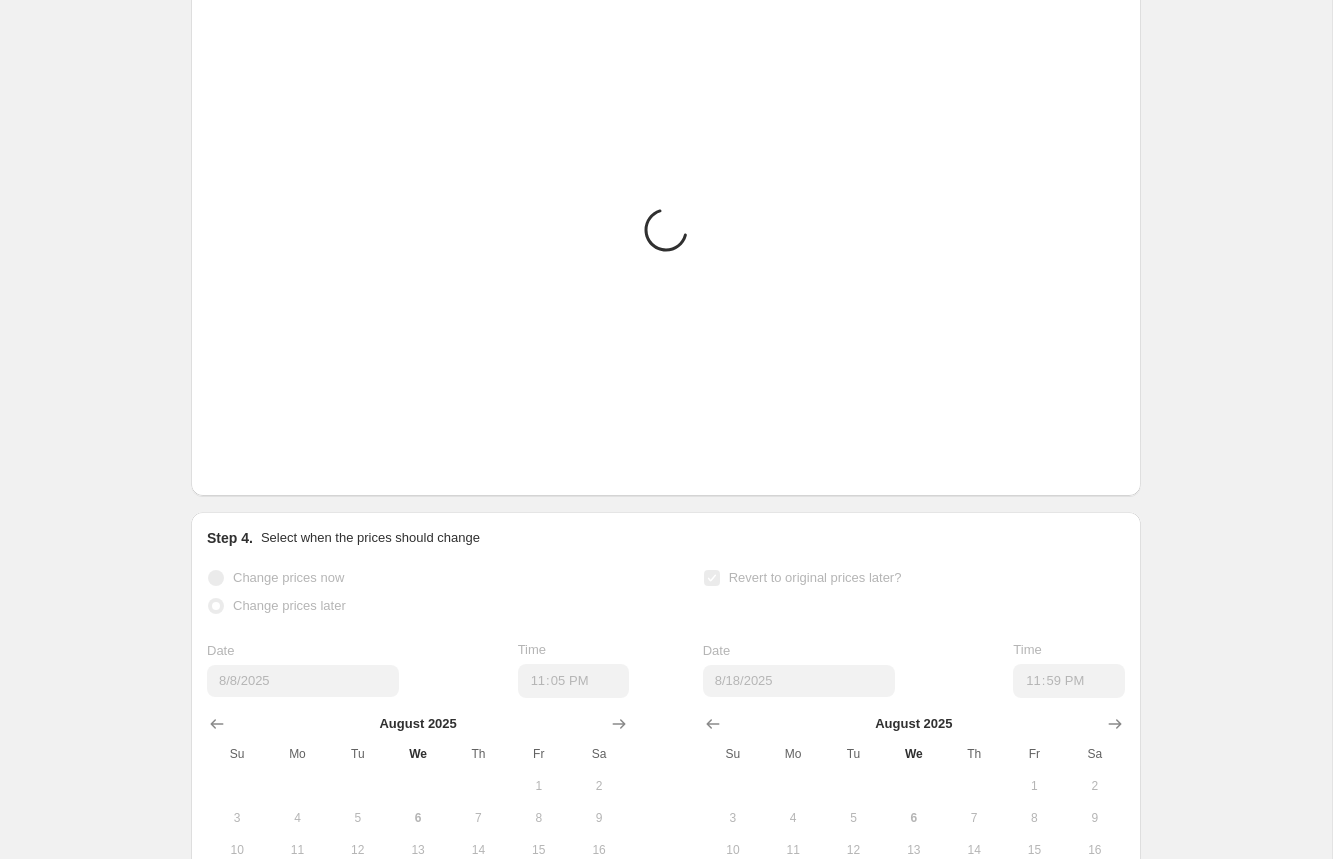 scroll, scrollTop: 1329, scrollLeft: 0, axis: vertical 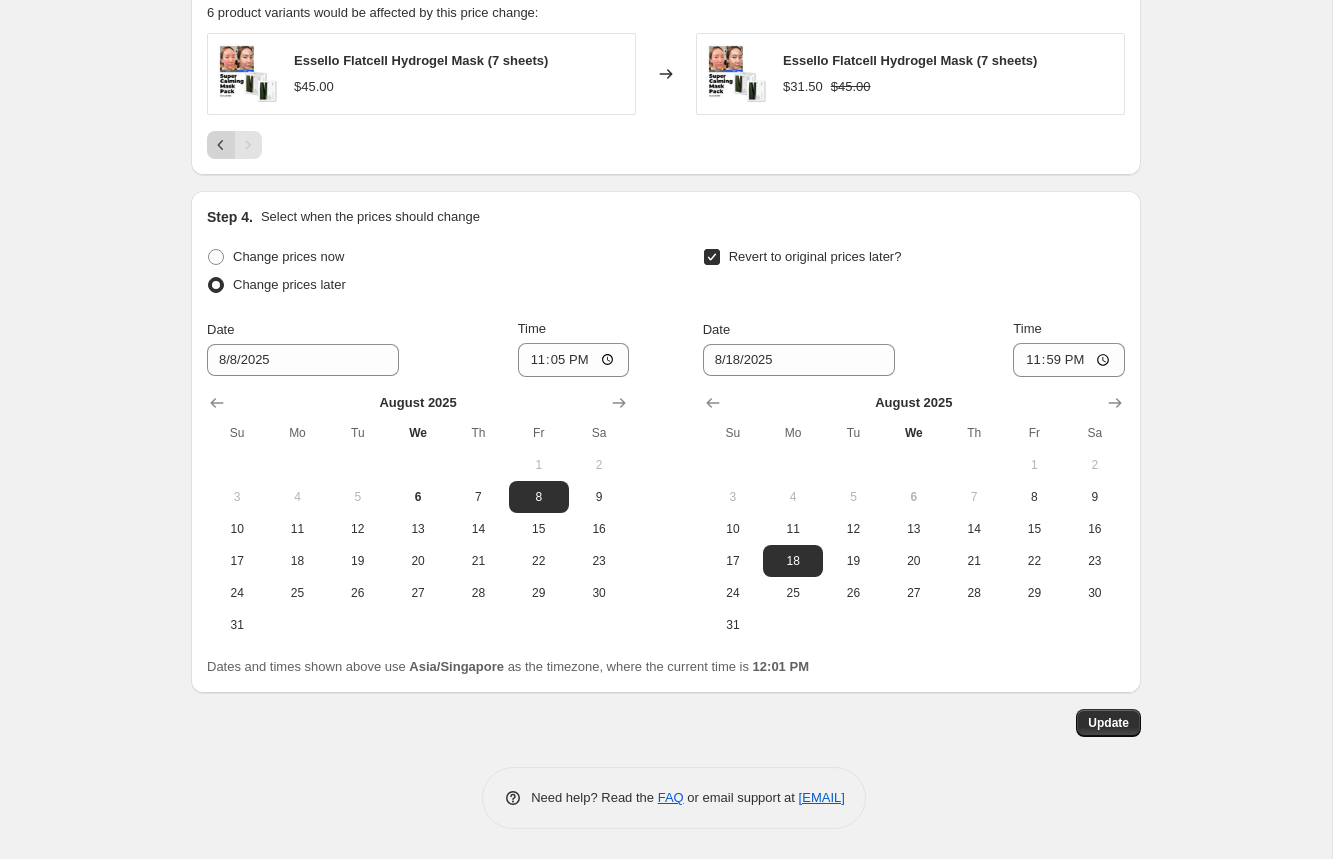 click 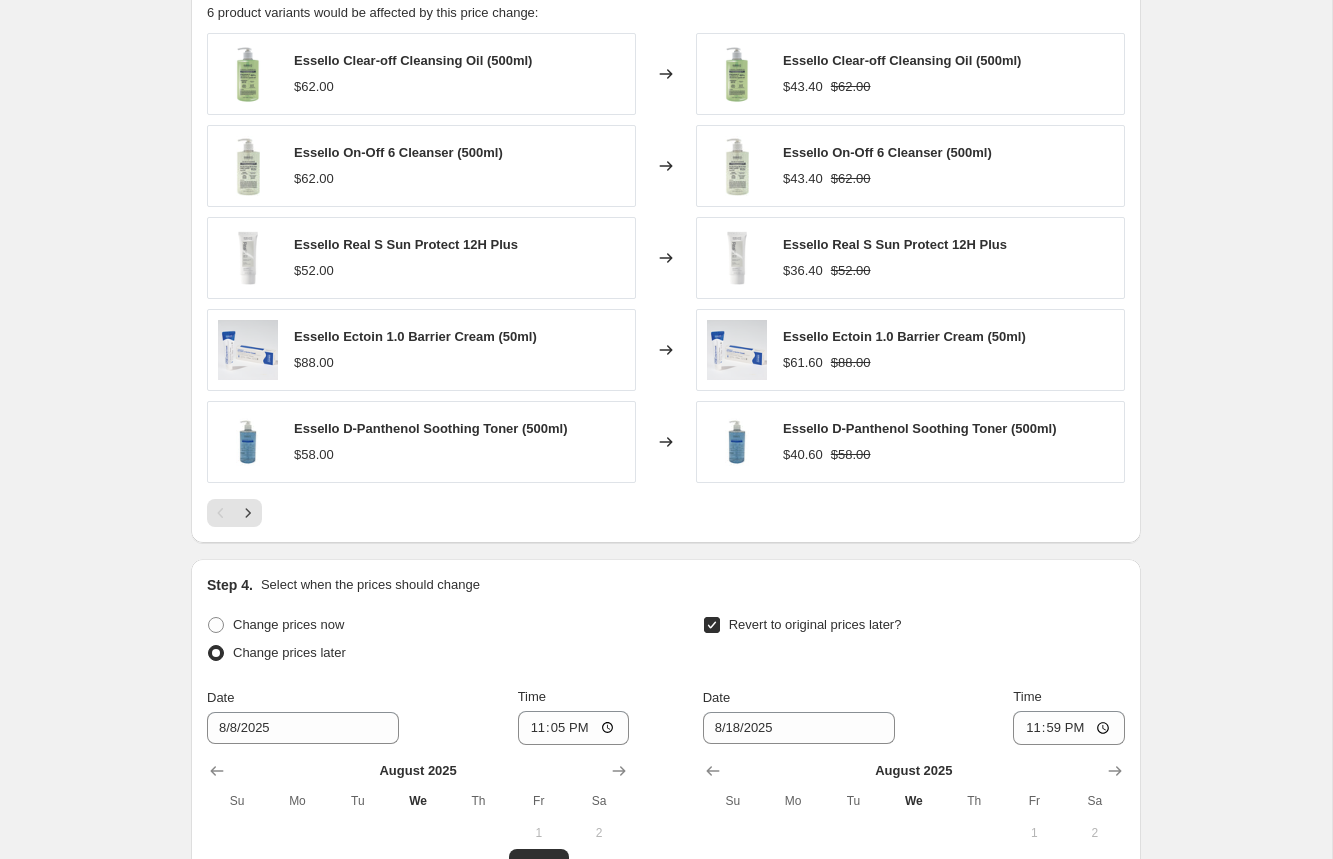 drag, startPoint x: 1053, startPoint y: 426, endPoint x: 836, endPoint y: 429, distance: 217.02074 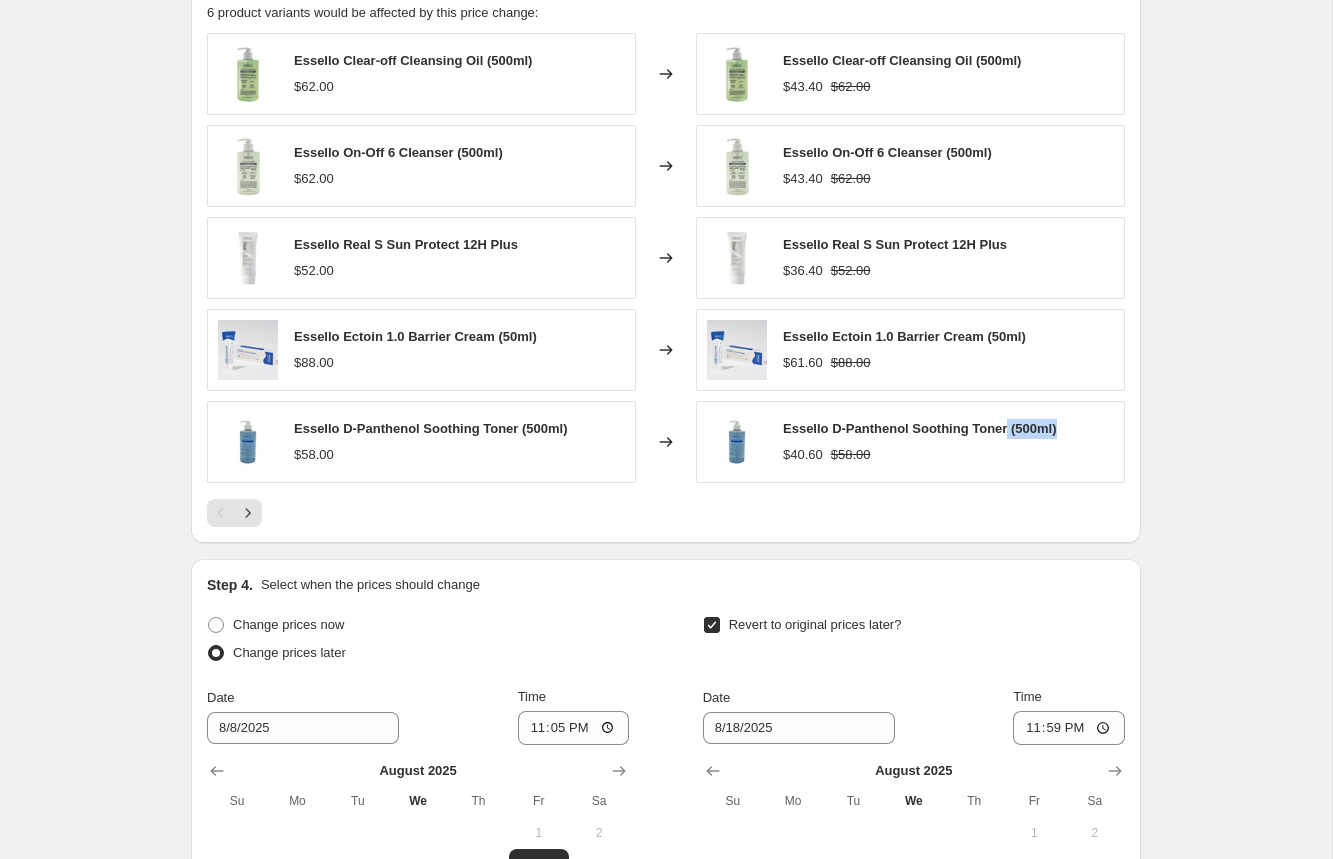 drag, startPoint x: 1070, startPoint y: 431, endPoint x: 1016, endPoint y: 436, distance: 54.230988 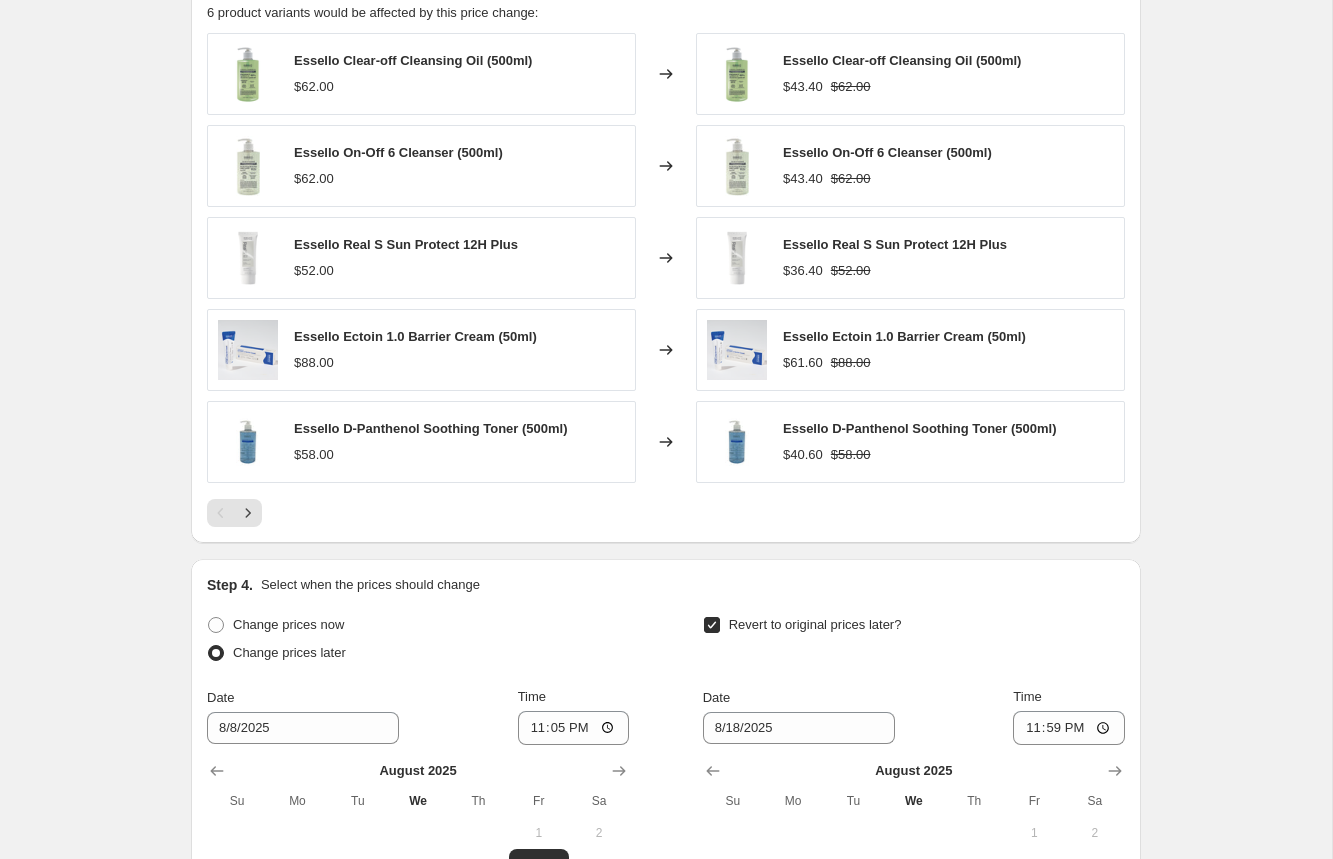 drag, startPoint x: 1028, startPoint y: 455, endPoint x: 1025, endPoint y: 440, distance: 15.297058 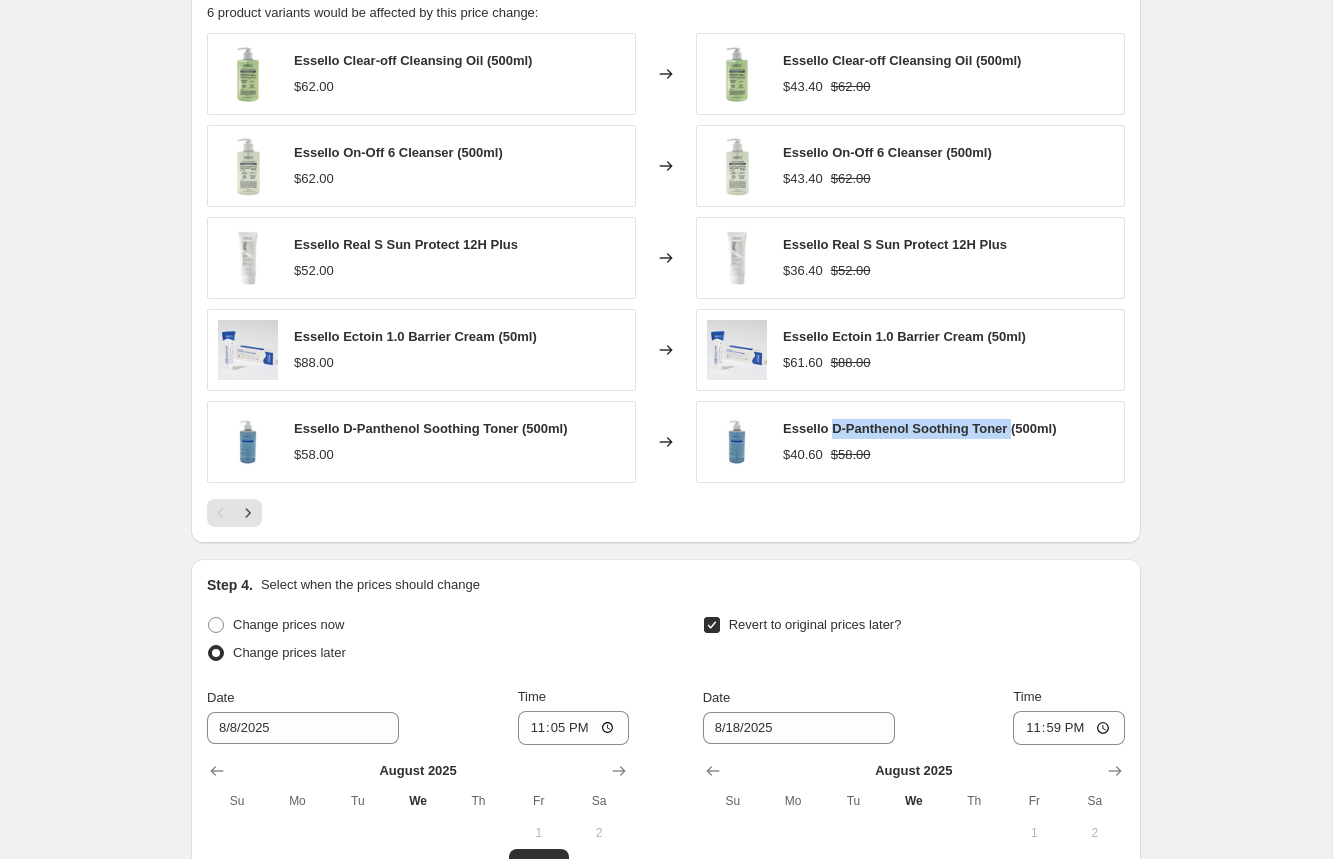 drag, startPoint x: 959, startPoint y: 430, endPoint x: 1009, endPoint y: 442, distance: 51.41984 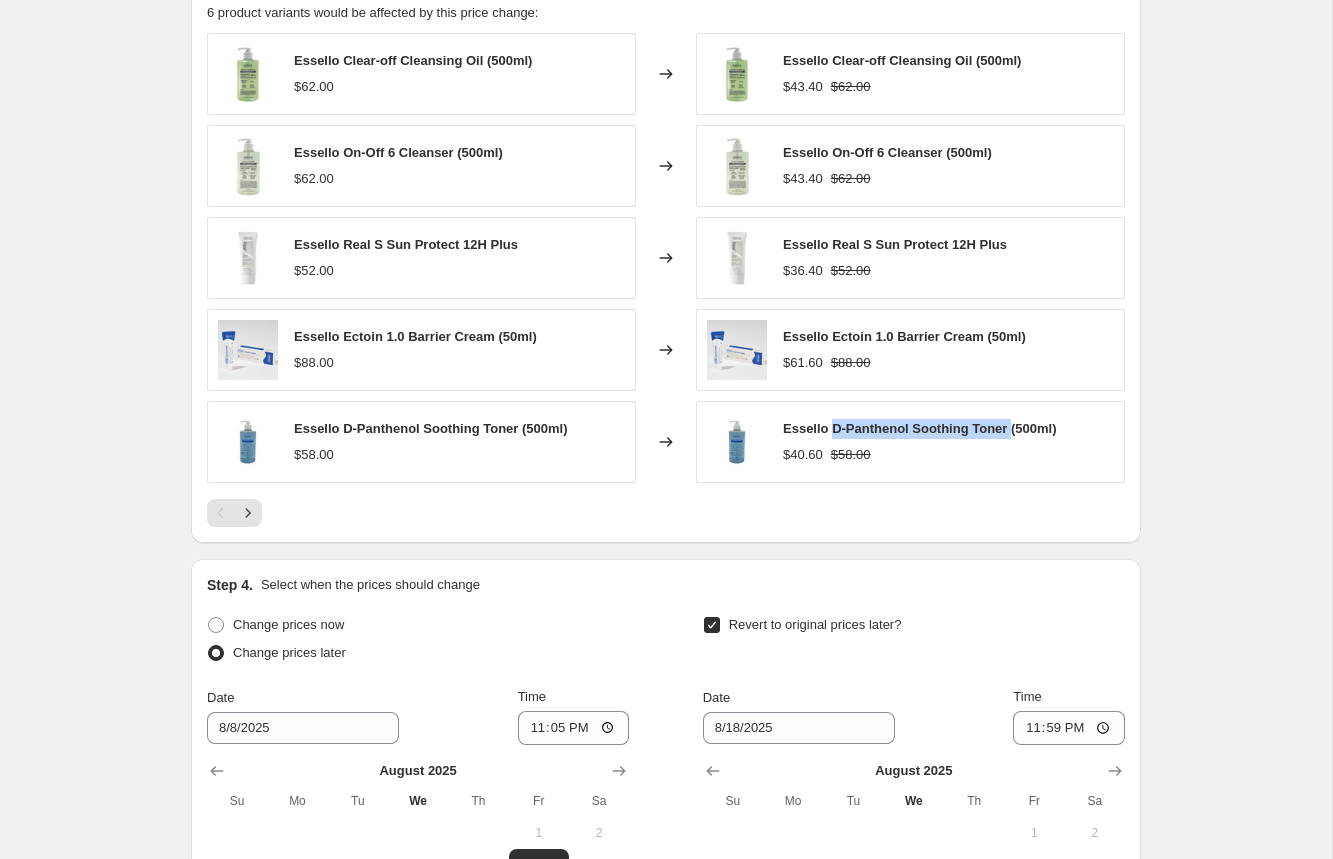 drag, startPoint x: 975, startPoint y: 433, endPoint x: 995, endPoint y: 429, distance: 20.396078 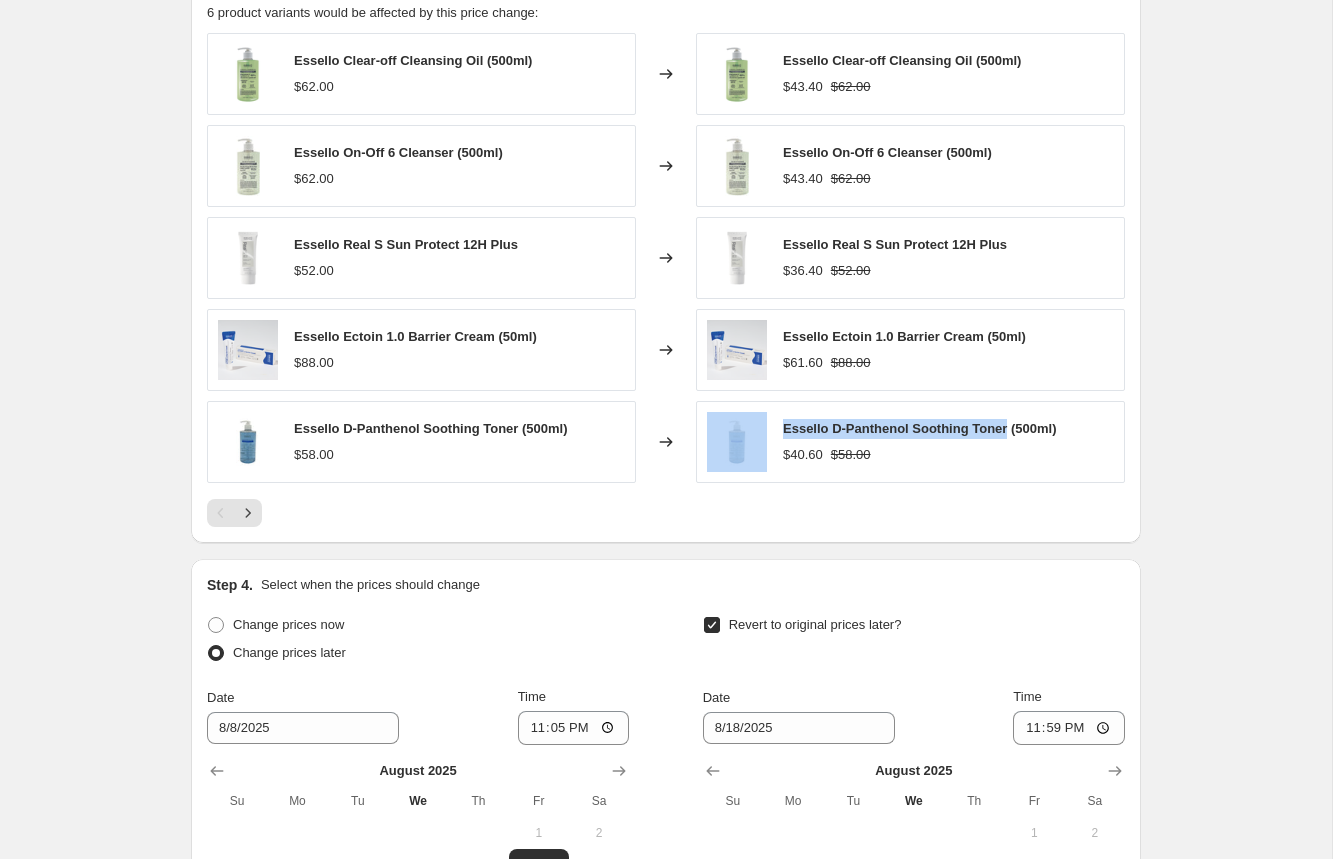 drag, startPoint x: 1012, startPoint y: 426, endPoint x: 769, endPoint y: 499, distance: 253.7282 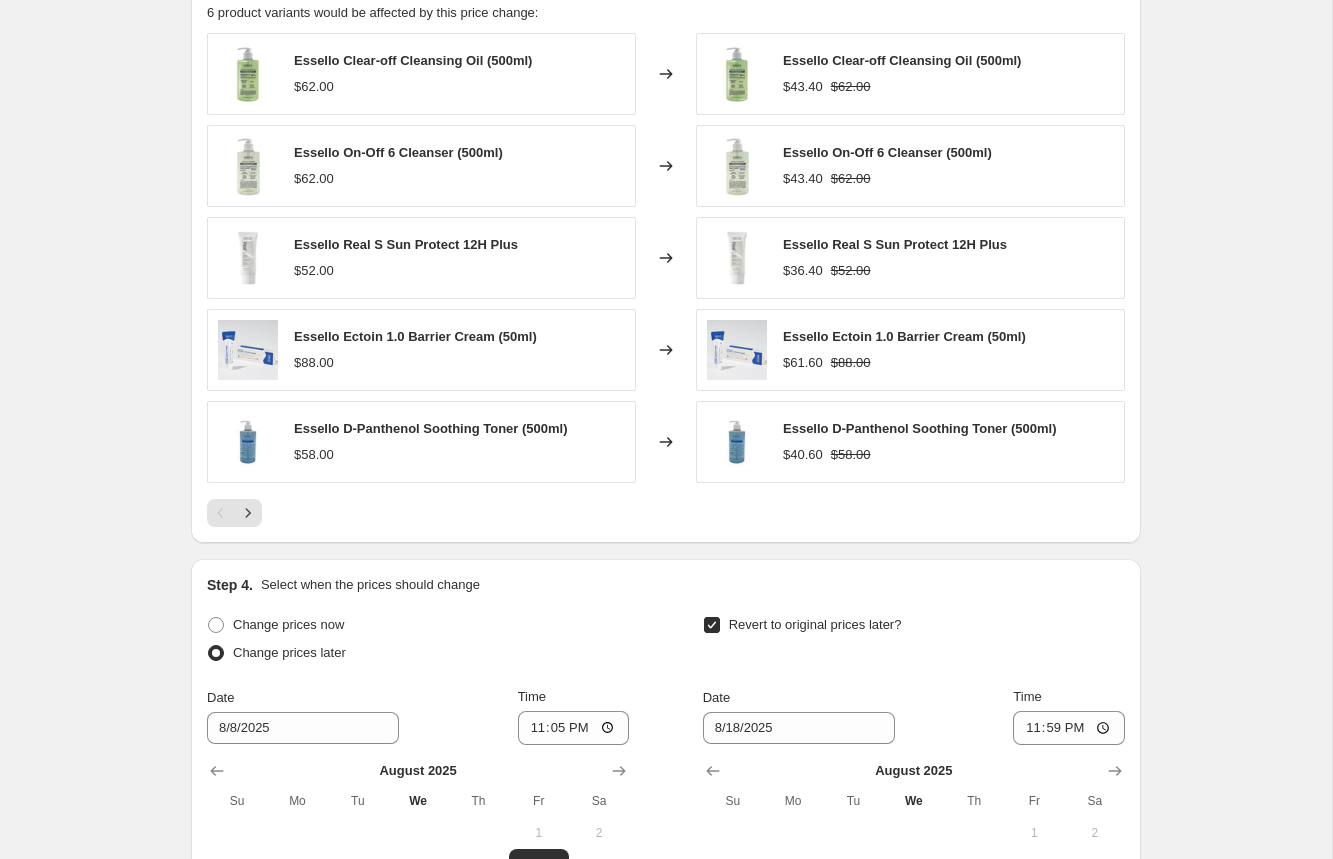 drag, startPoint x: 382, startPoint y: 524, endPoint x: 286, endPoint y: 523, distance: 96.00521 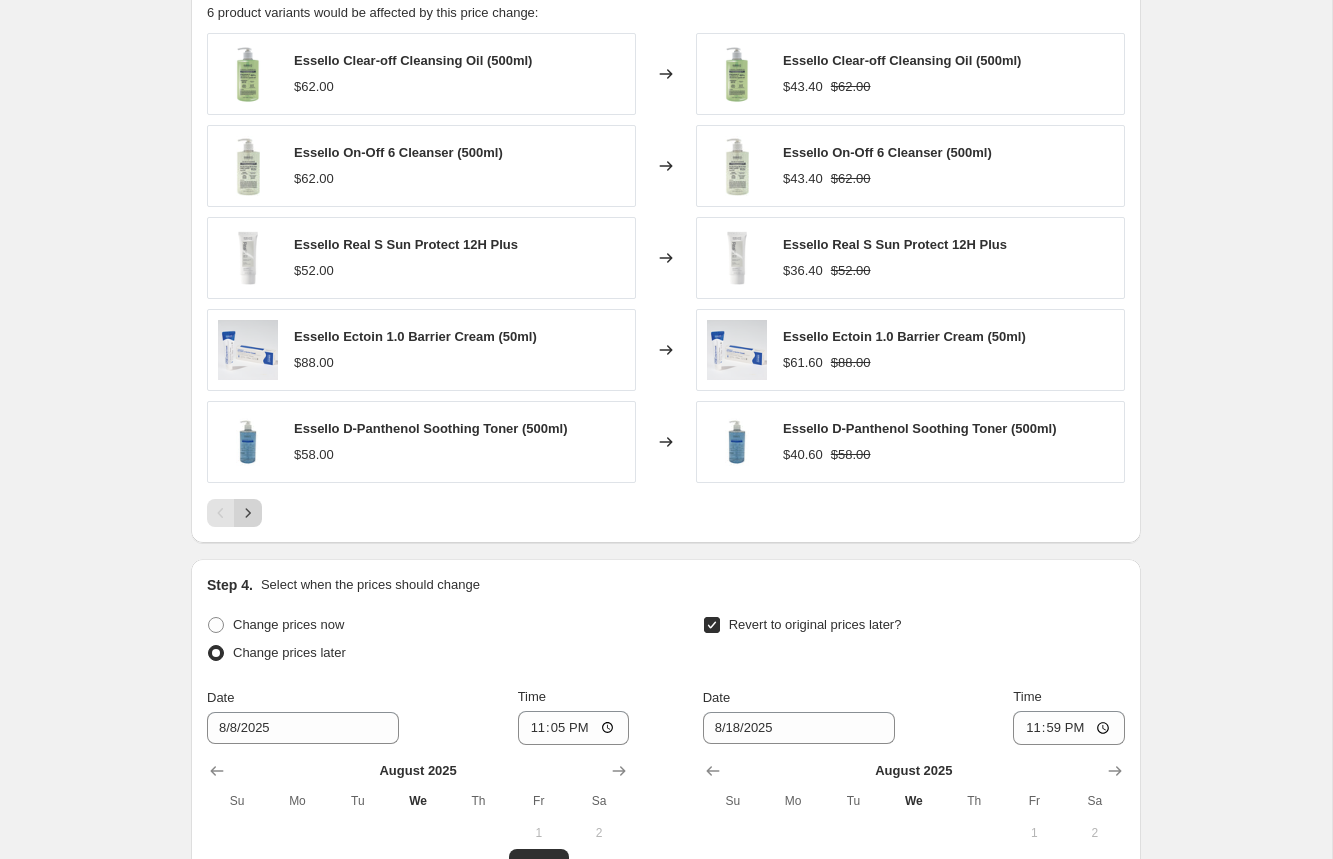 click 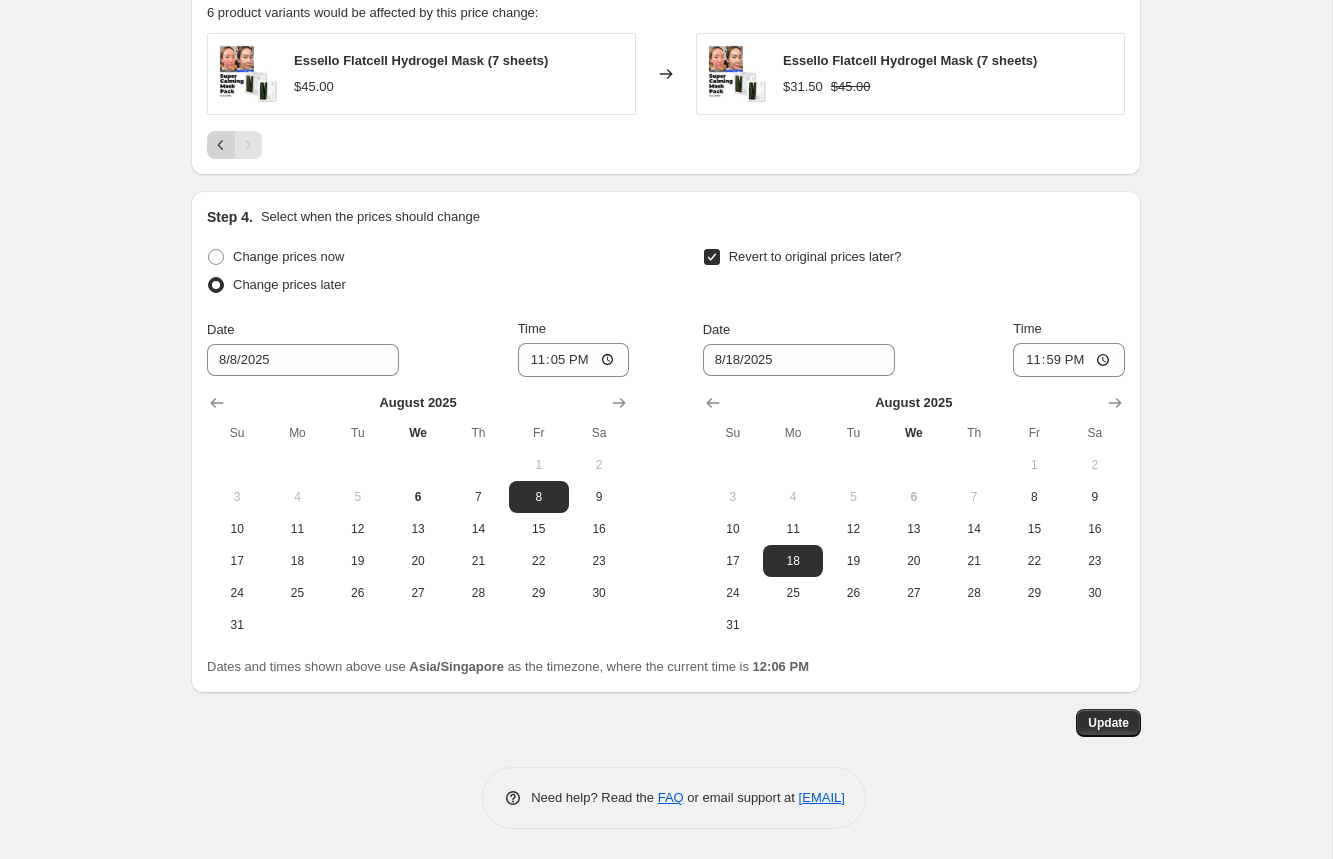 click 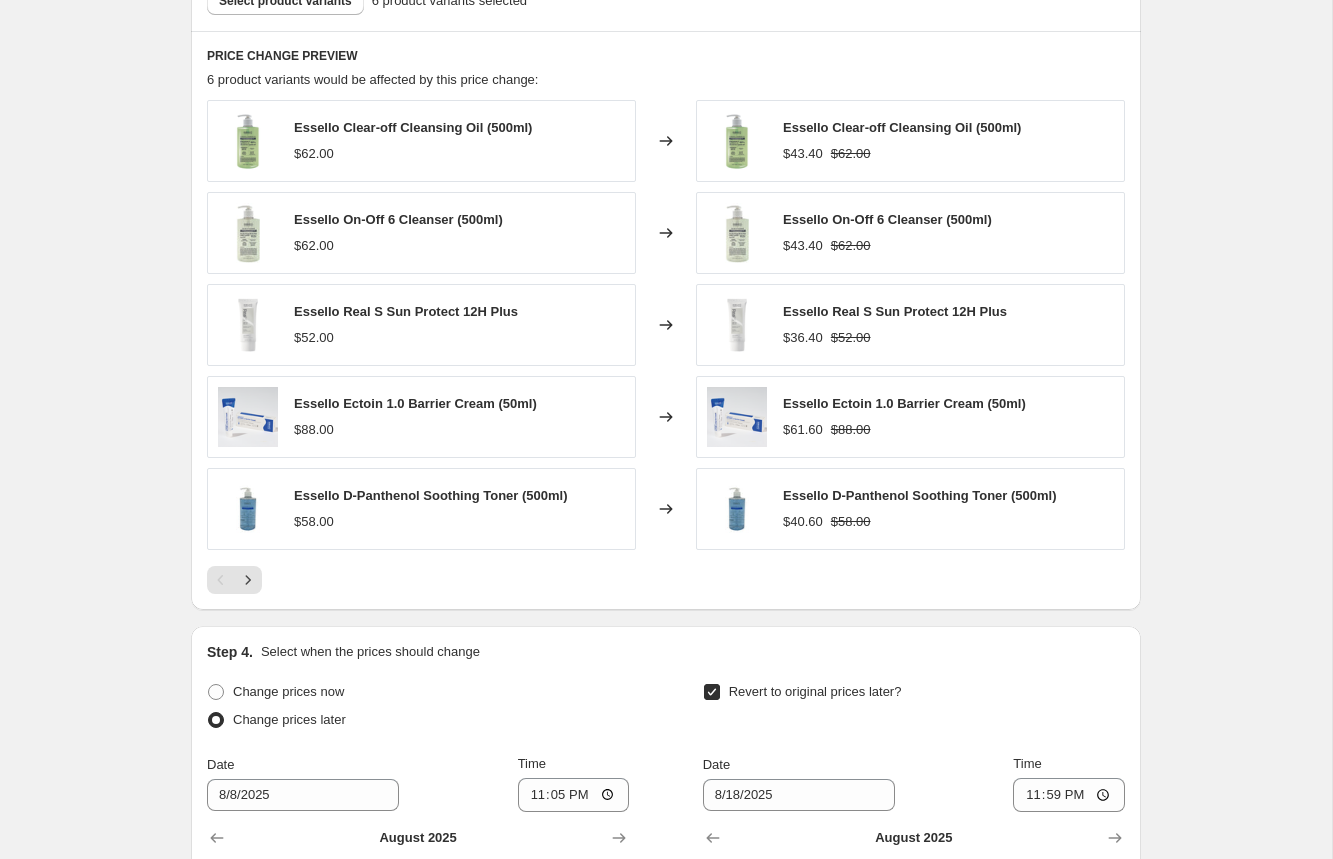 scroll, scrollTop: 1255, scrollLeft: 0, axis: vertical 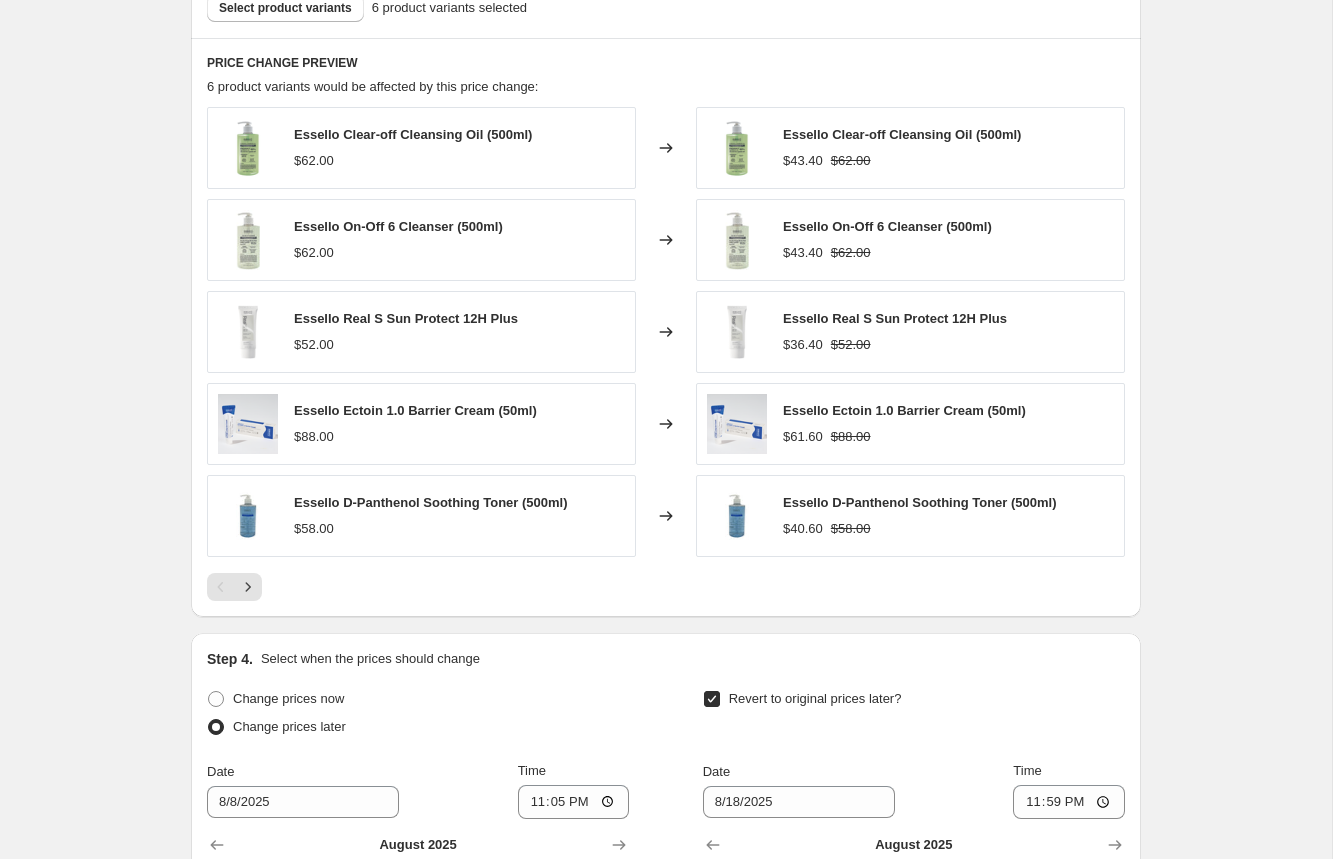 drag, startPoint x: 472, startPoint y: 606, endPoint x: 299, endPoint y: 590, distance: 173.73831 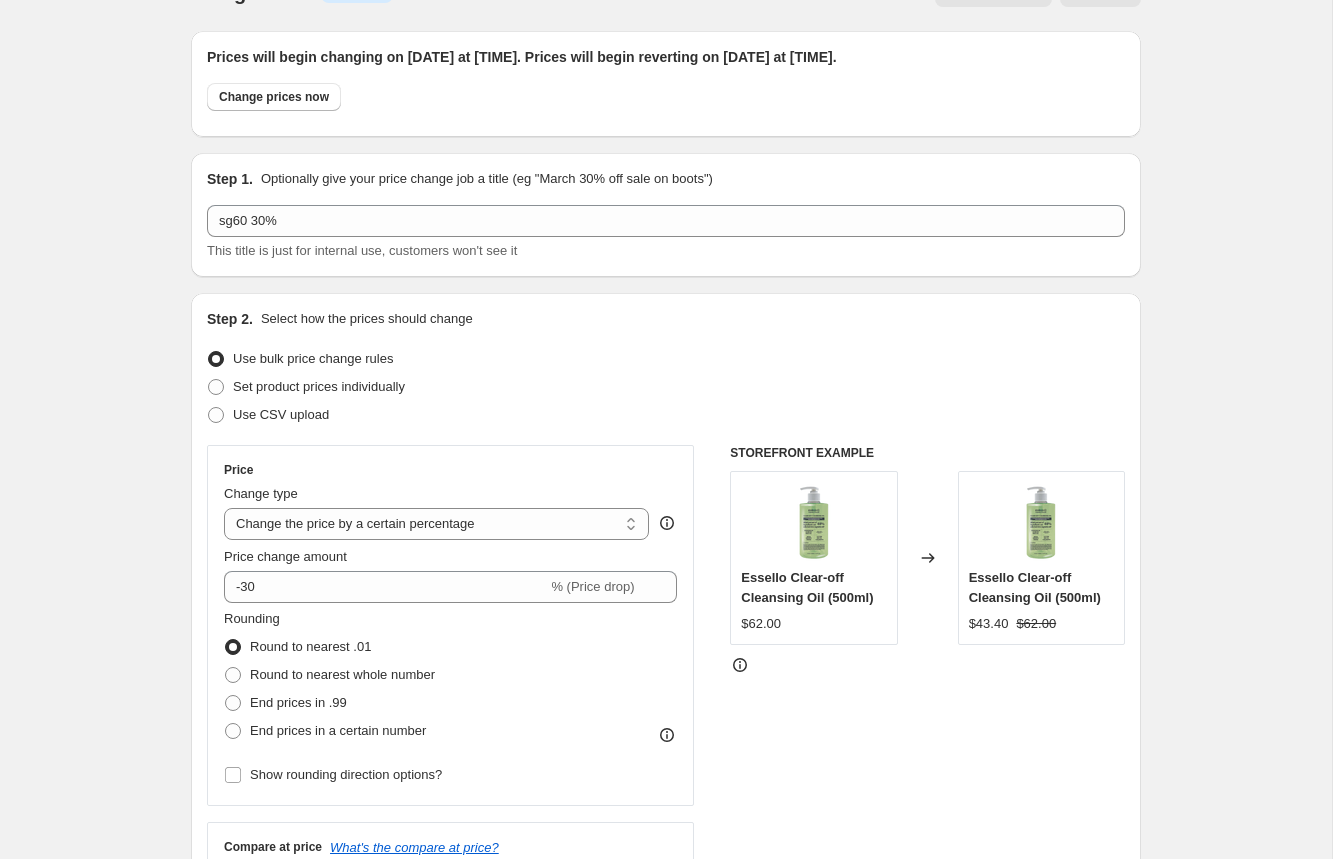 scroll, scrollTop: 0, scrollLeft: 0, axis: both 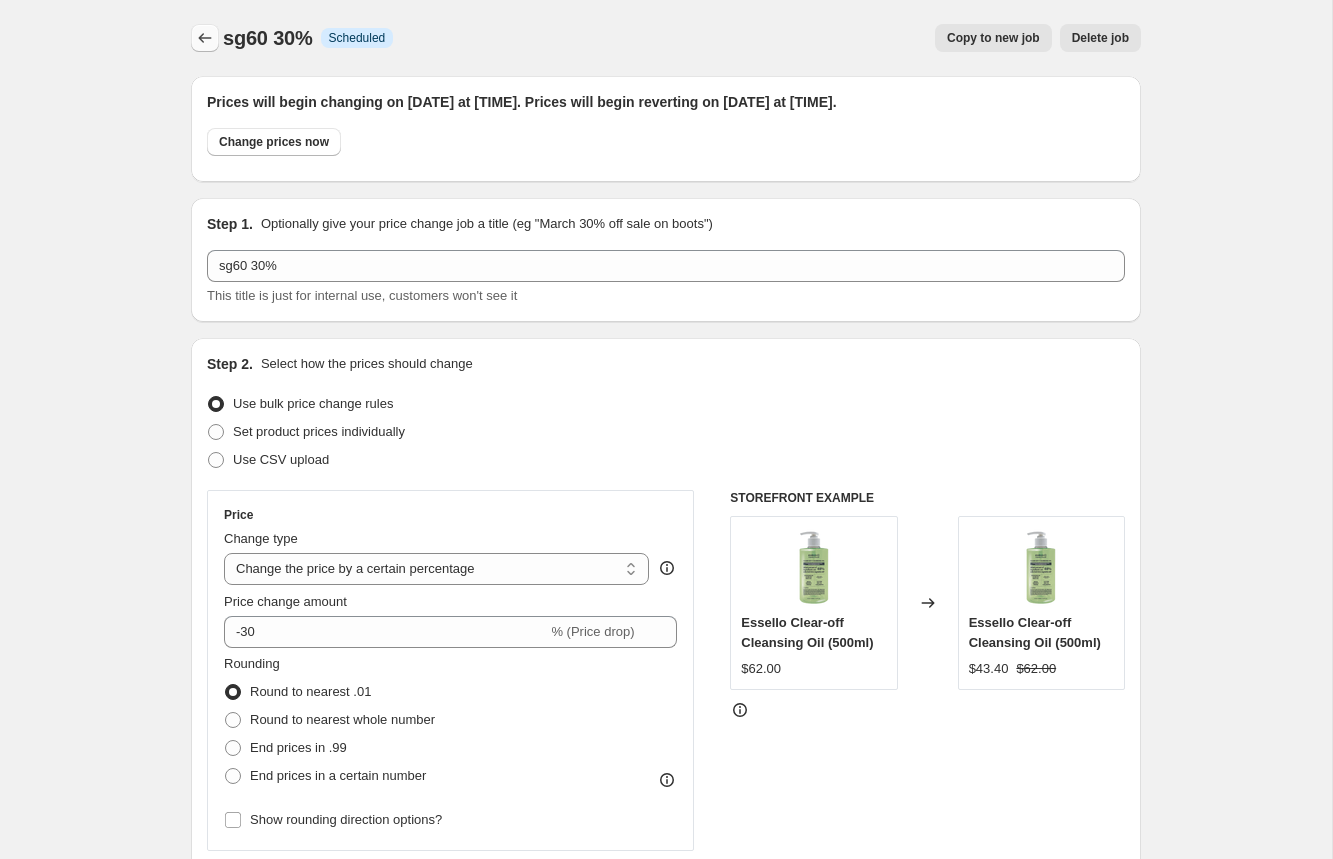 click 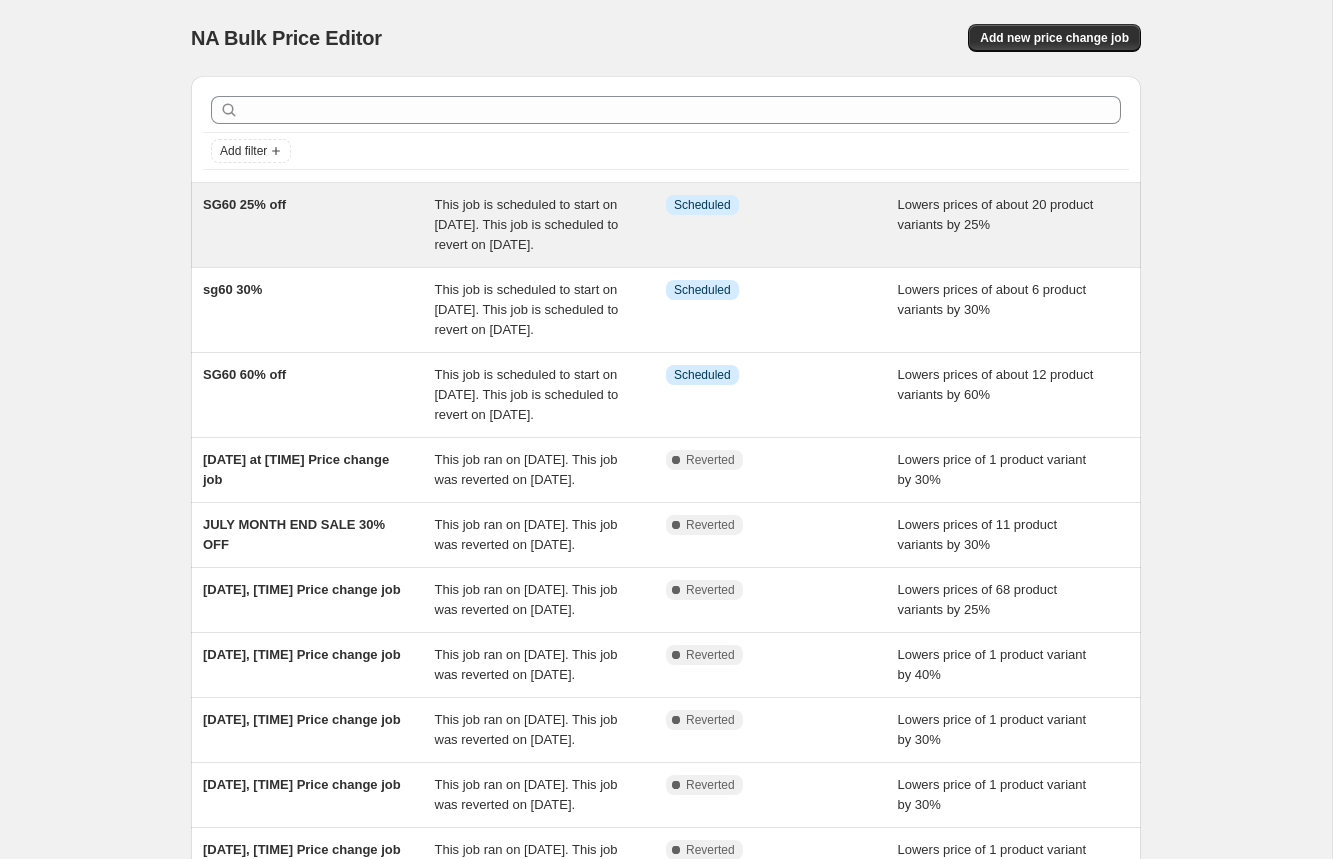 click on "This job is scheduled to start on [DATE]. This job is scheduled to revert on [DATE]." at bounding box center (527, 224) 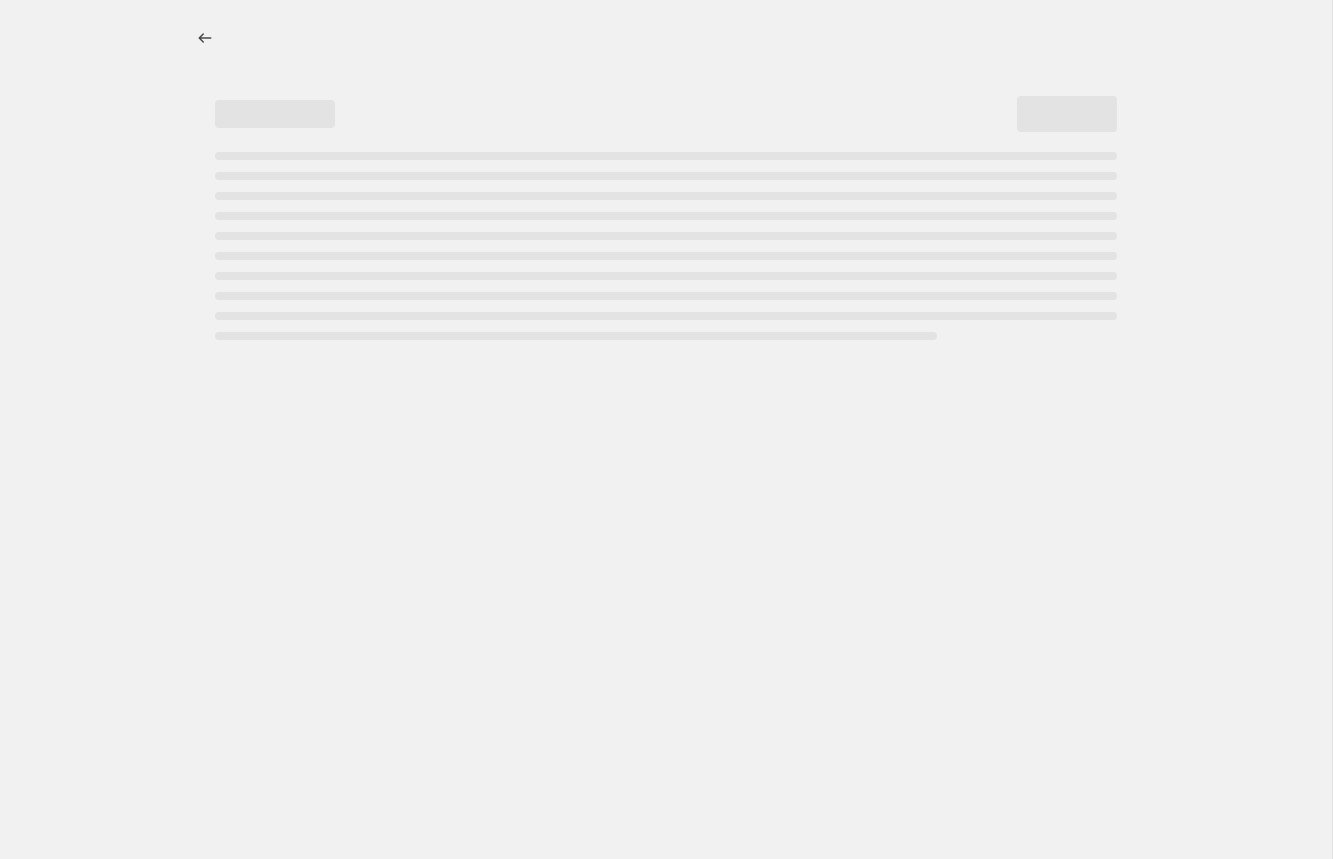 select on "percentage" 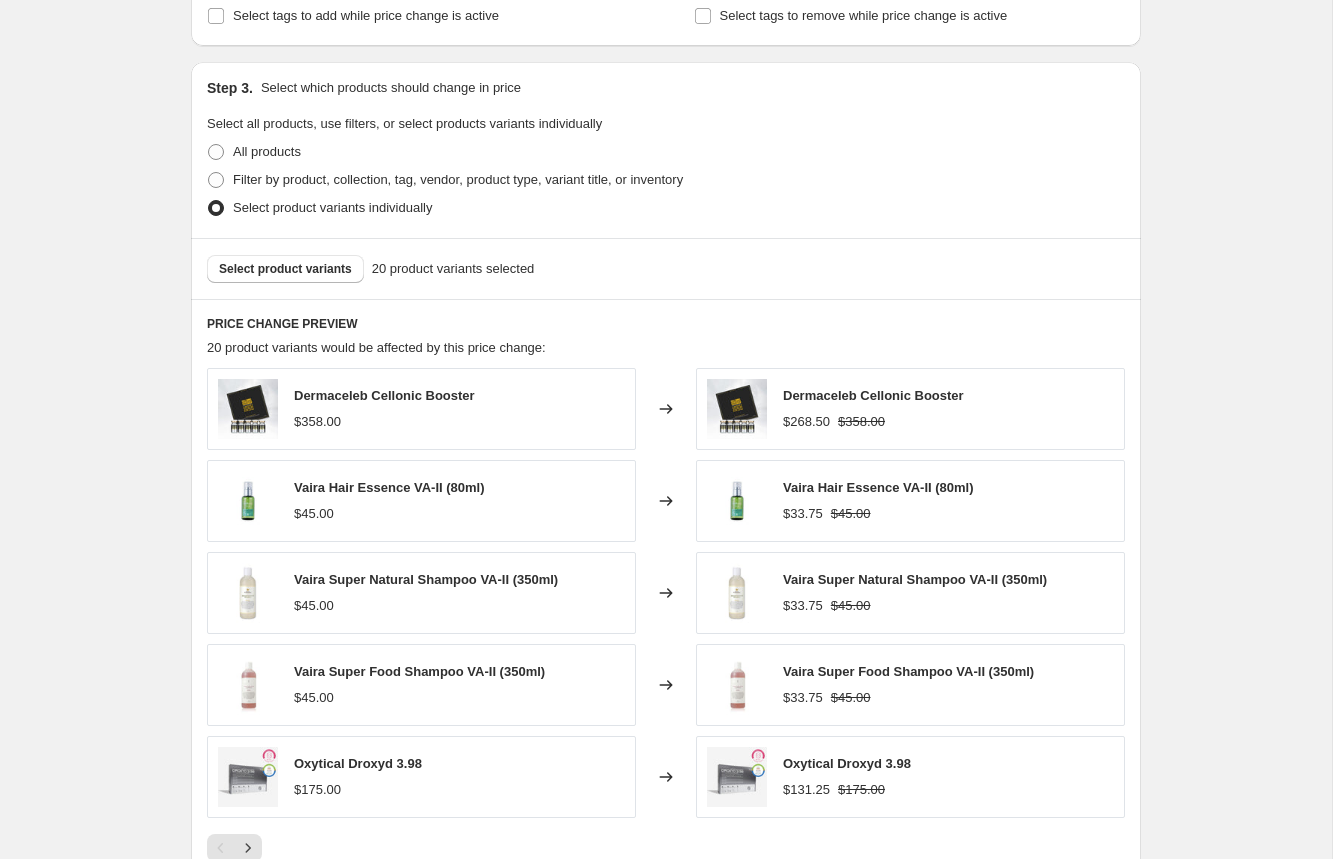 scroll, scrollTop: 1086, scrollLeft: 0, axis: vertical 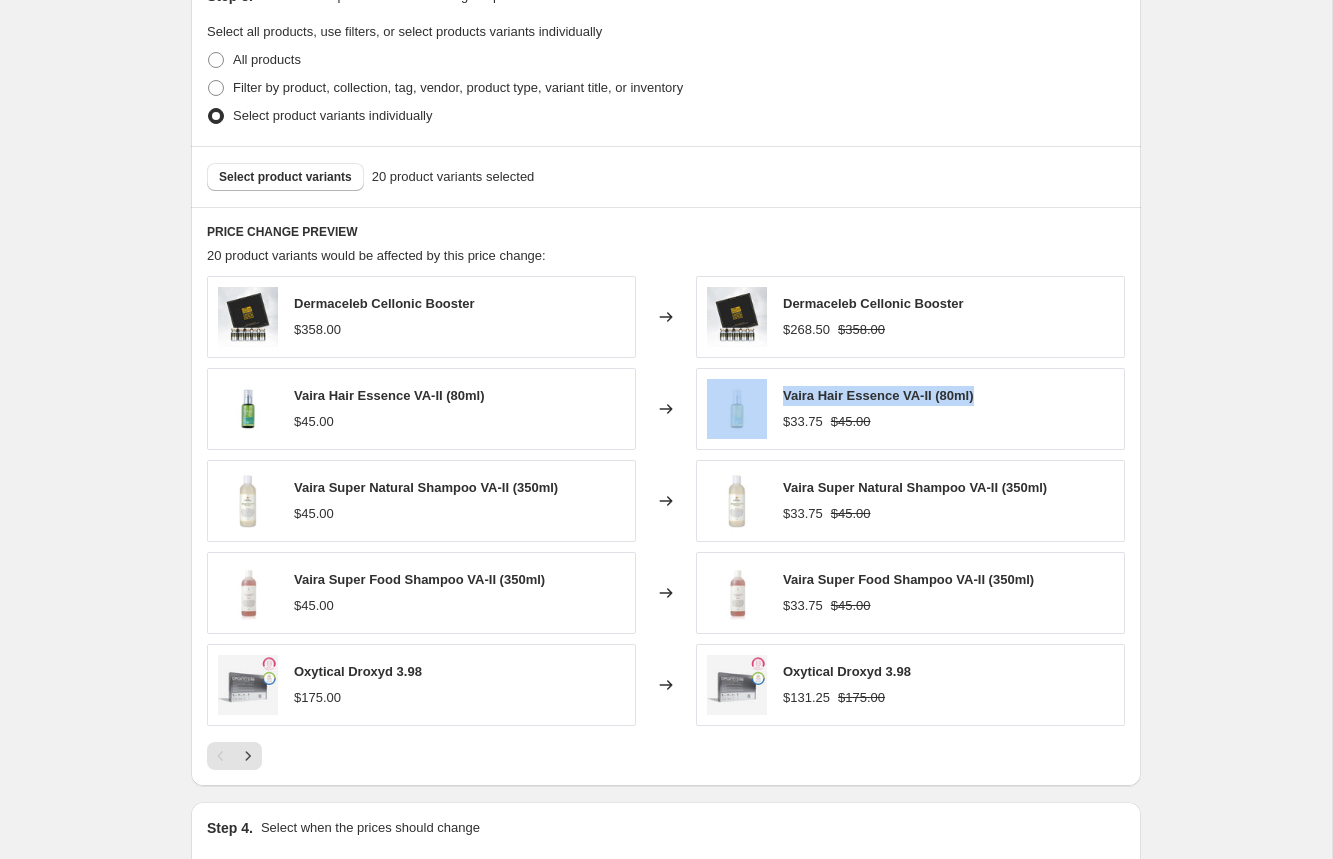 drag, startPoint x: 996, startPoint y: 398, endPoint x: 746, endPoint y: 400, distance: 250.008 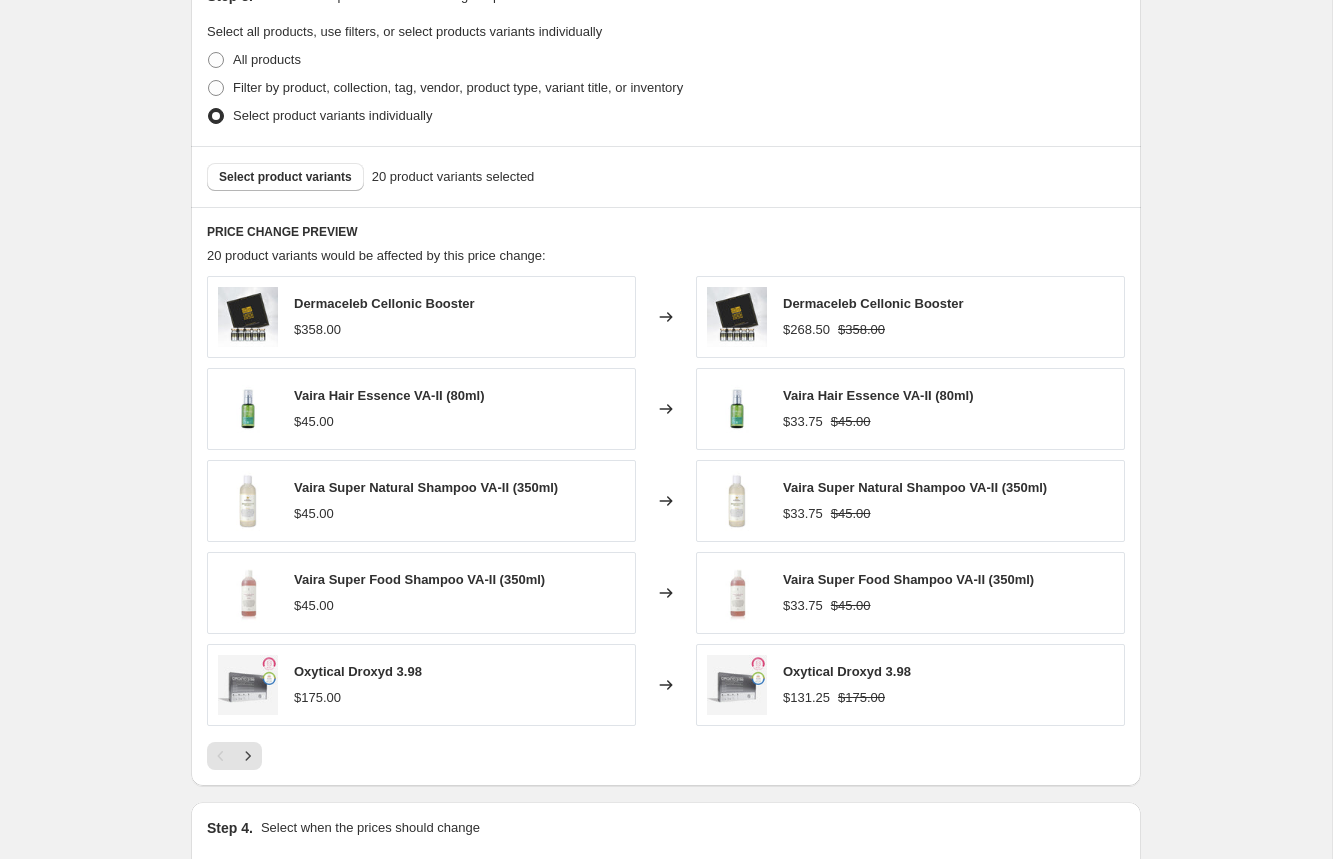 drag, startPoint x: 862, startPoint y: 390, endPoint x: 875, endPoint y: 397, distance: 14.764823 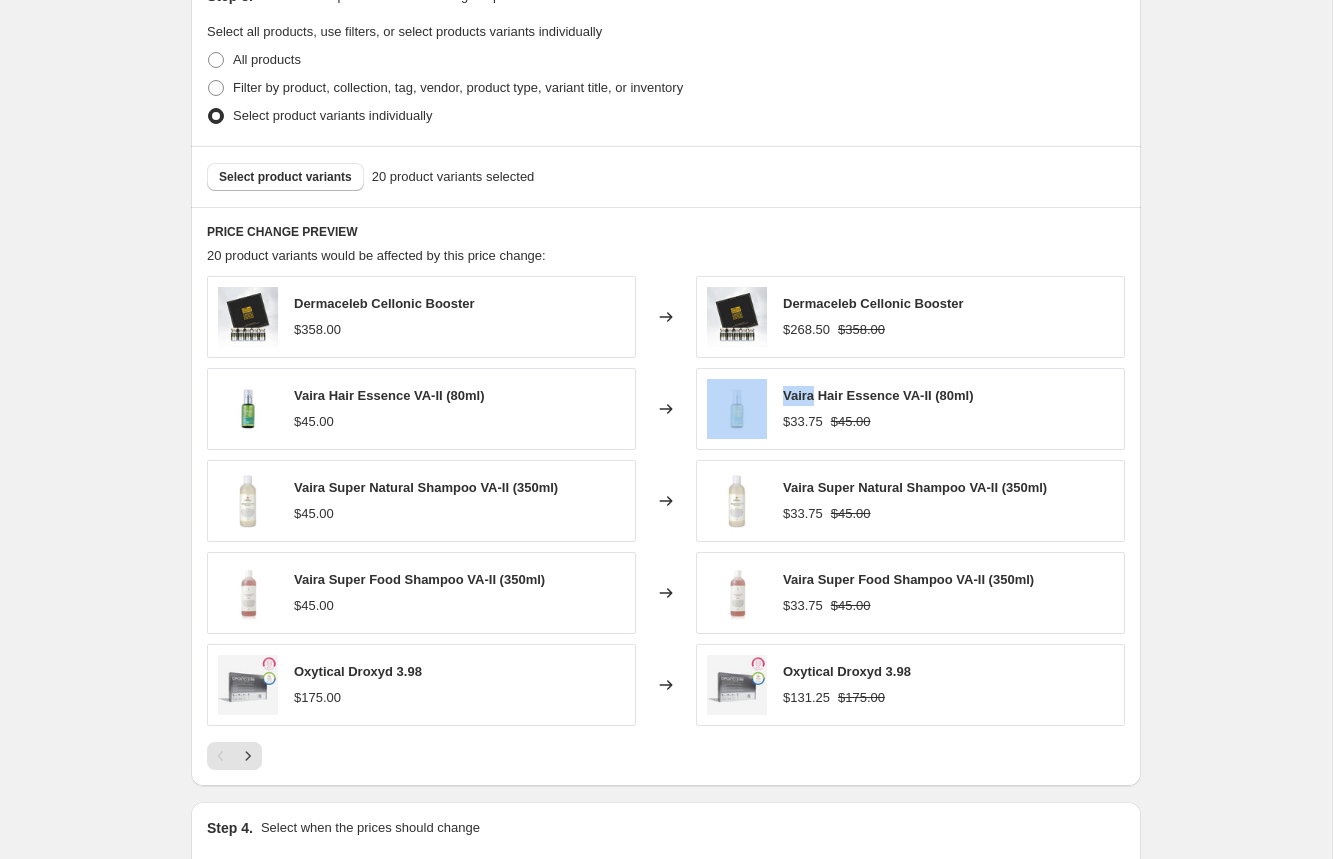 drag, startPoint x: 816, startPoint y: 397, endPoint x: 881, endPoint y: 394, distance: 65.06919 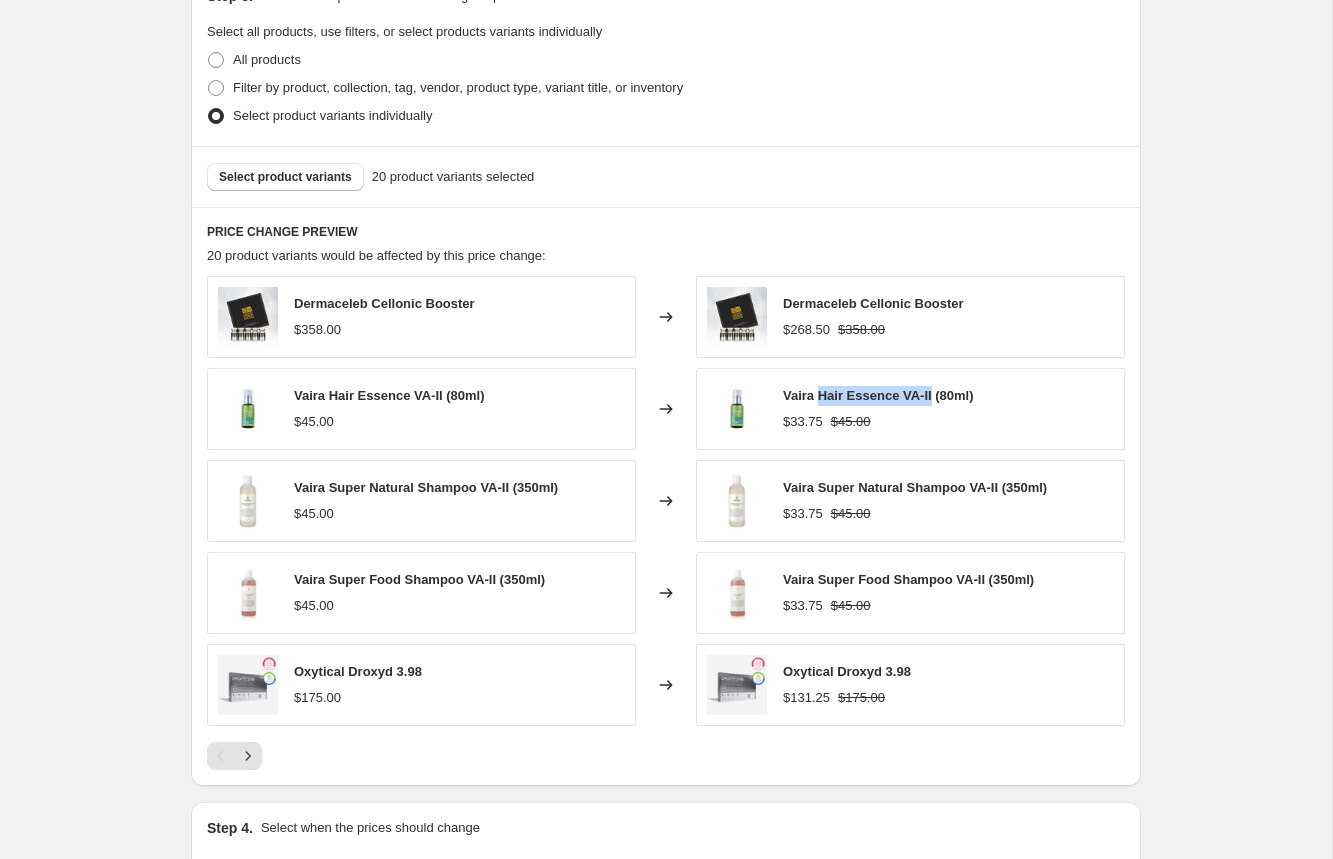 drag, startPoint x: 820, startPoint y: 396, endPoint x: 936, endPoint y: 393, distance: 116.03879 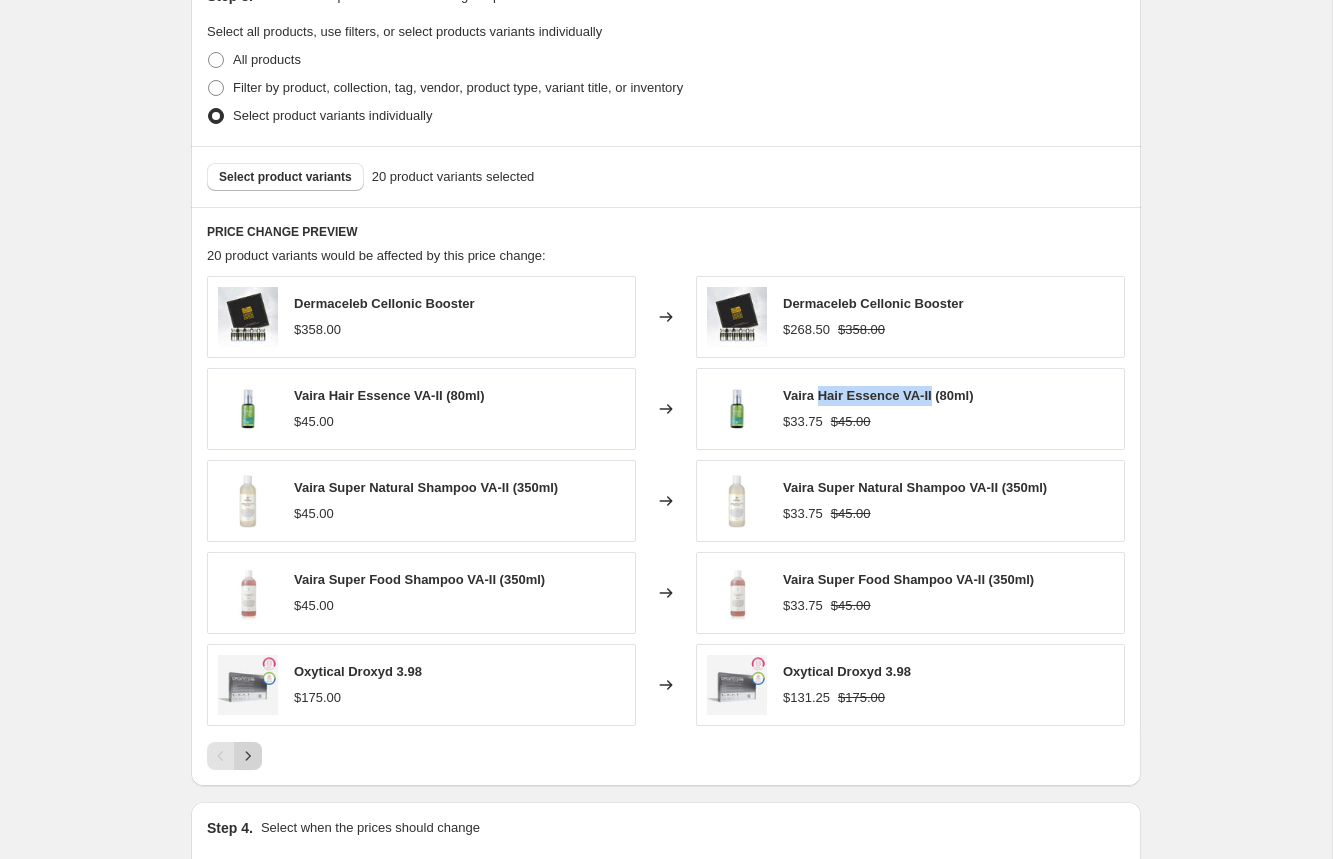 click 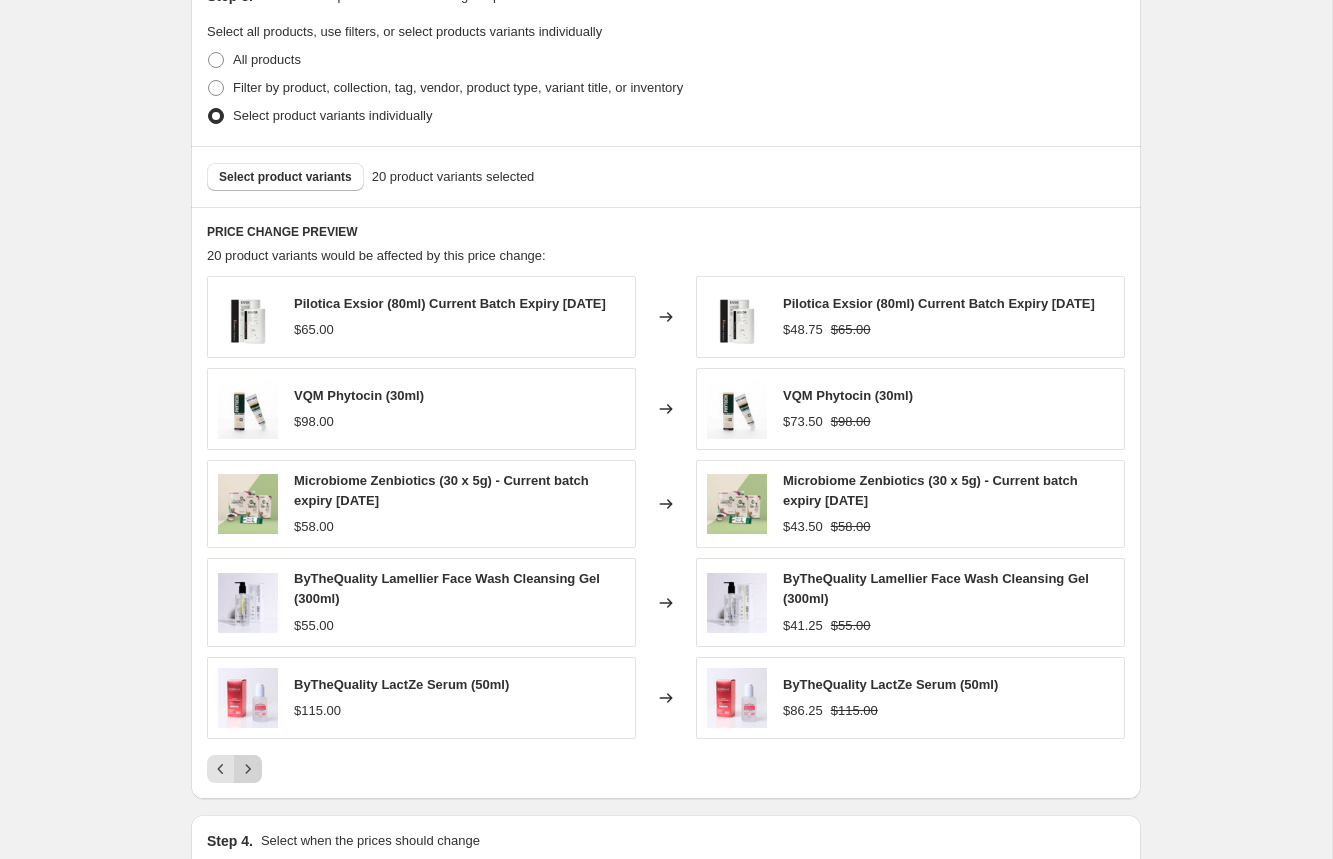 click 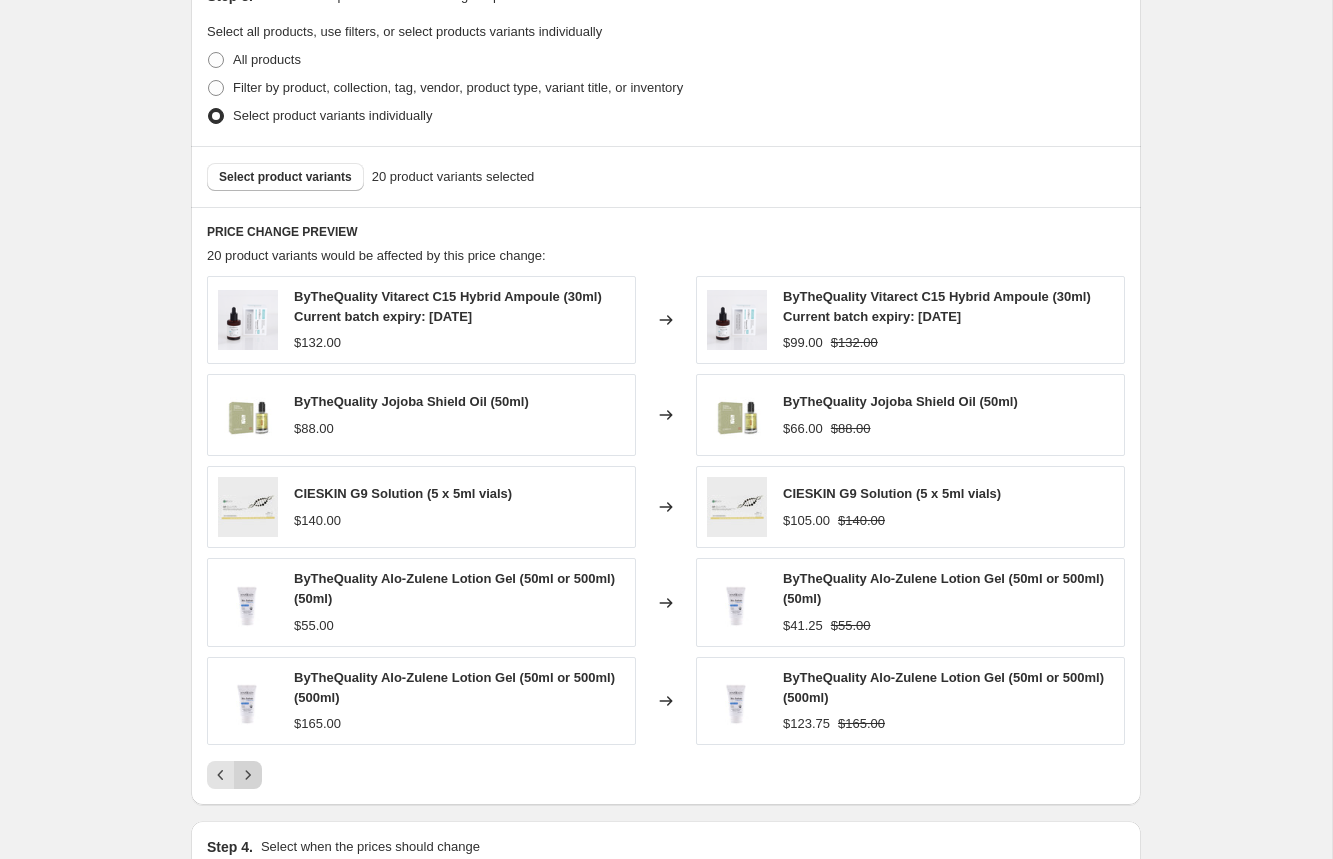 click 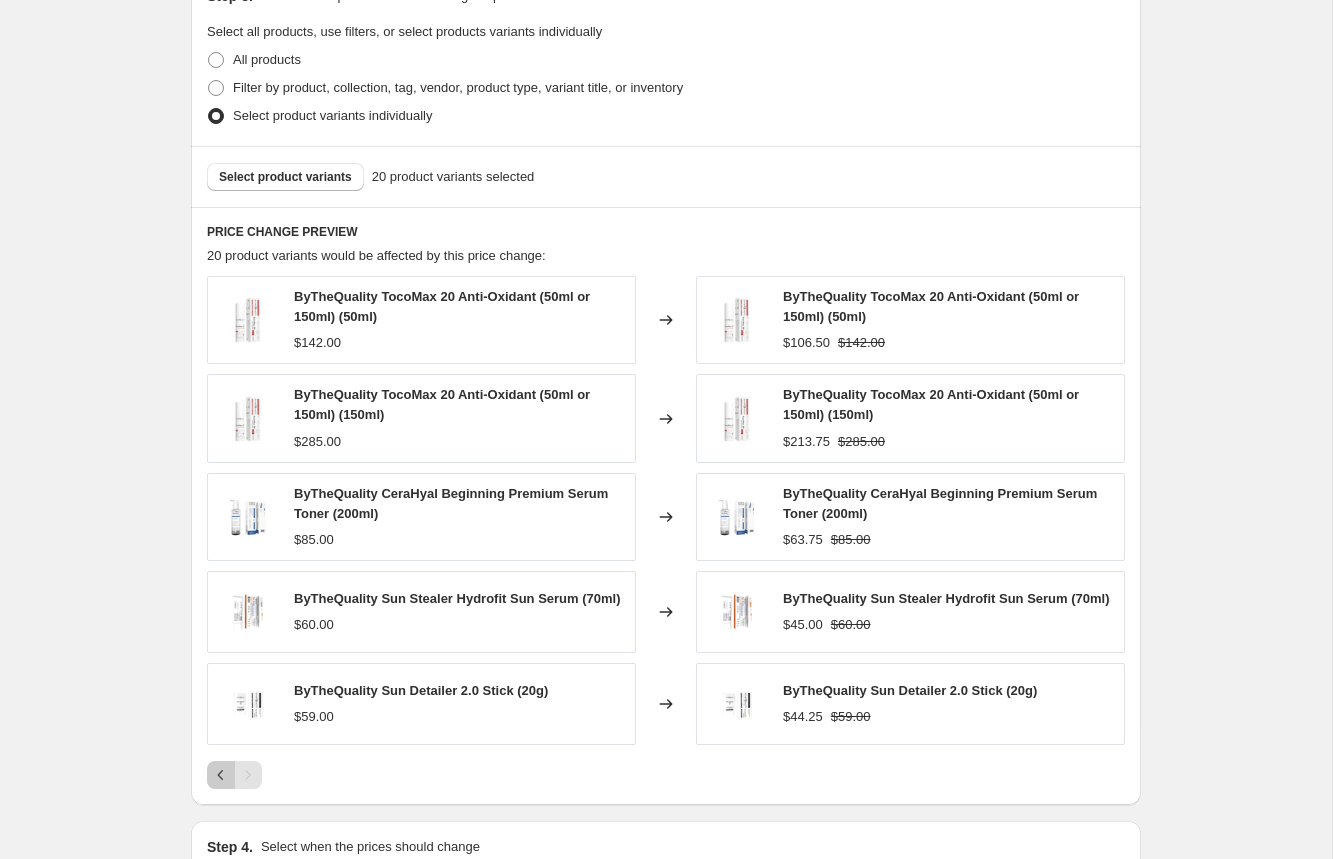 click 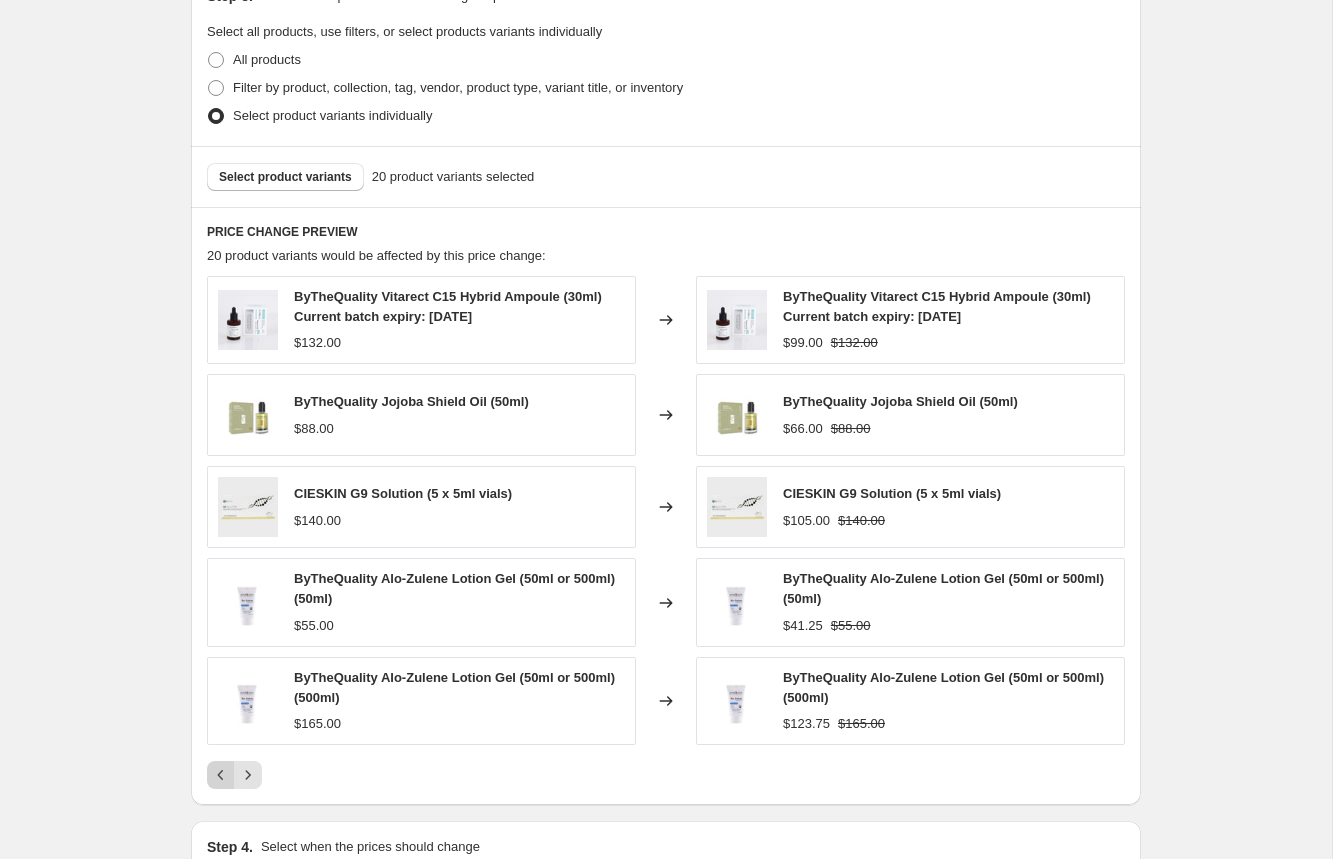 click 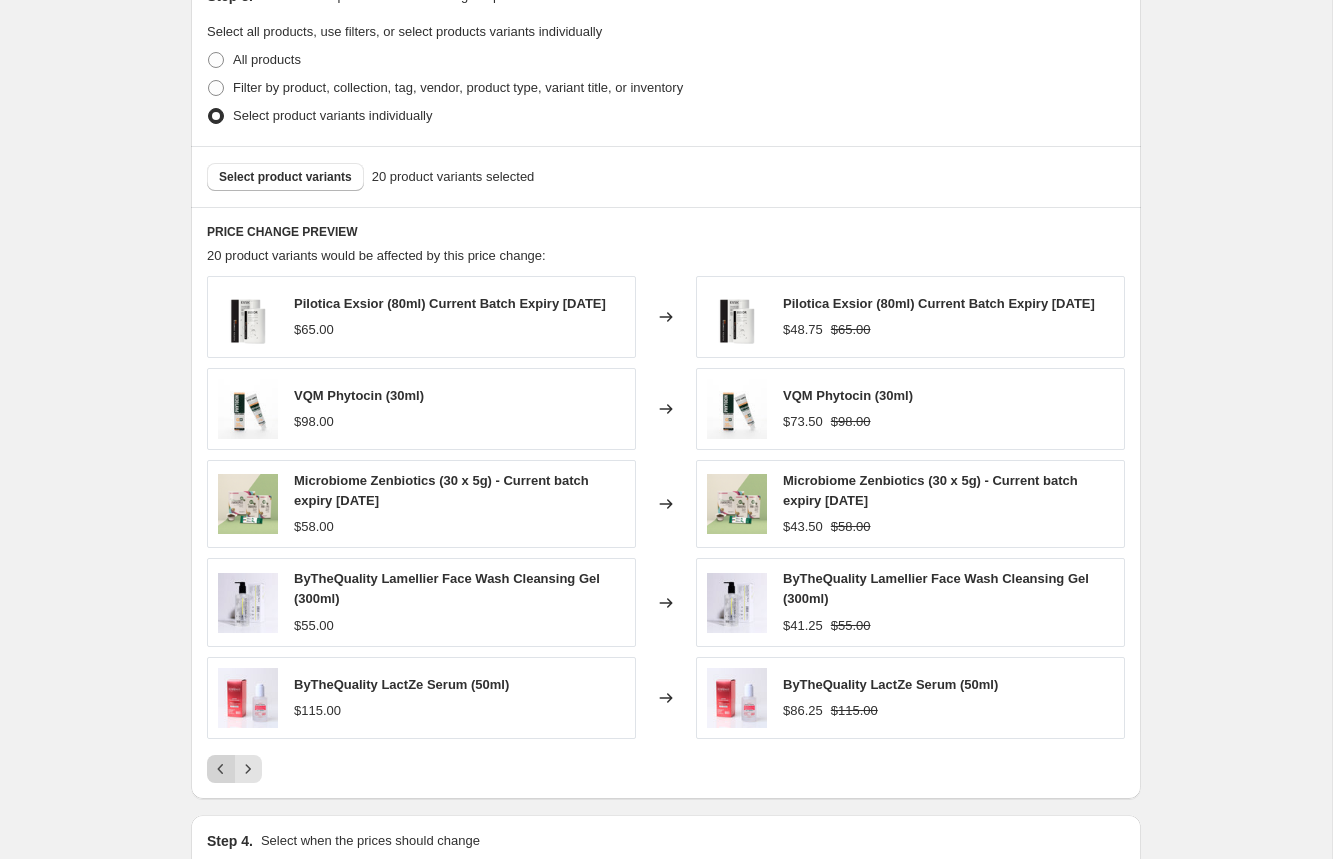 click 